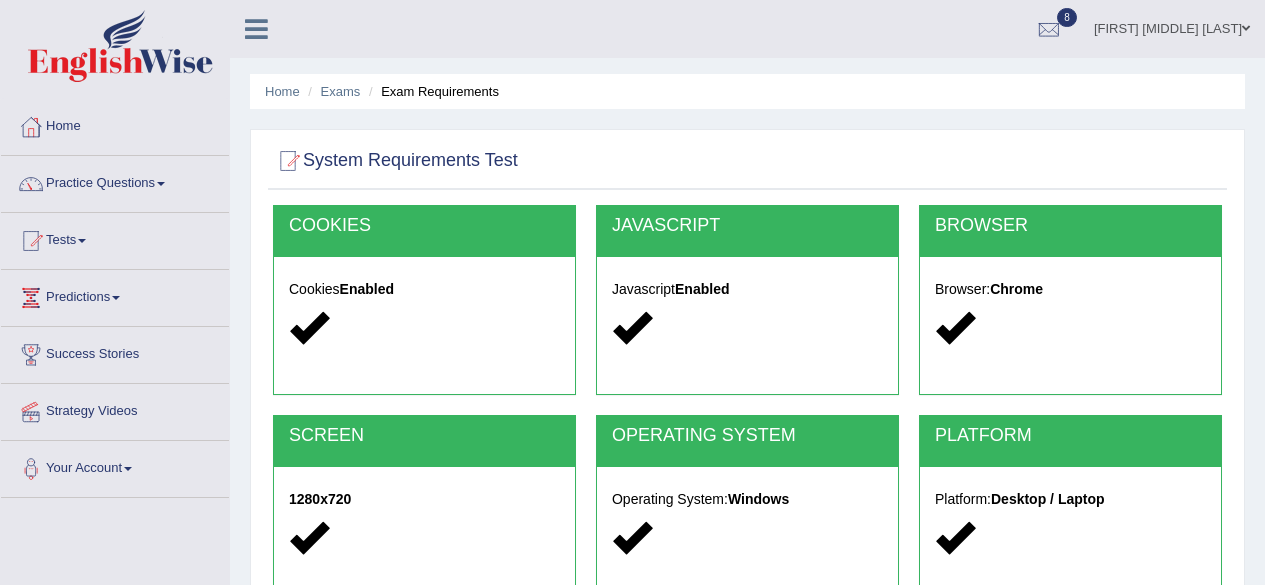 scroll, scrollTop: 464, scrollLeft: 0, axis: vertical 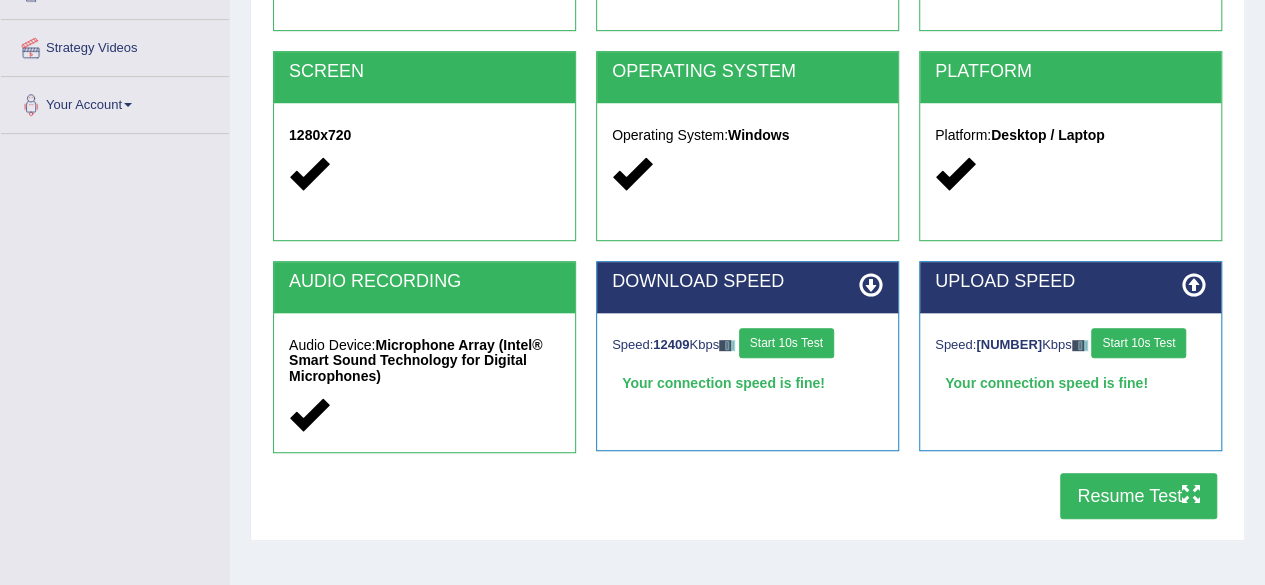 click on "Resume Test" at bounding box center (1138, 496) 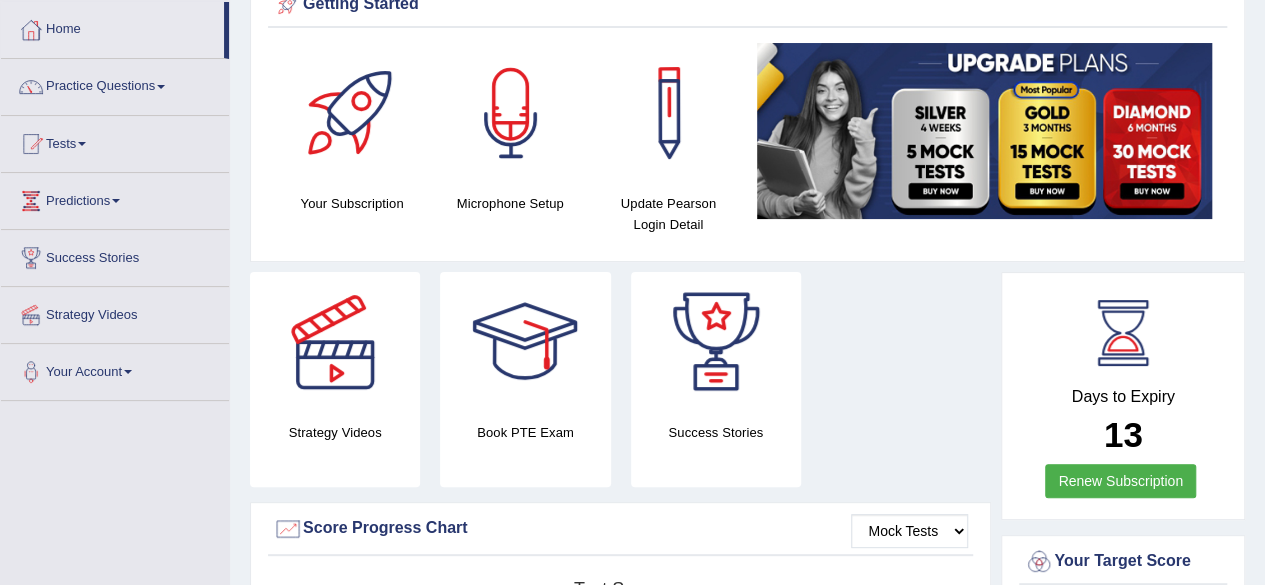 scroll, scrollTop: 300, scrollLeft: 0, axis: vertical 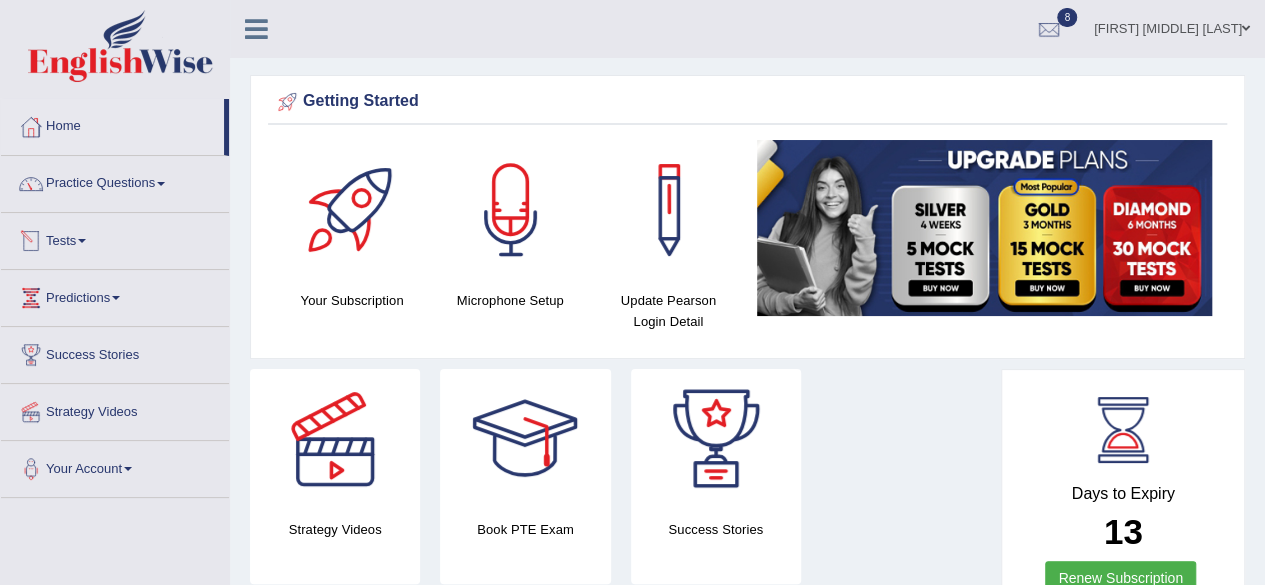 click on "Practice Questions" at bounding box center [115, 181] 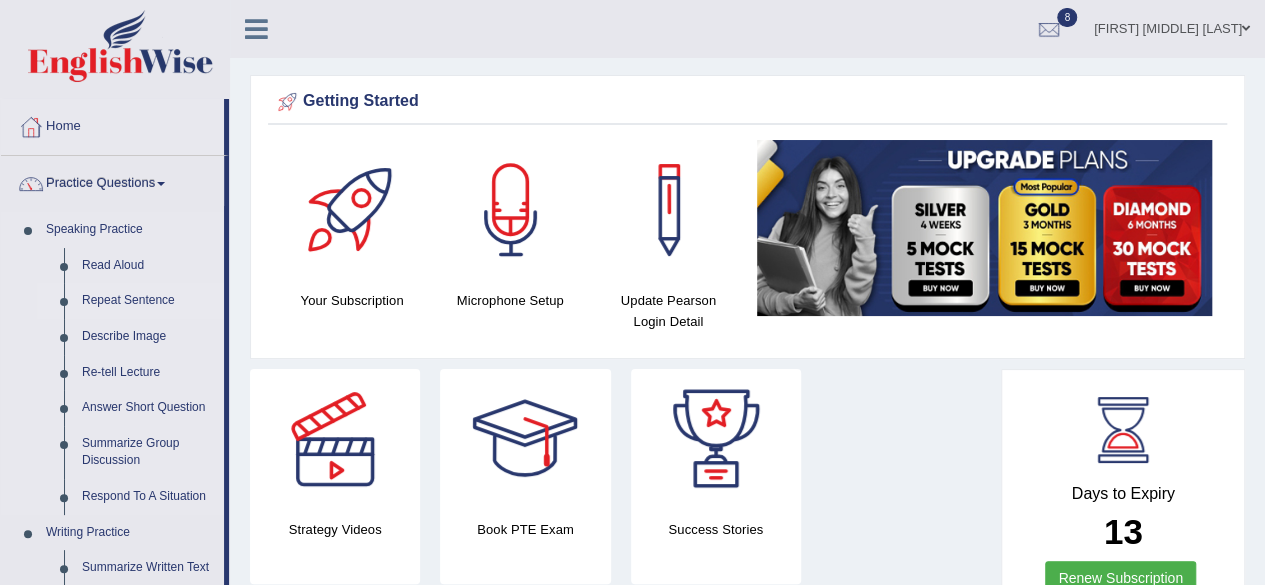click on "Repeat Sentence" at bounding box center [148, 301] 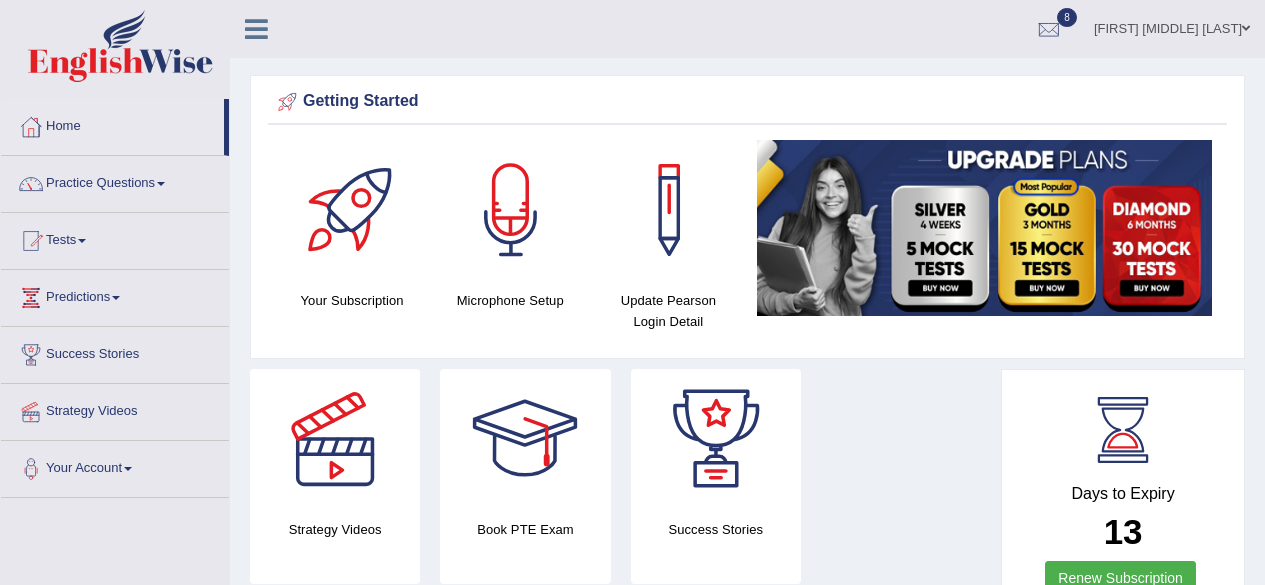 scroll, scrollTop: 0, scrollLeft: 0, axis: both 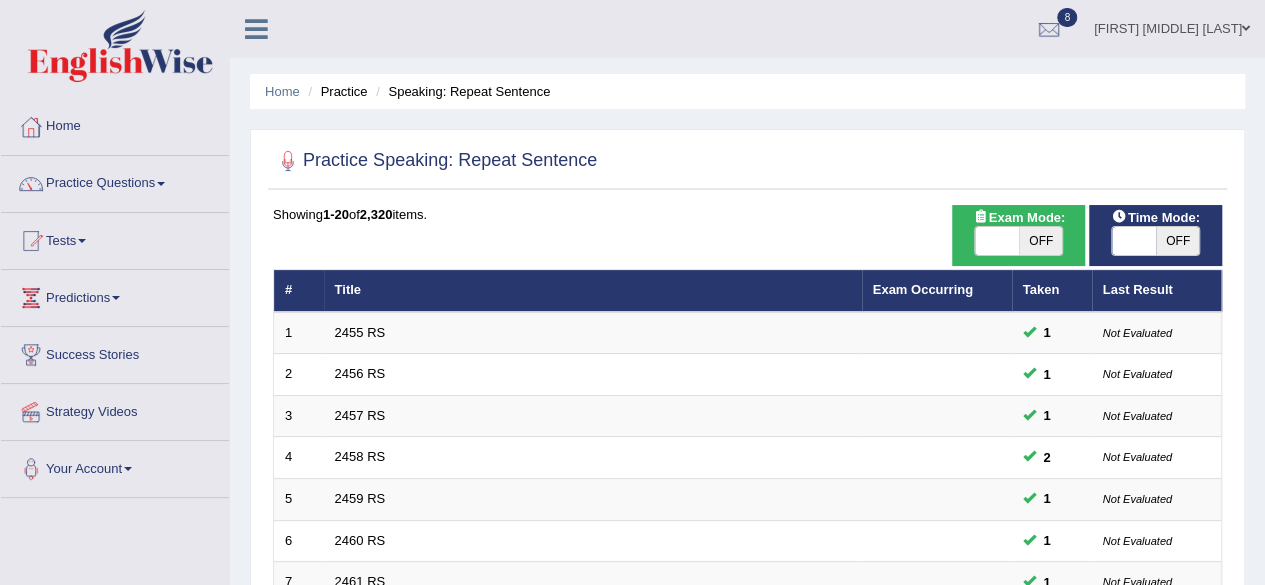 click on "Tests" at bounding box center (115, 238) 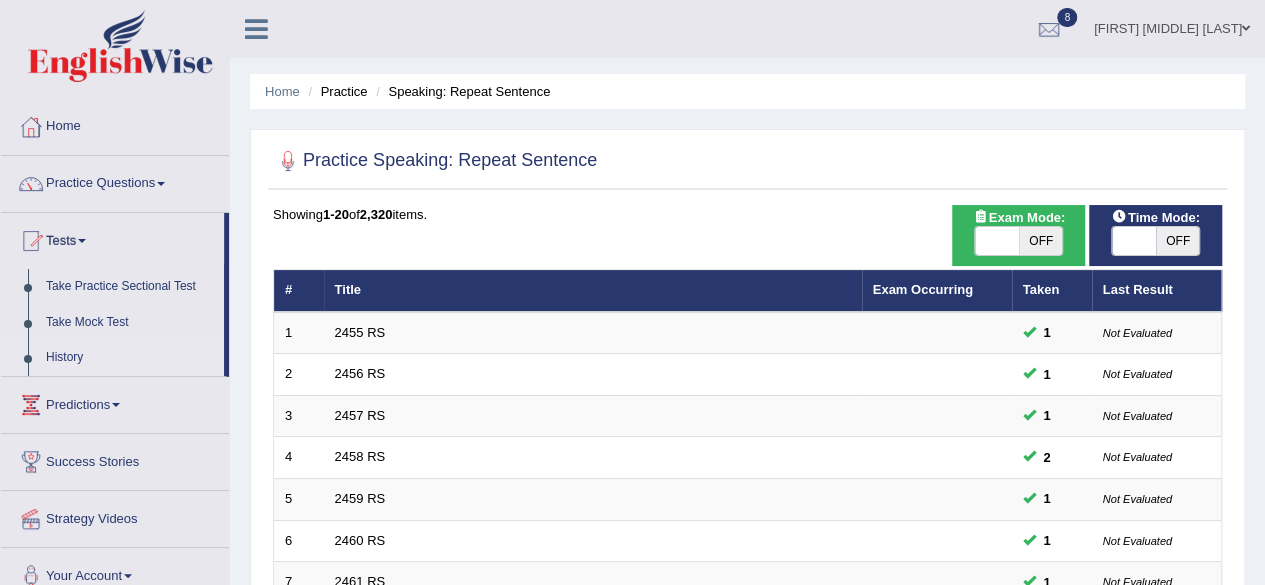 click on "History" at bounding box center [130, 358] 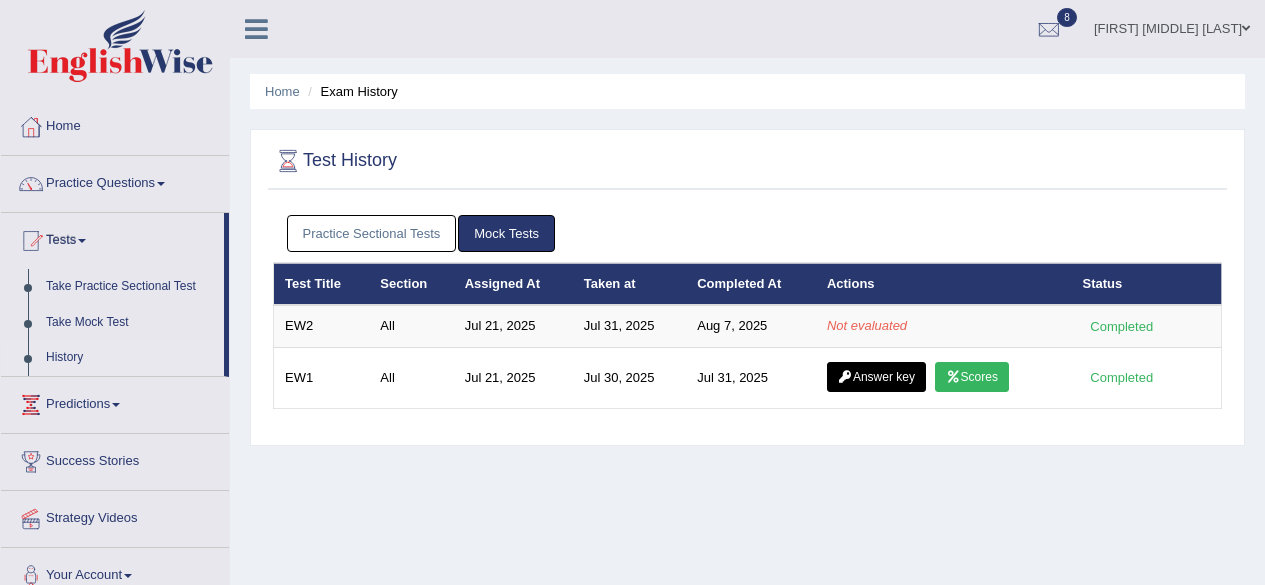 scroll, scrollTop: 0, scrollLeft: 0, axis: both 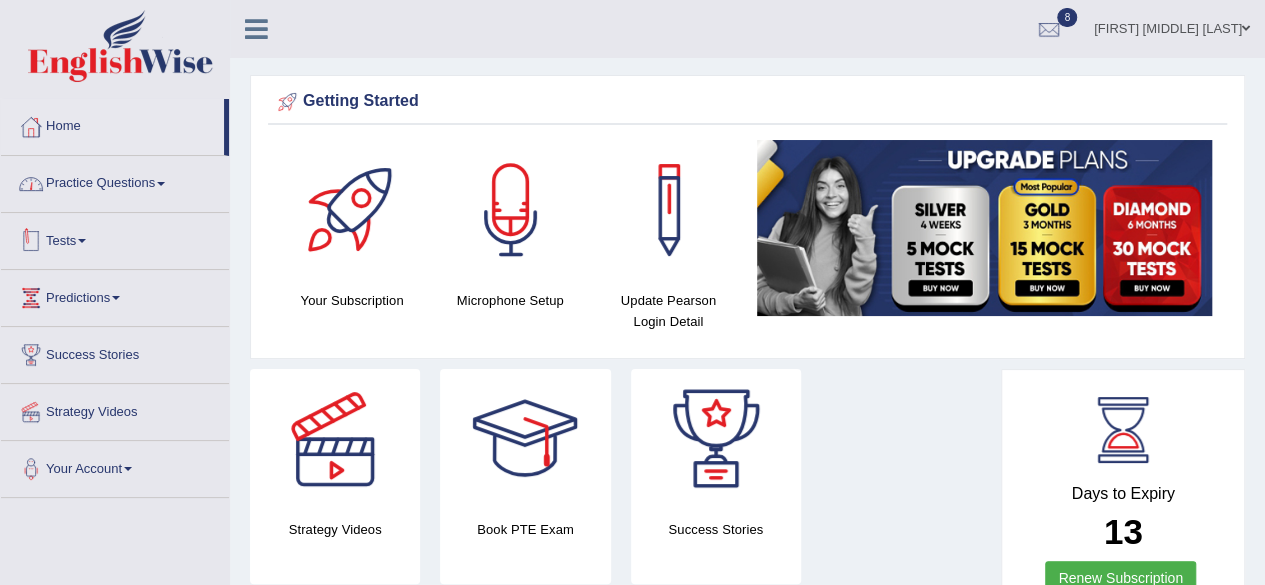 click on "Practice Questions" at bounding box center [115, 181] 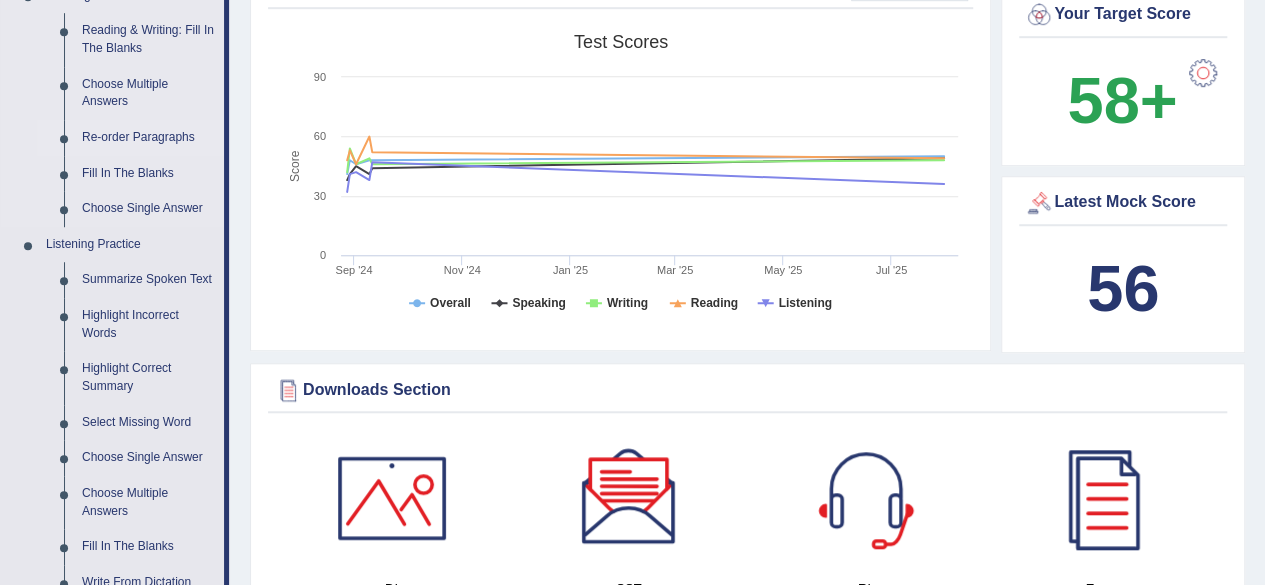 scroll, scrollTop: 800, scrollLeft: 0, axis: vertical 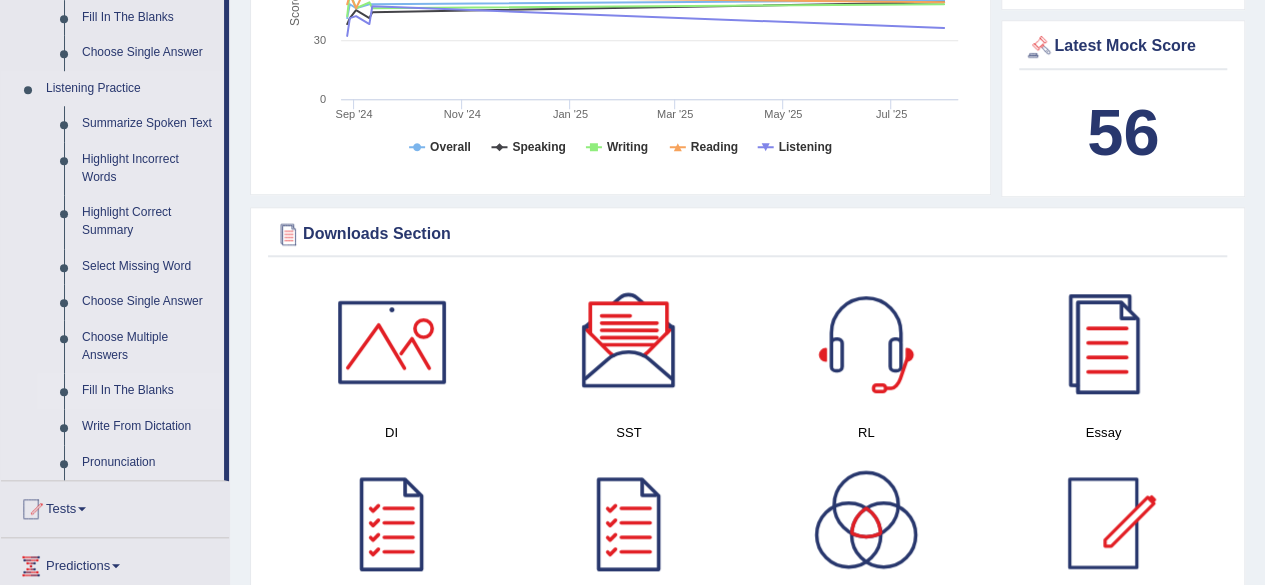 click on "Fill In The Blanks" at bounding box center (148, 391) 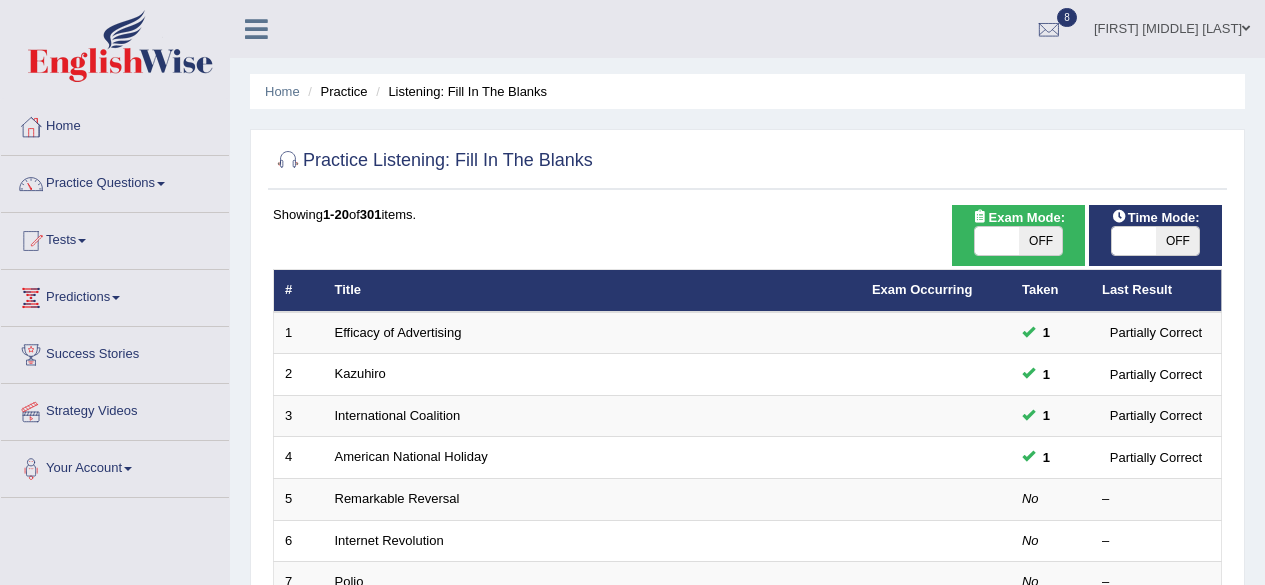 scroll, scrollTop: 300, scrollLeft: 0, axis: vertical 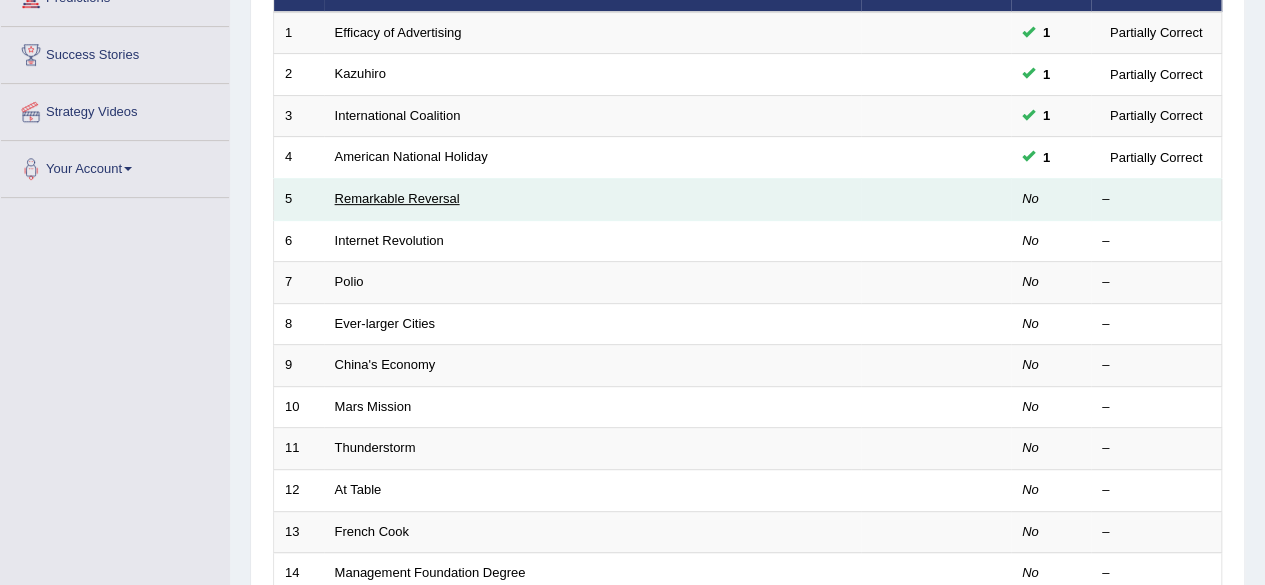 click on "Remarkable Reversal" at bounding box center (397, 198) 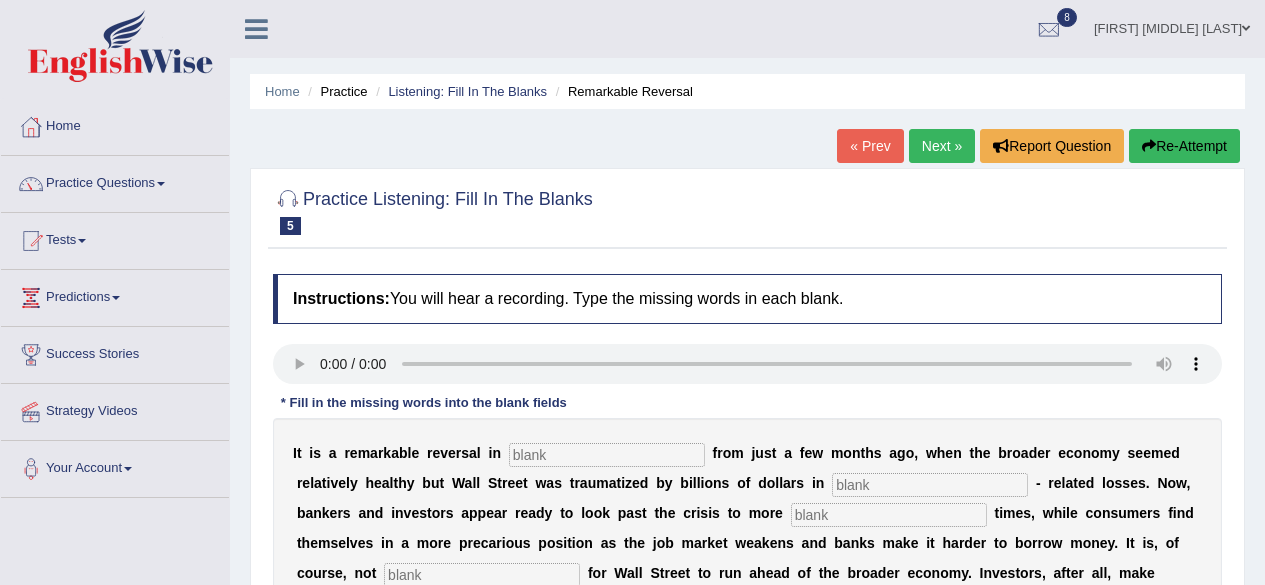 scroll, scrollTop: 300, scrollLeft: 0, axis: vertical 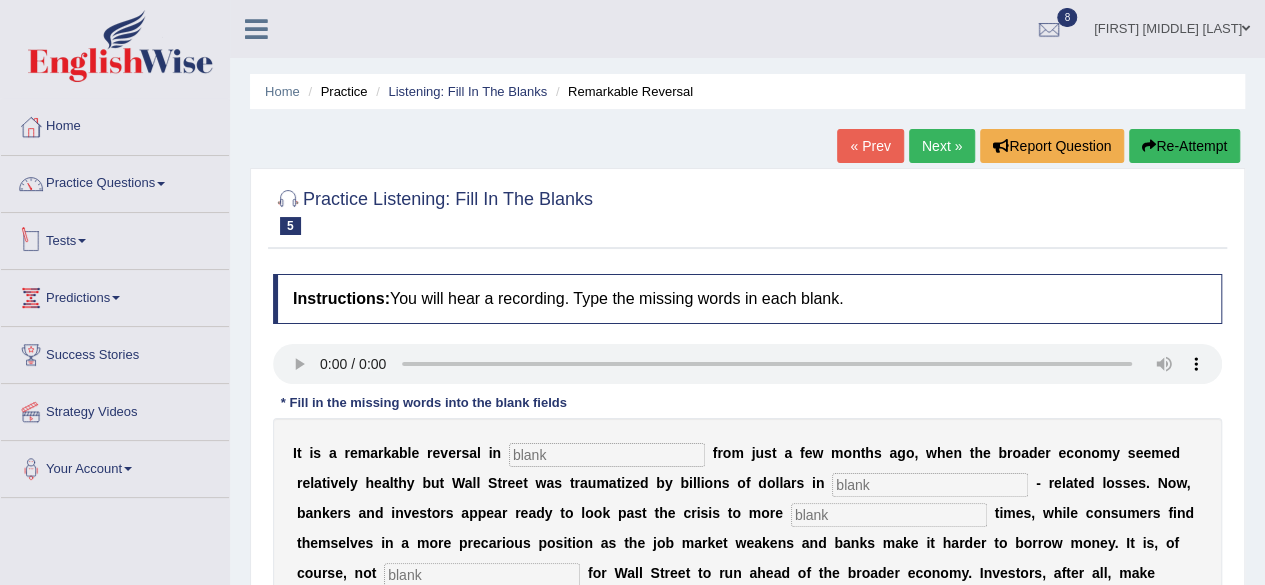 click on "Tests" at bounding box center [115, 238] 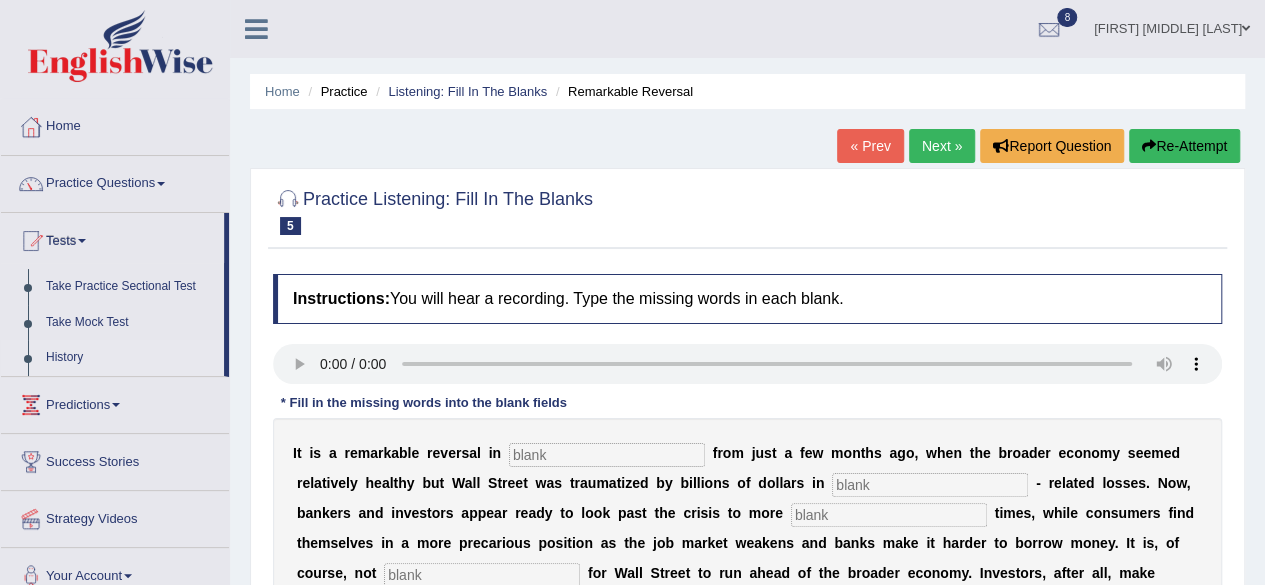 click on "History" at bounding box center (130, 358) 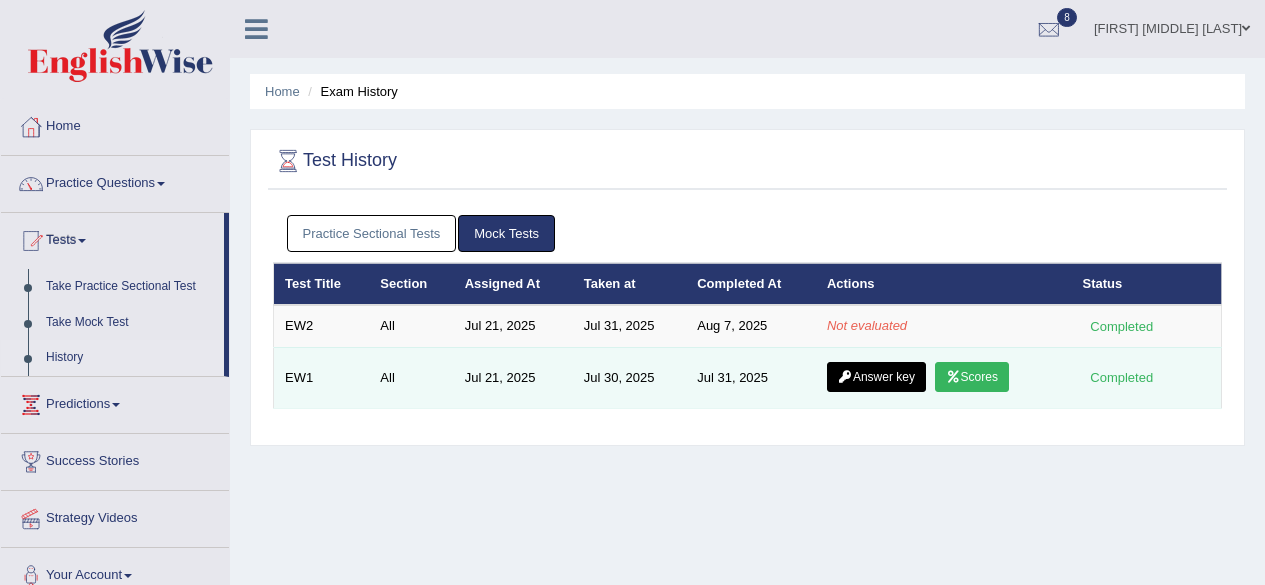 scroll, scrollTop: 0, scrollLeft: 0, axis: both 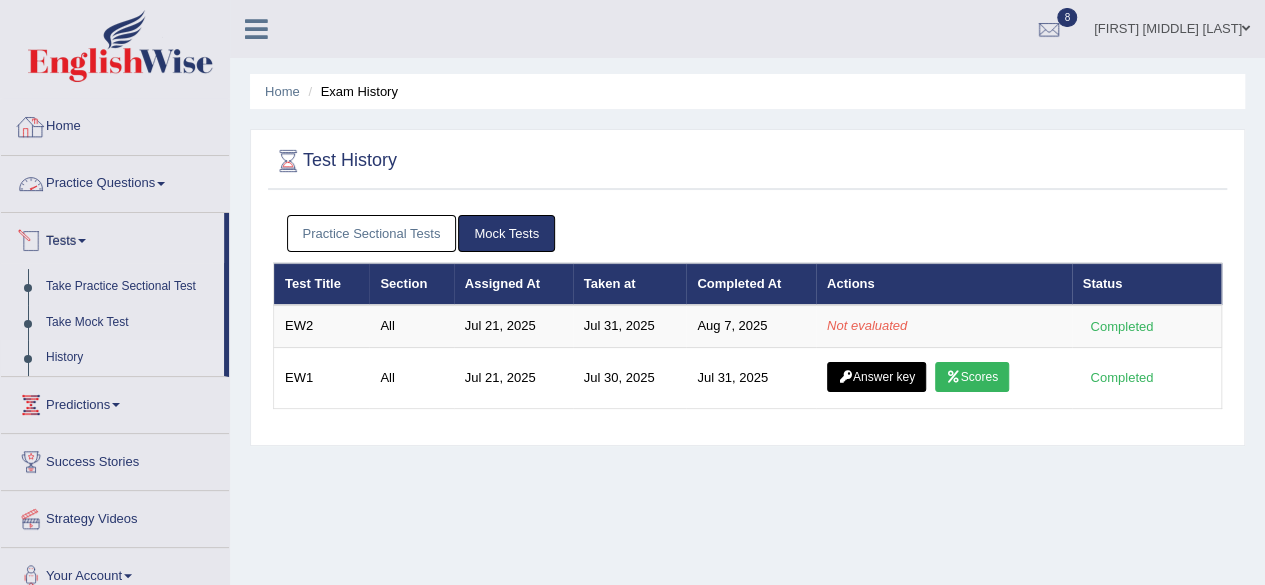 click on "Practice Questions" at bounding box center [115, 181] 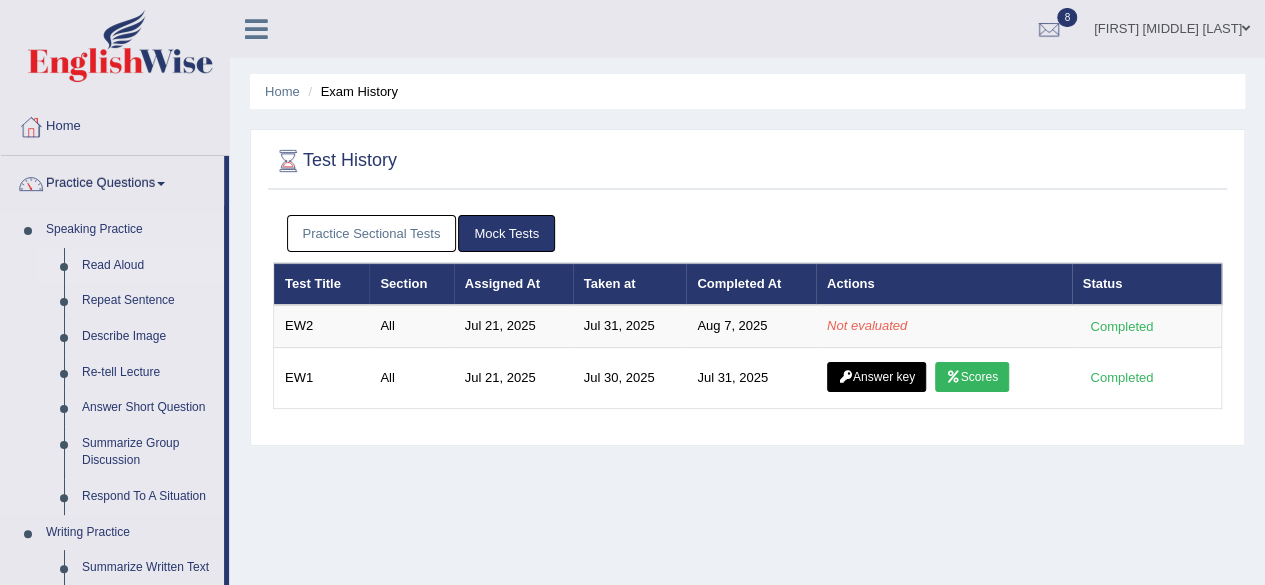 click on "Read Aloud" at bounding box center (148, 266) 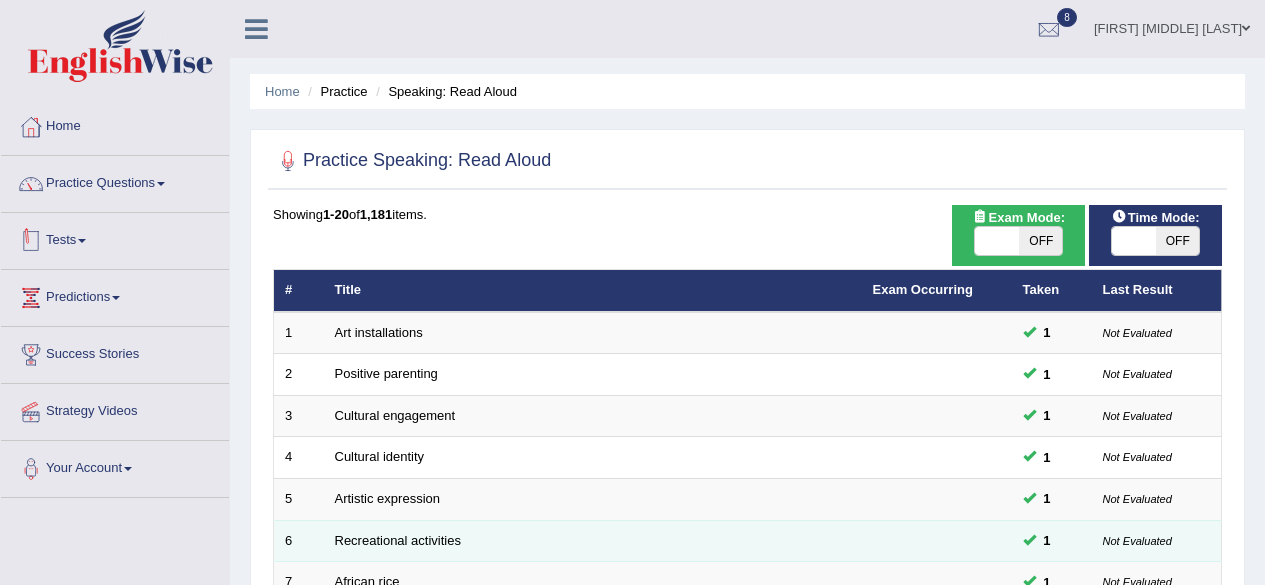 scroll, scrollTop: 126, scrollLeft: 0, axis: vertical 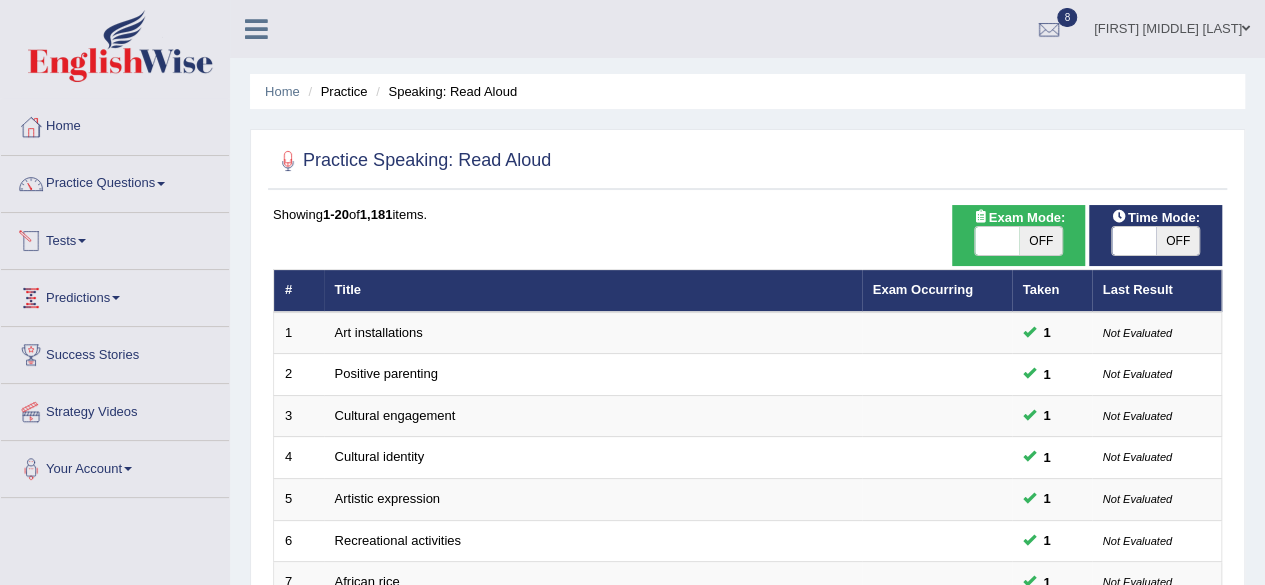 click on "Tests" at bounding box center [115, 238] 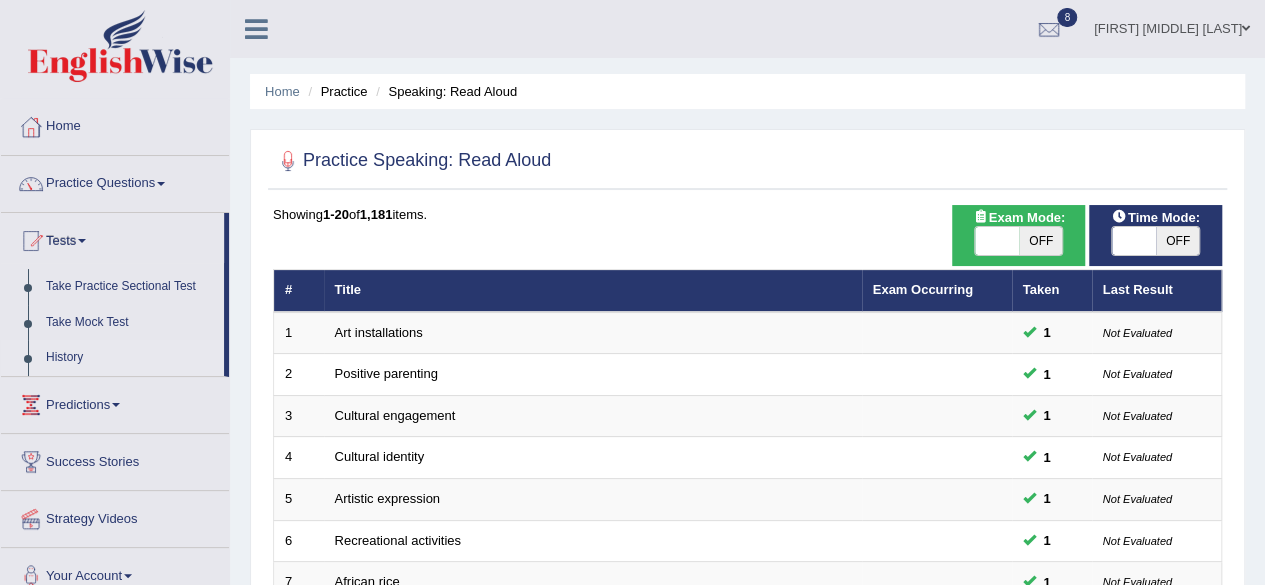 click on "History" at bounding box center (130, 358) 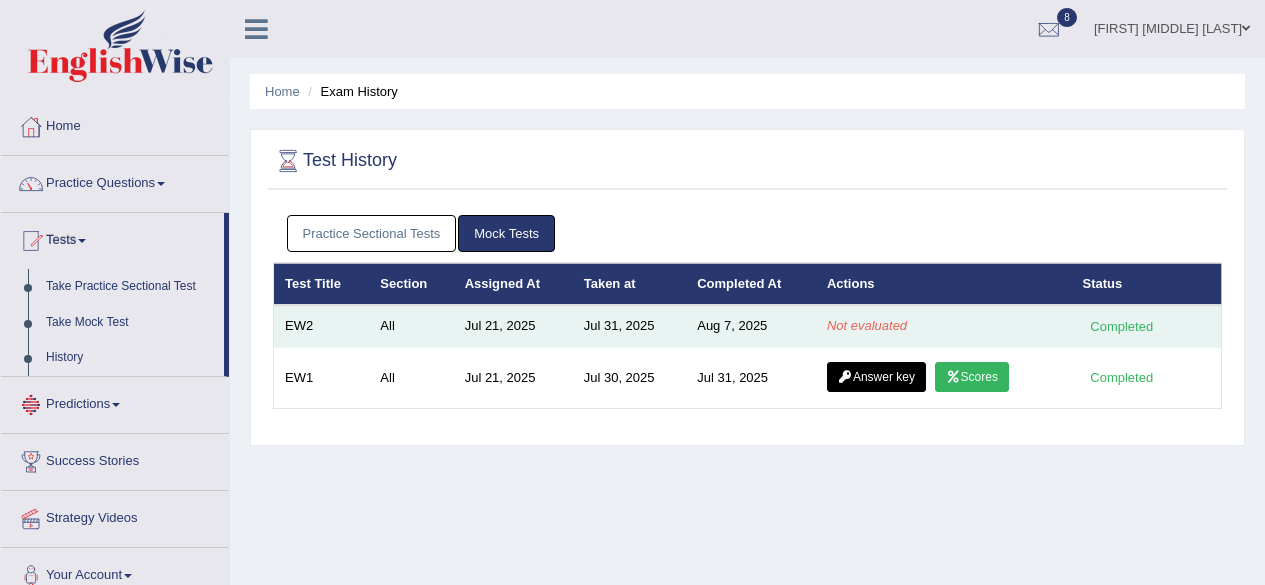 scroll, scrollTop: 0, scrollLeft: 0, axis: both 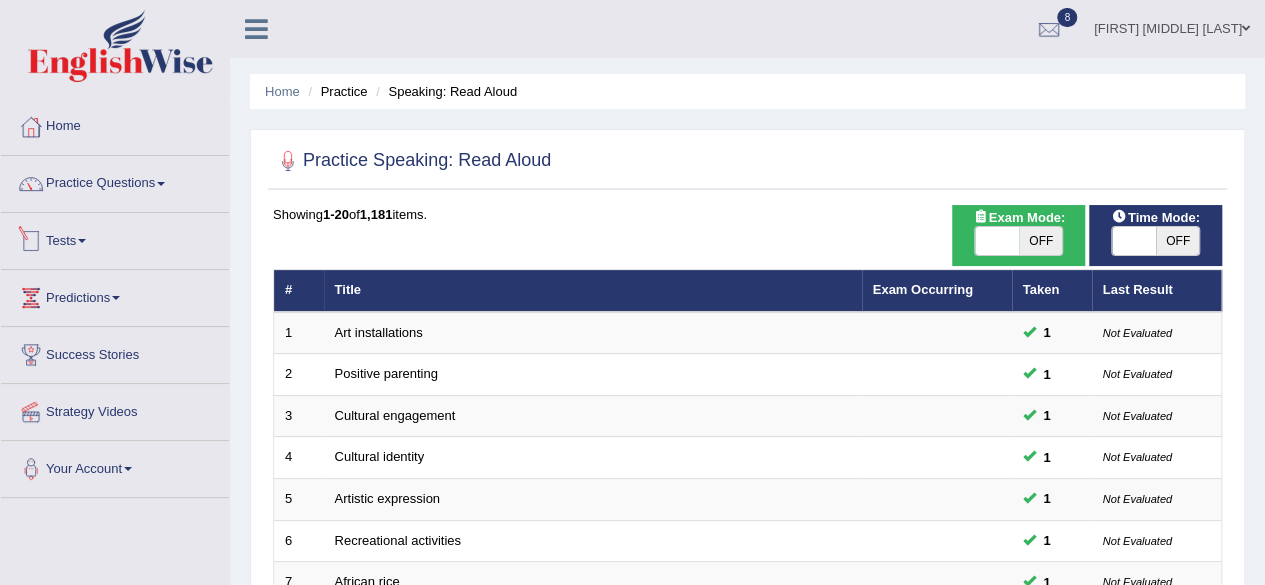 click on "Tests" at bounding box center [115, 238] 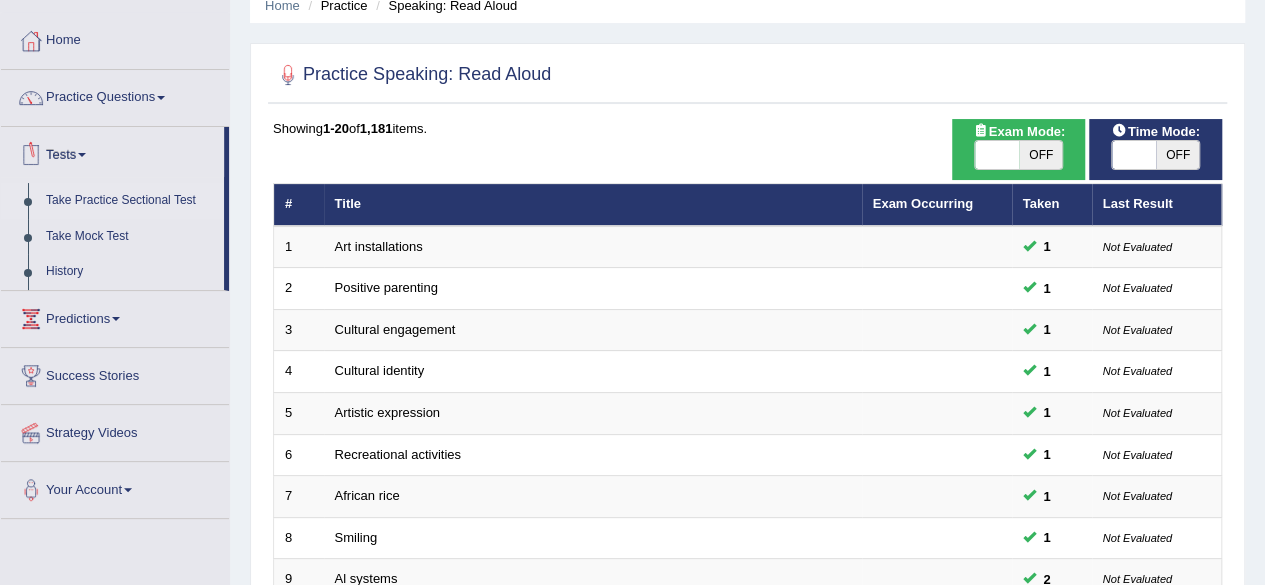 scroll, scrollTop: 200, scrollLeft: 0, axis: vertical 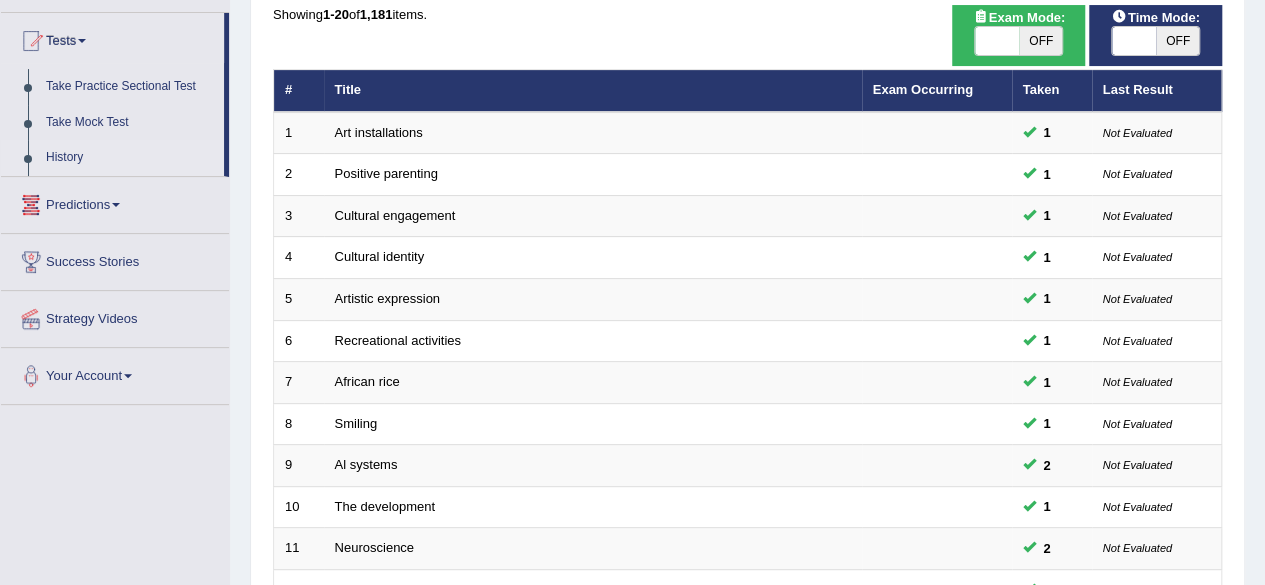 click on "History" at bounding box center [130, 158] 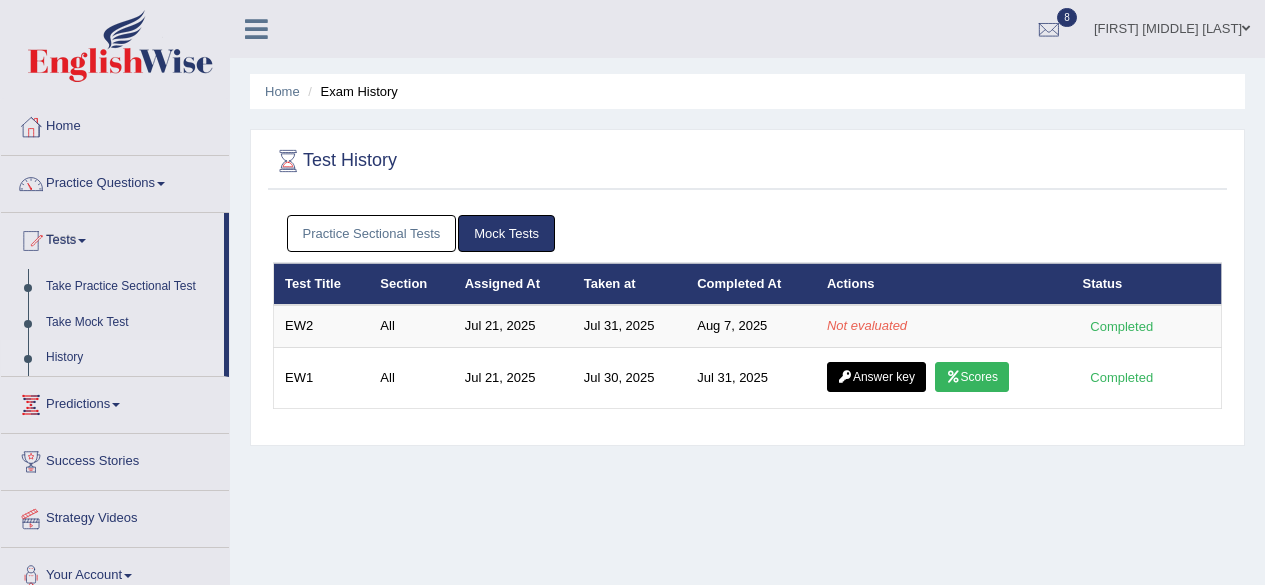 scroll, scrollTop: 0, scrollLeft: 0, axis: both 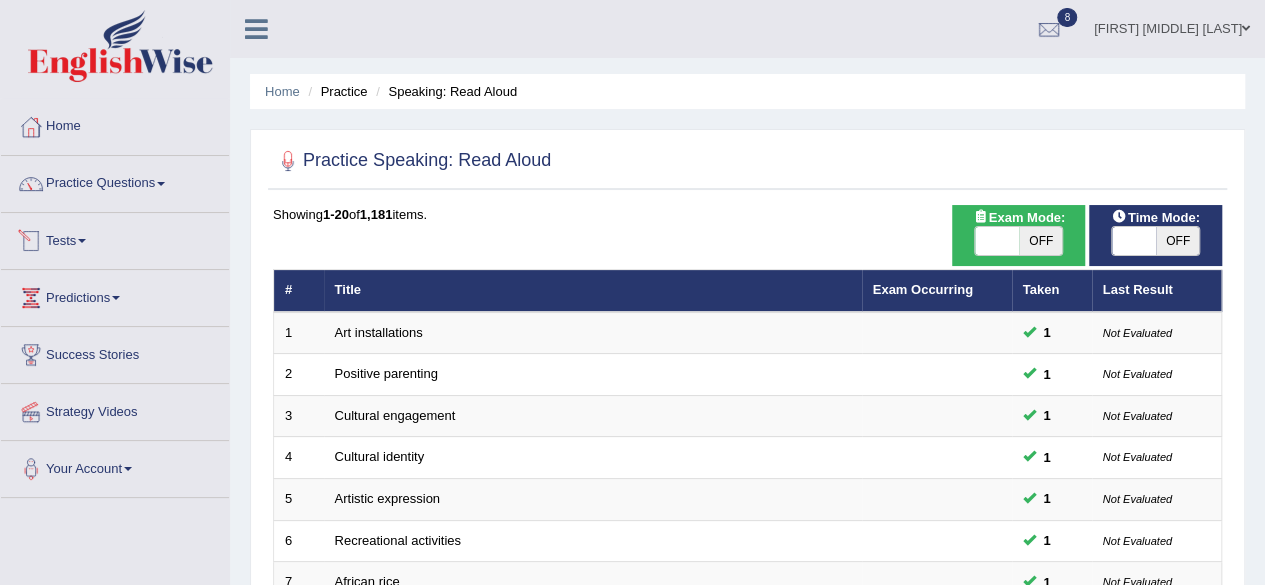 click on "Tests" at bounding box center [115, 238] 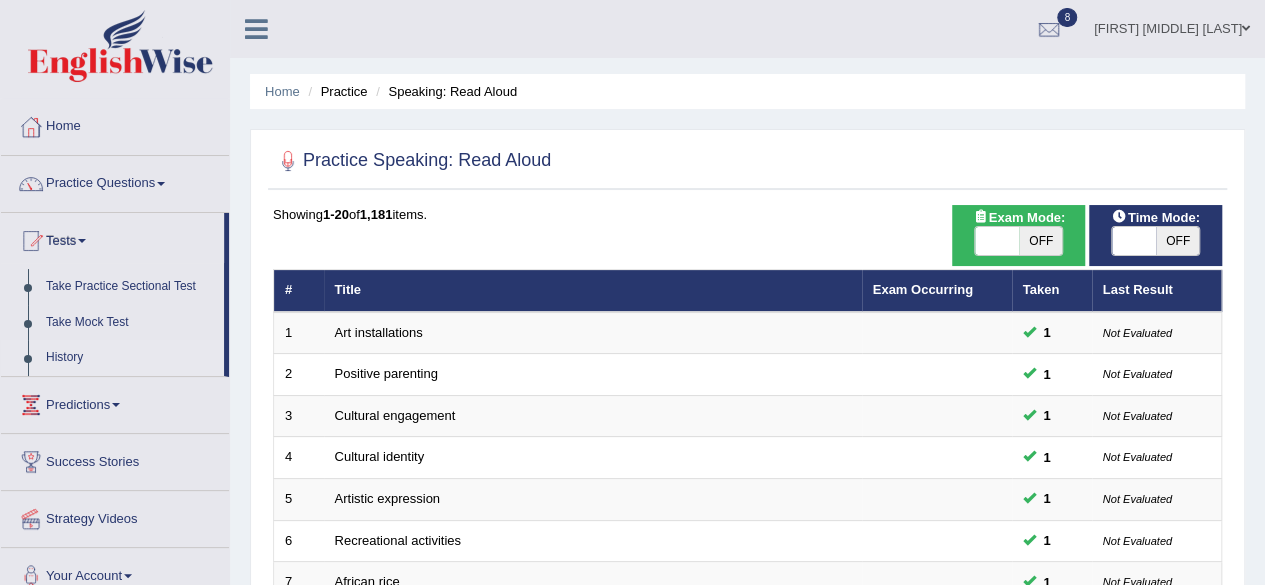 click on "History" at bounding box center [130, 358] 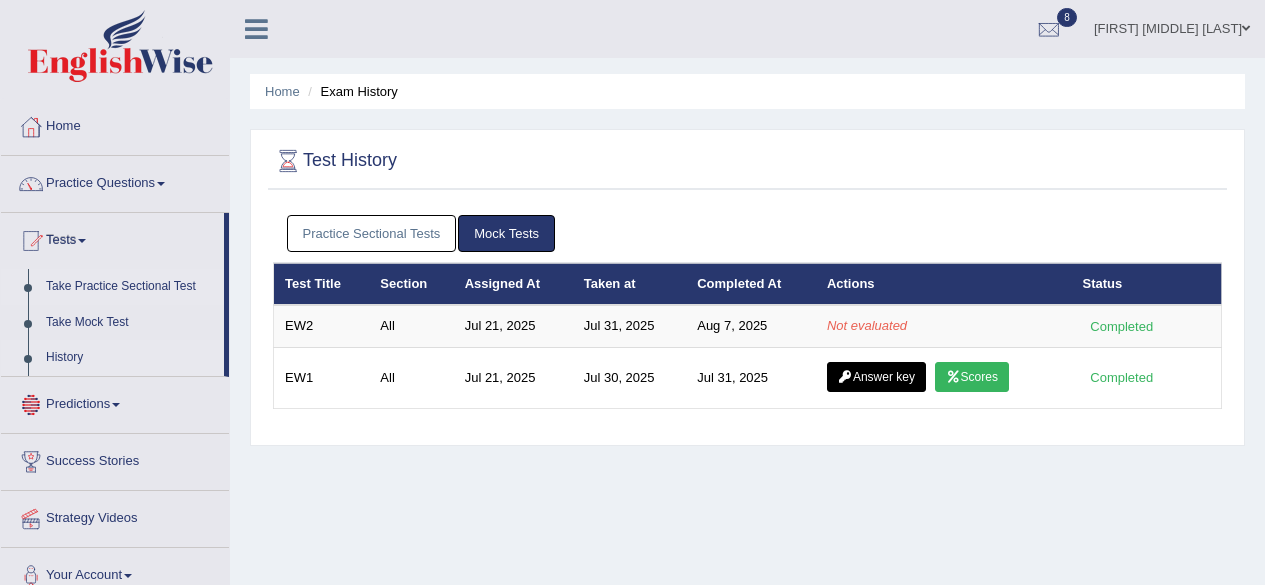 scroll, scrollTop: 0, scrollLeft: 0, axis: both 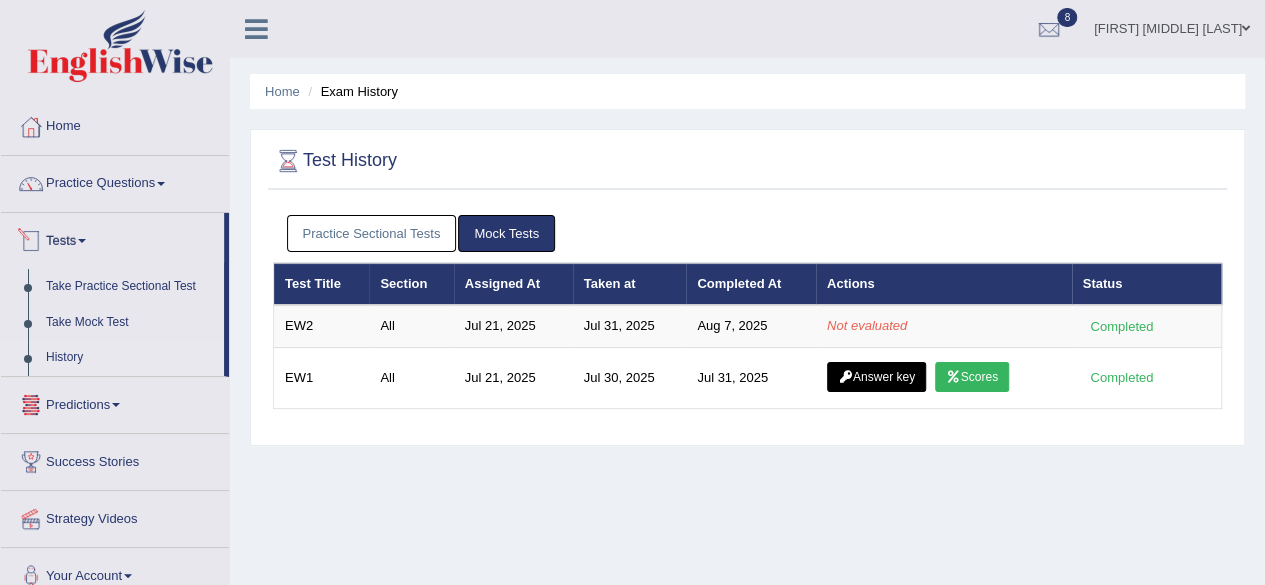 click at bounding box center (82, 241) 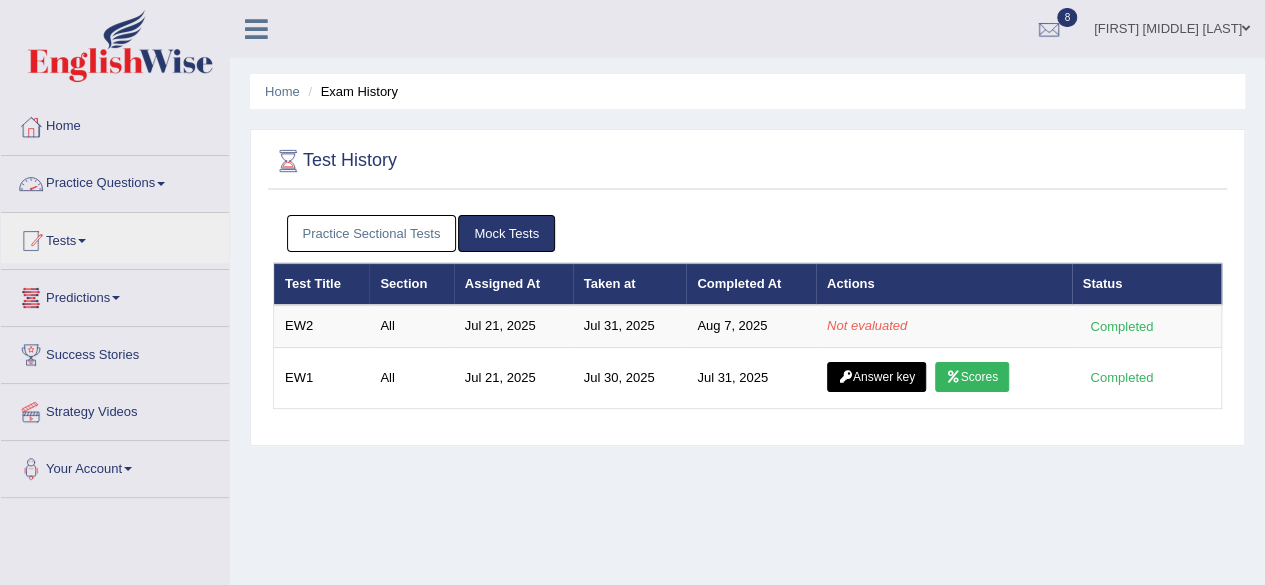 scroll, scrollTop: 0, scrollLeft: 0, axis: both 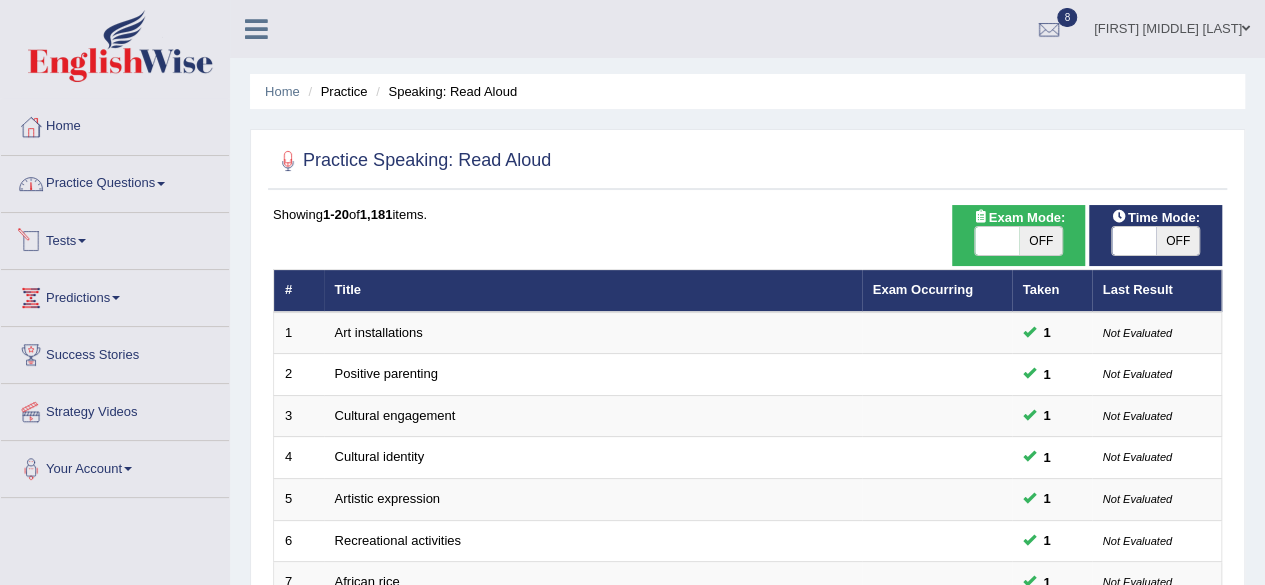 click on "Tests" at bounding box center (115, 238) 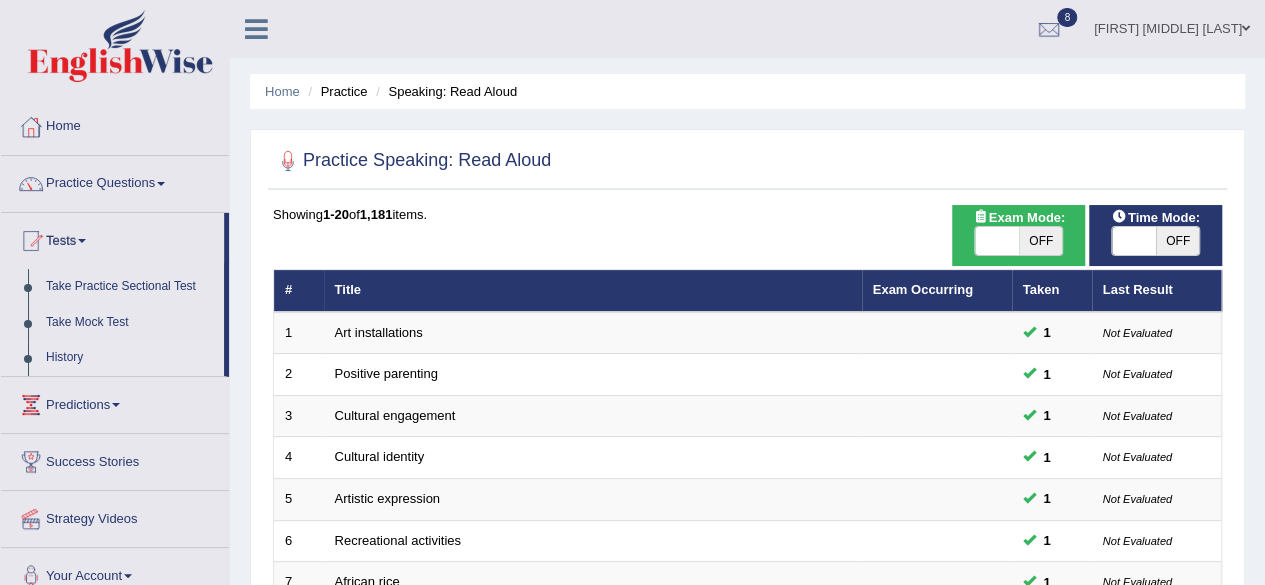 click on "History" at bounding box center (130, 358) 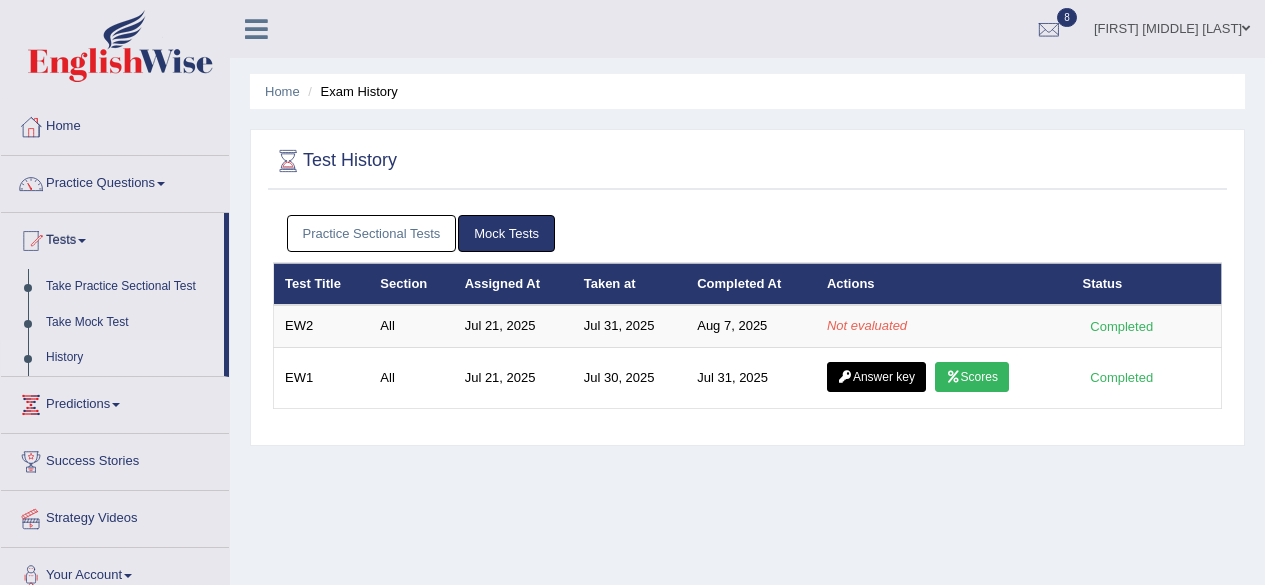 scroll, scrollTop: 0, scrollLeft: 0, axis: both 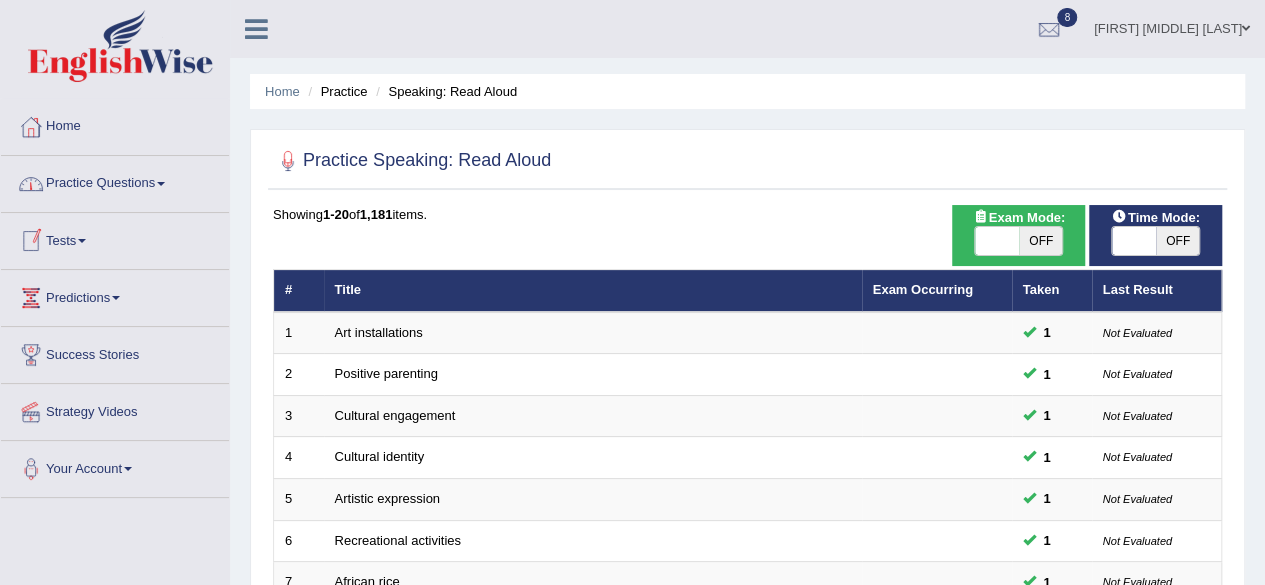 click on "Tests" at bounding box center [115, 238] 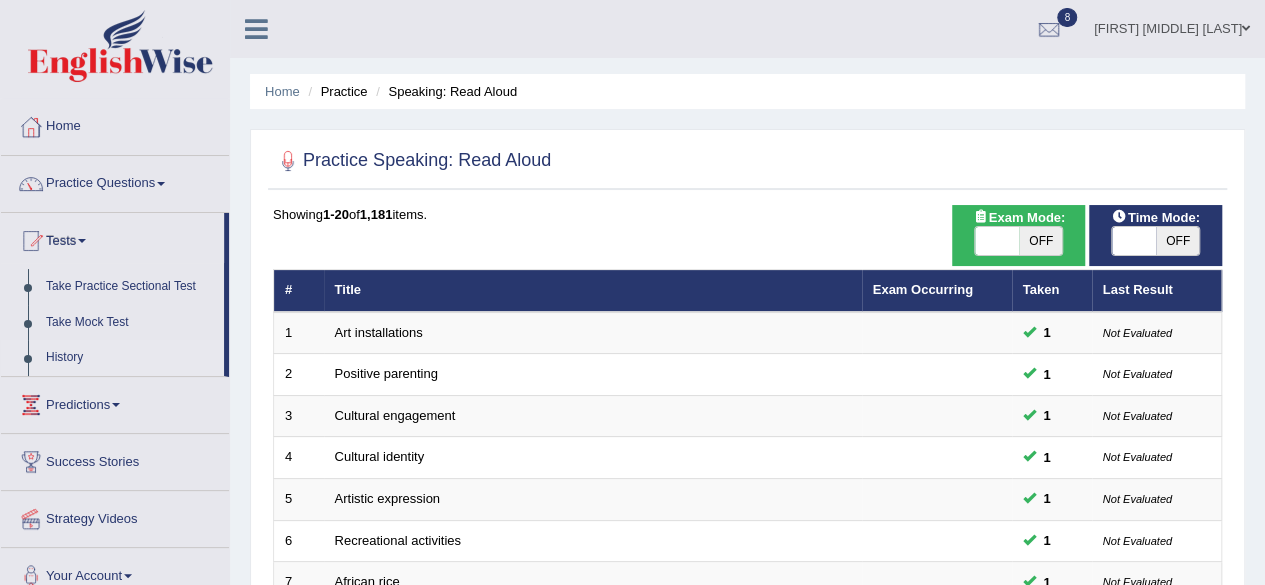 click on "History" at bounding box center (130, 358) 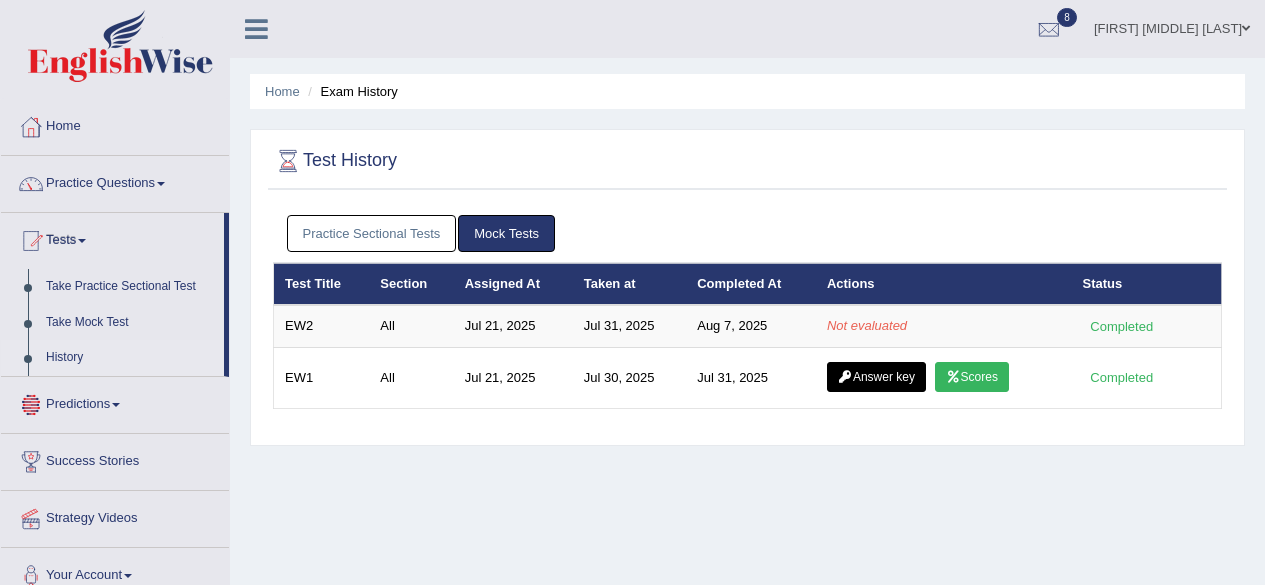 scroll, scrollTop: 0, scrollLeft: 0, axis: both 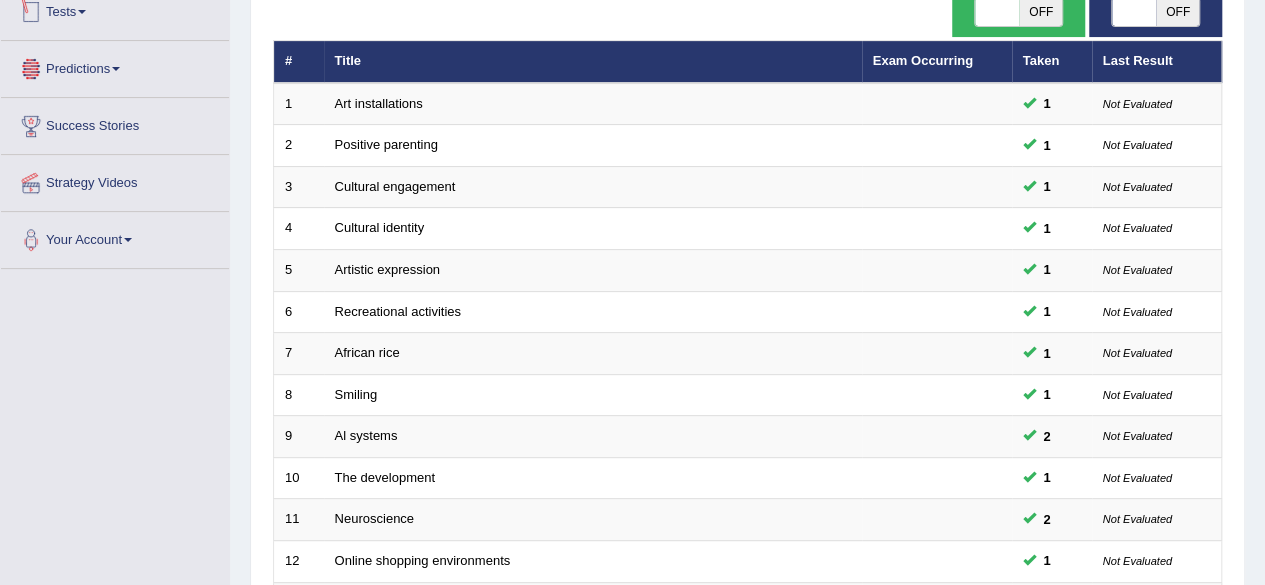 click on "Tests" at bounding box center [115, 9] 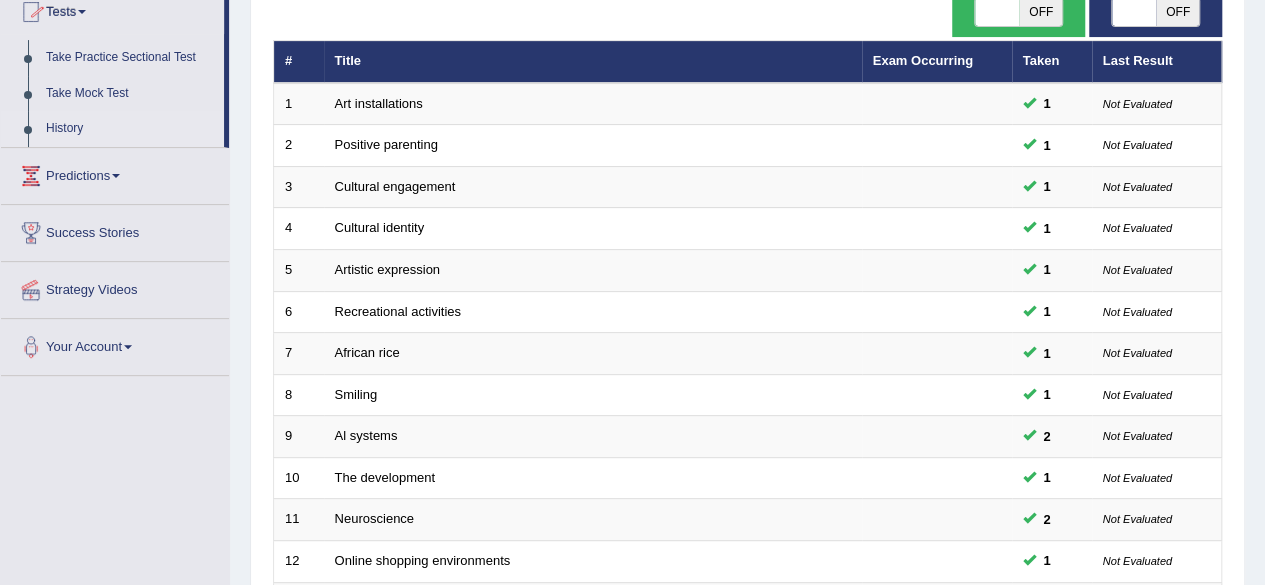click on "History" at bounding box center [130, 129] 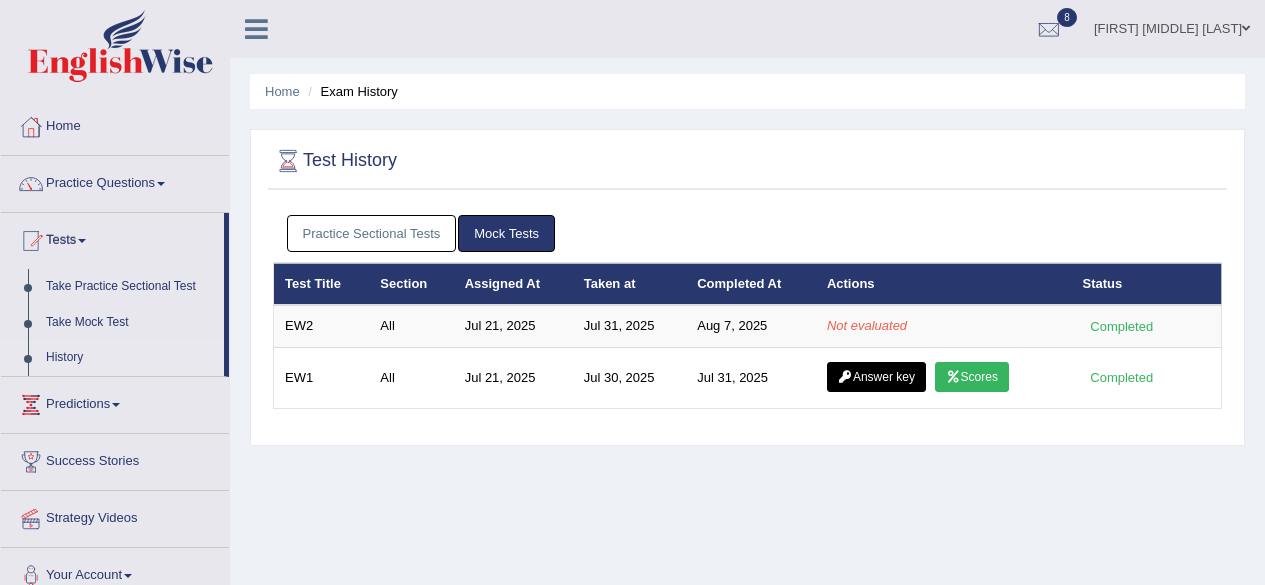 scroll, scrollTop: 0, scrollLeft: 0, axis: both 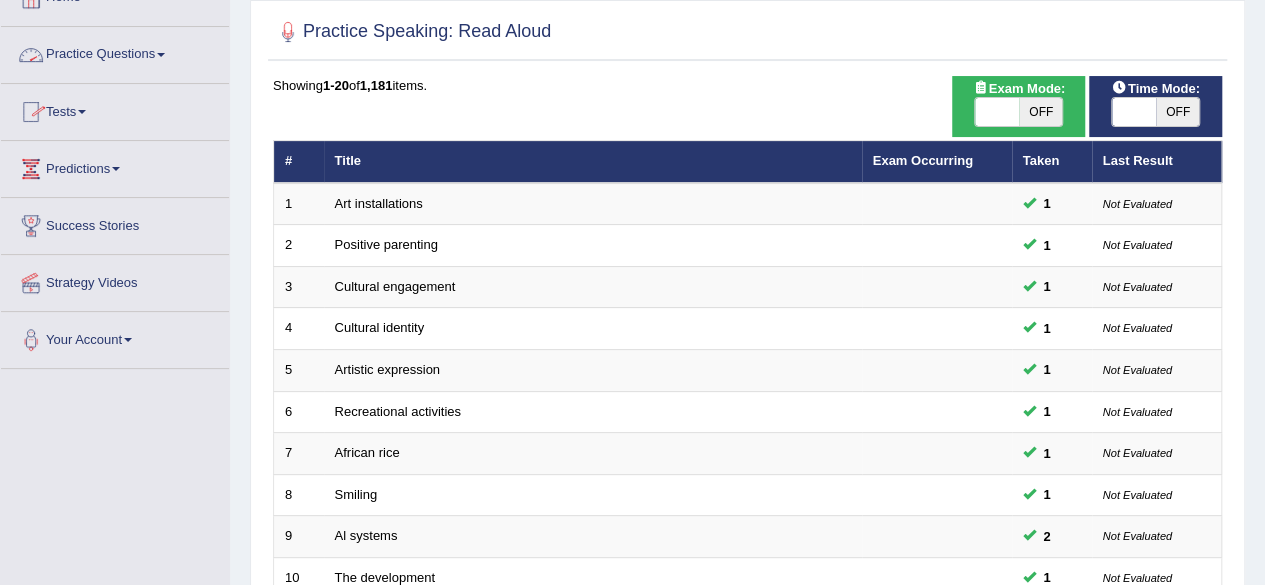 click on "Tests" at bounding box center [115, 109] 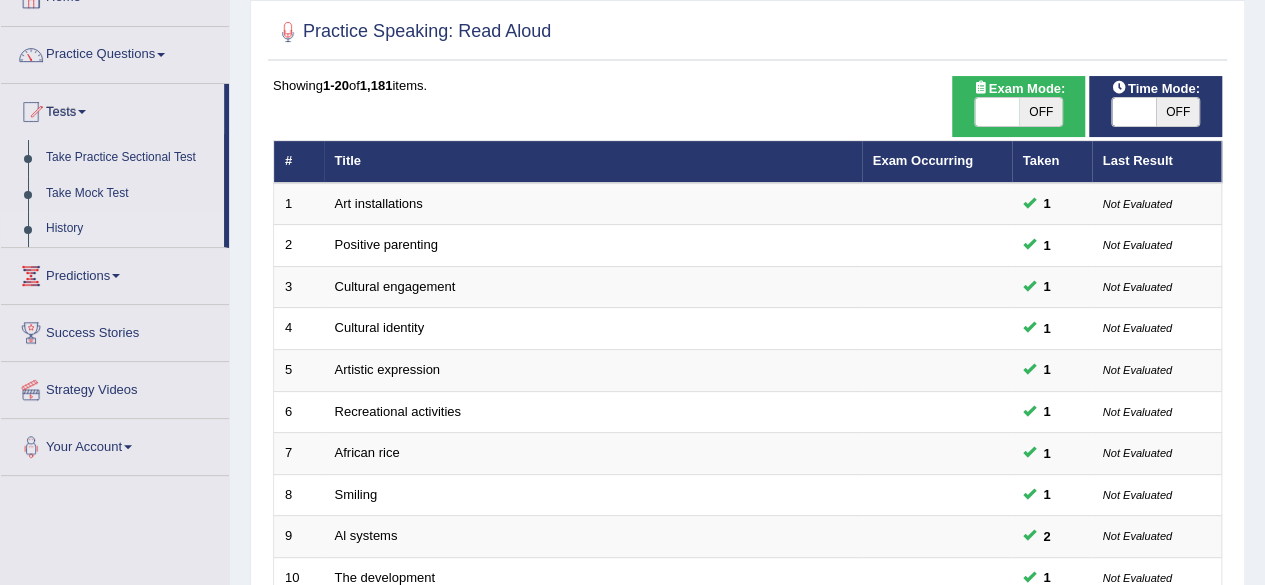click on "History" at bounding box center (130, 229) 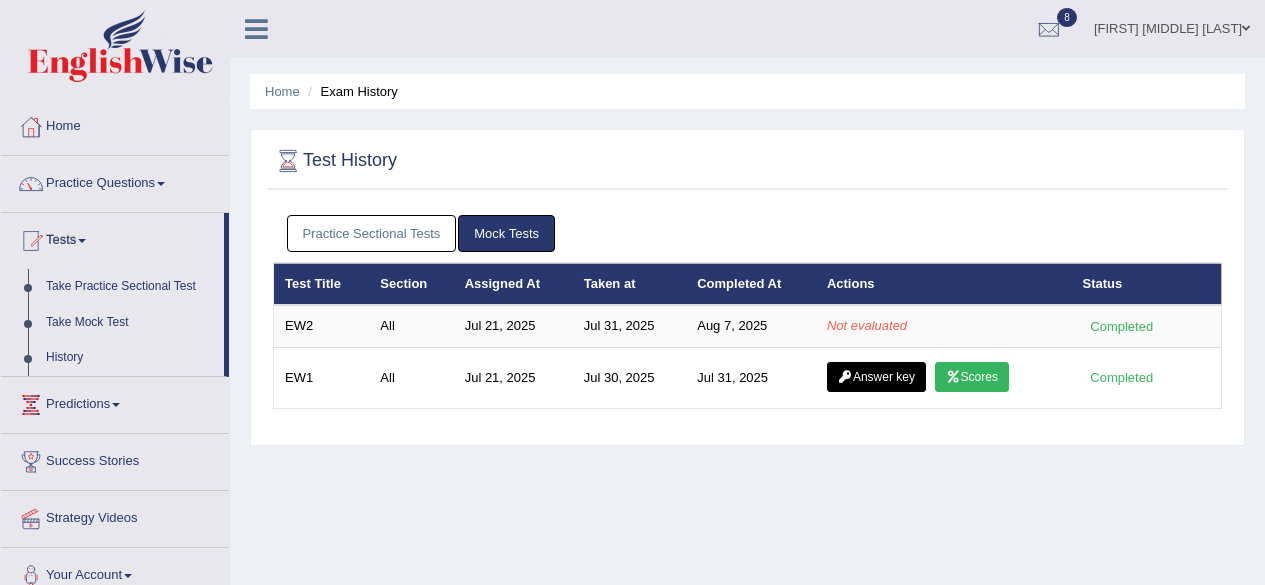 scroll, scrollTop: 0, scrollLeft: 0, axis: both 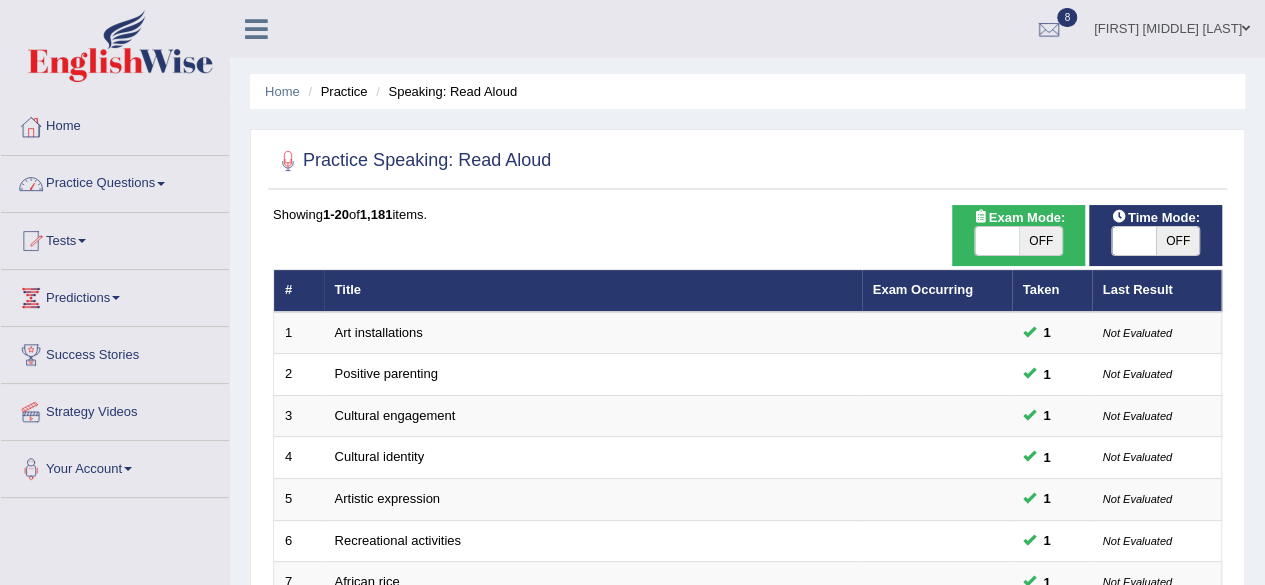 click on "Tests" at bounding box center [115, 238] 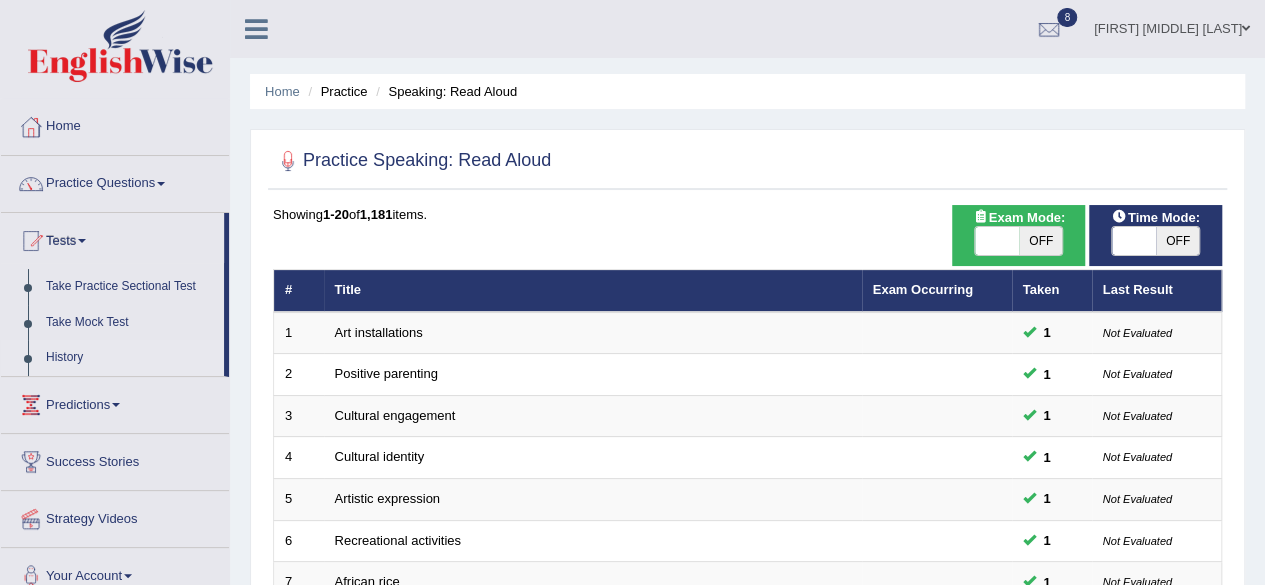 click on "History" at bounding box center (130, 358) 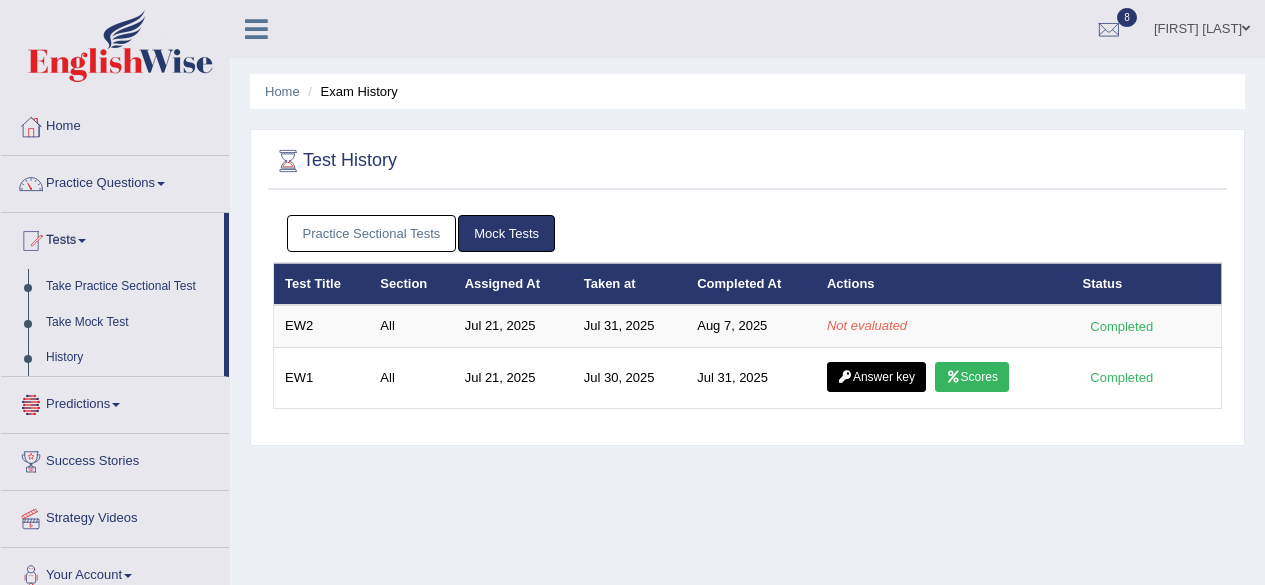 scroll, scrollTop: 0, scrollLeft: 0, axis: both 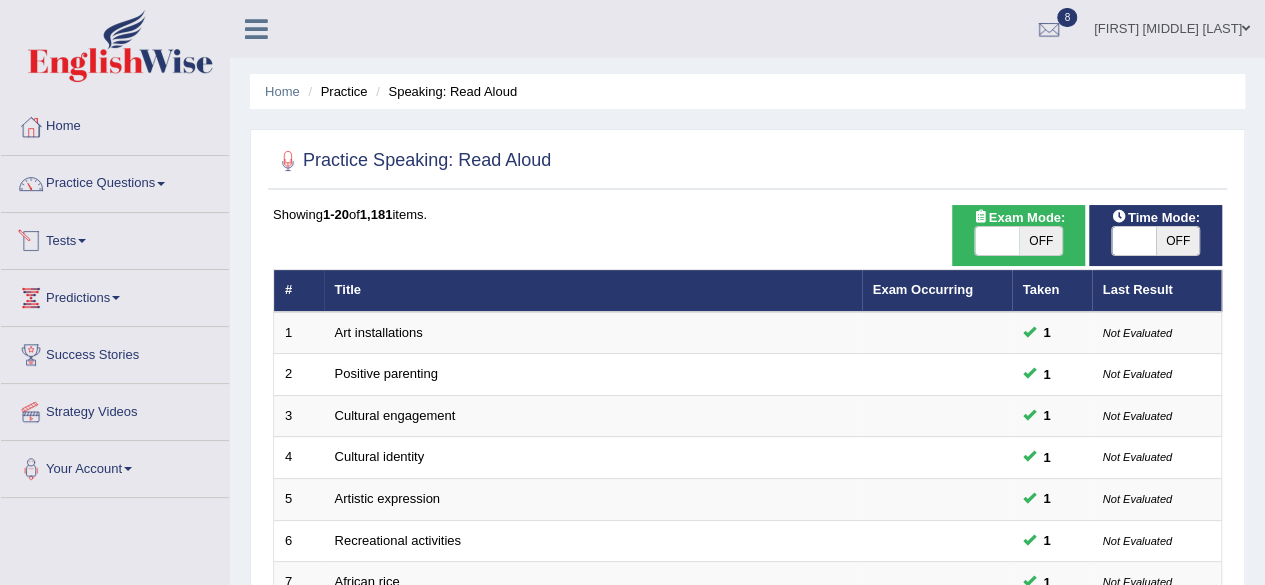 click on "Tests" at bounding box center (115, 238) 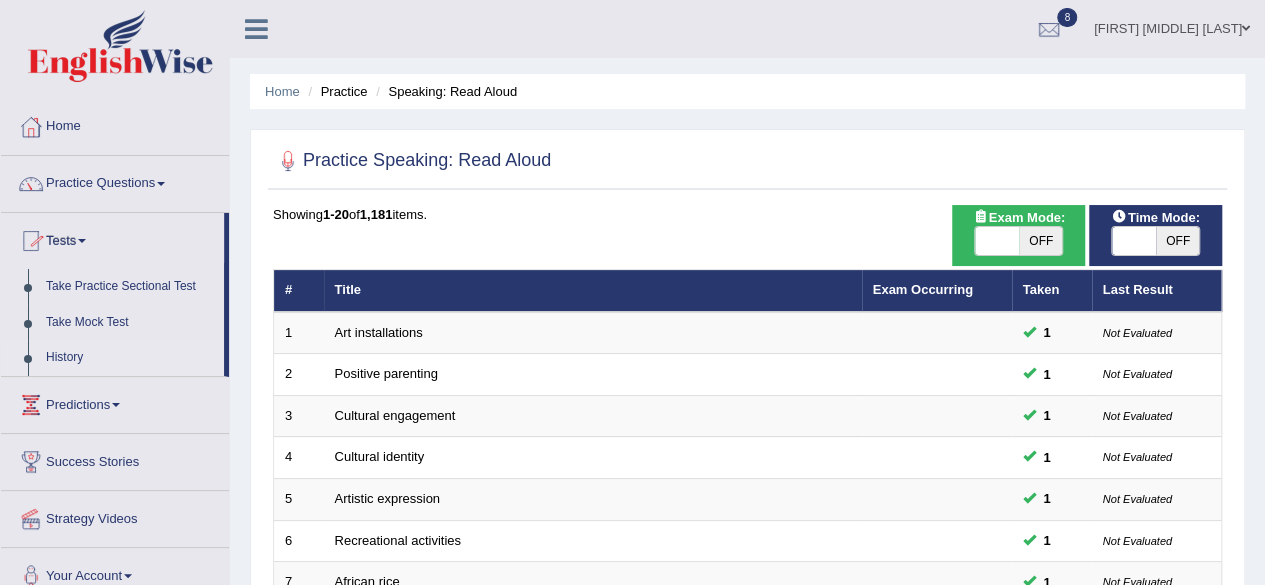 click on "History" at bounding box center (130, 358) 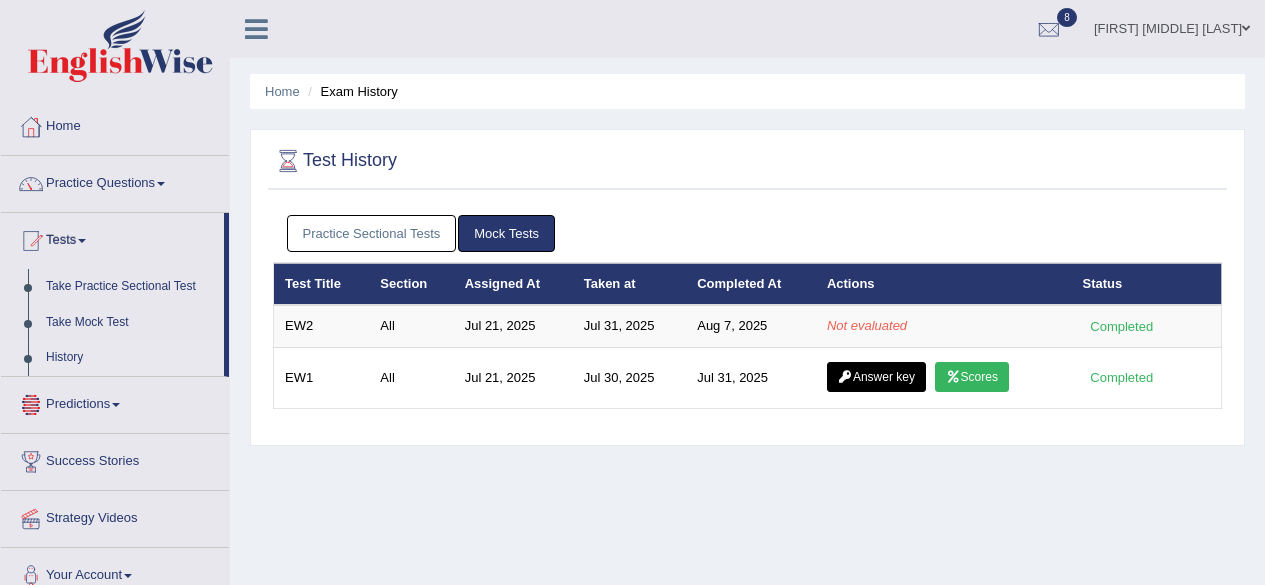 scroll, scrollTop: 0, scrollLeft: 0, axis: both 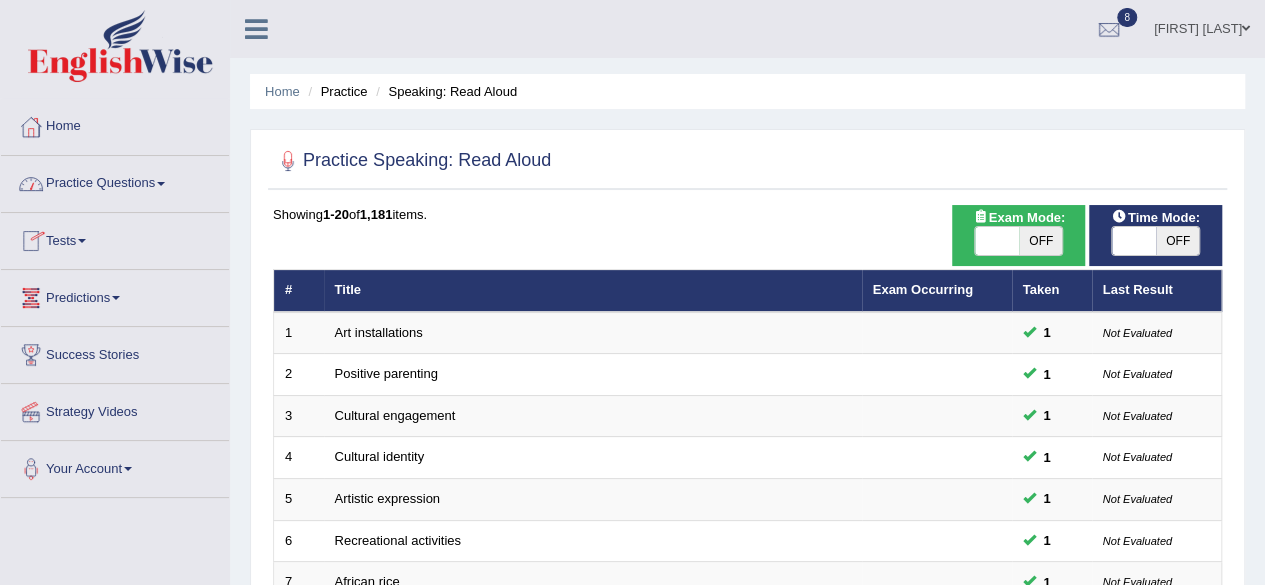 click on "Tests" at bounding box center (115, 238) 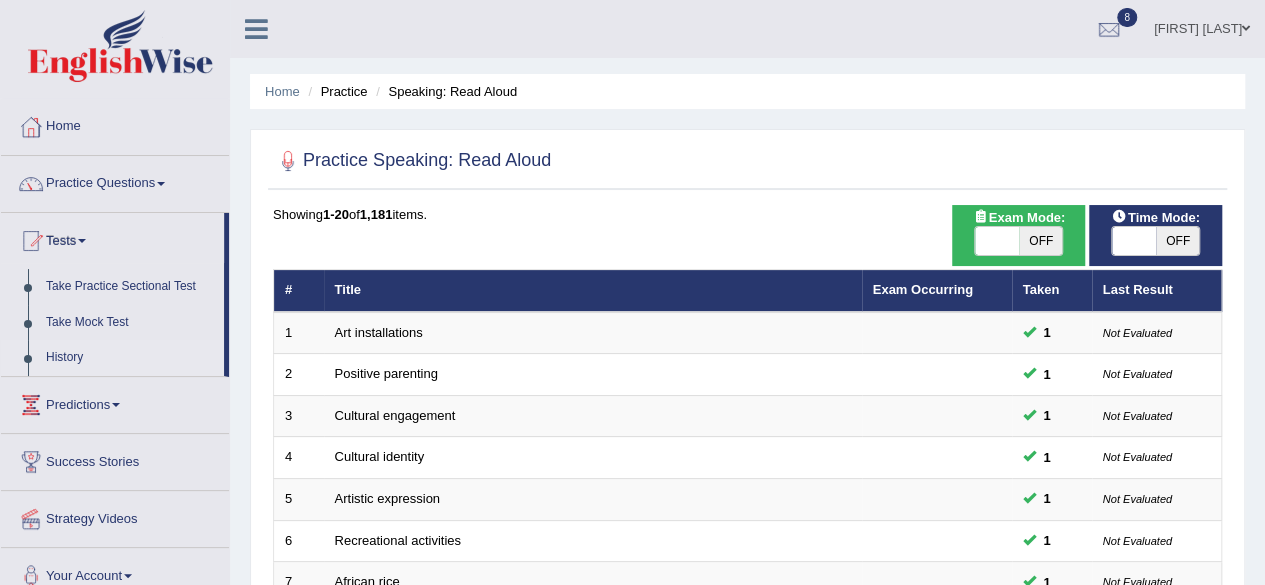 click on "History" at bounding box center (130, 358) 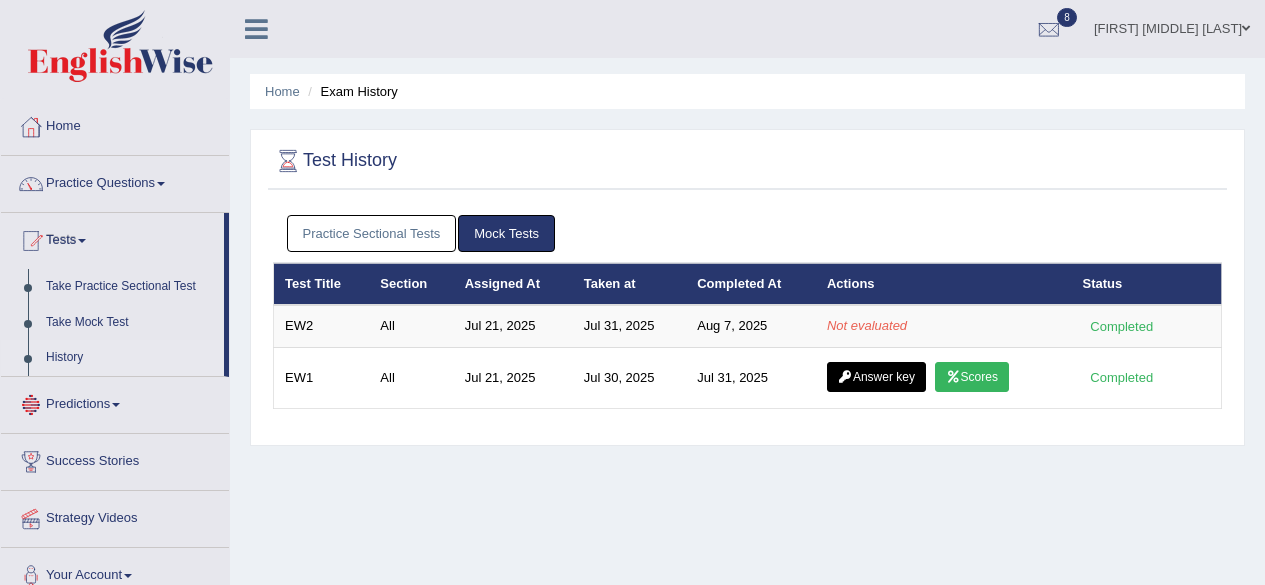 scroll, scrollTop: 0, scrollLeft: 0, axis: both 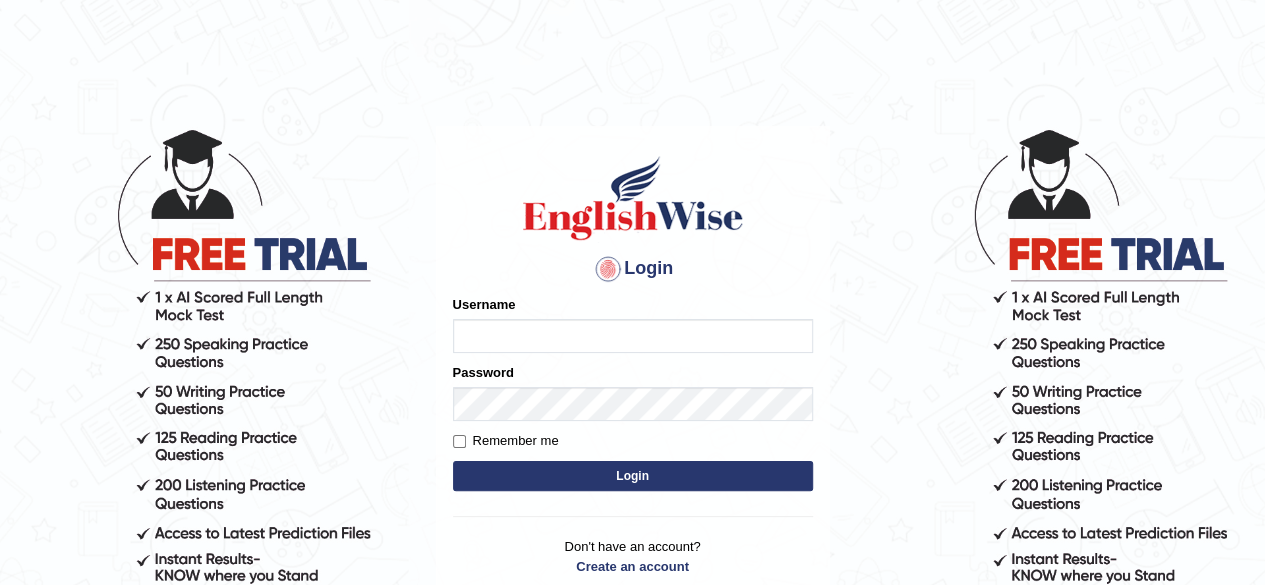 type on "Shamim" 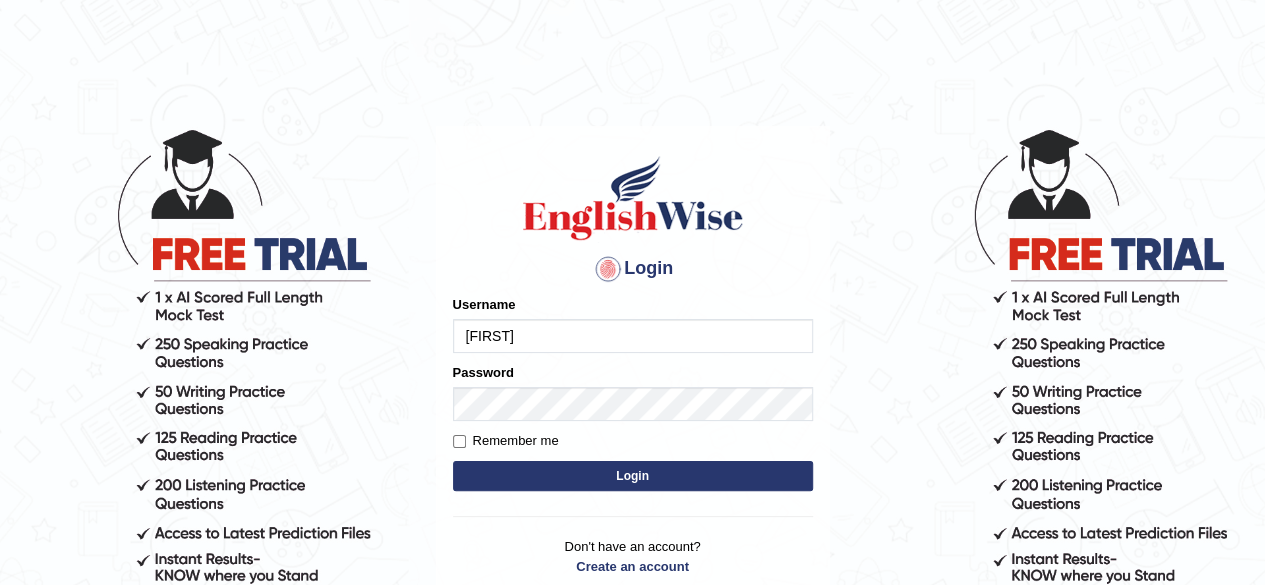 click on "Login" at bounding box center (633, 476) 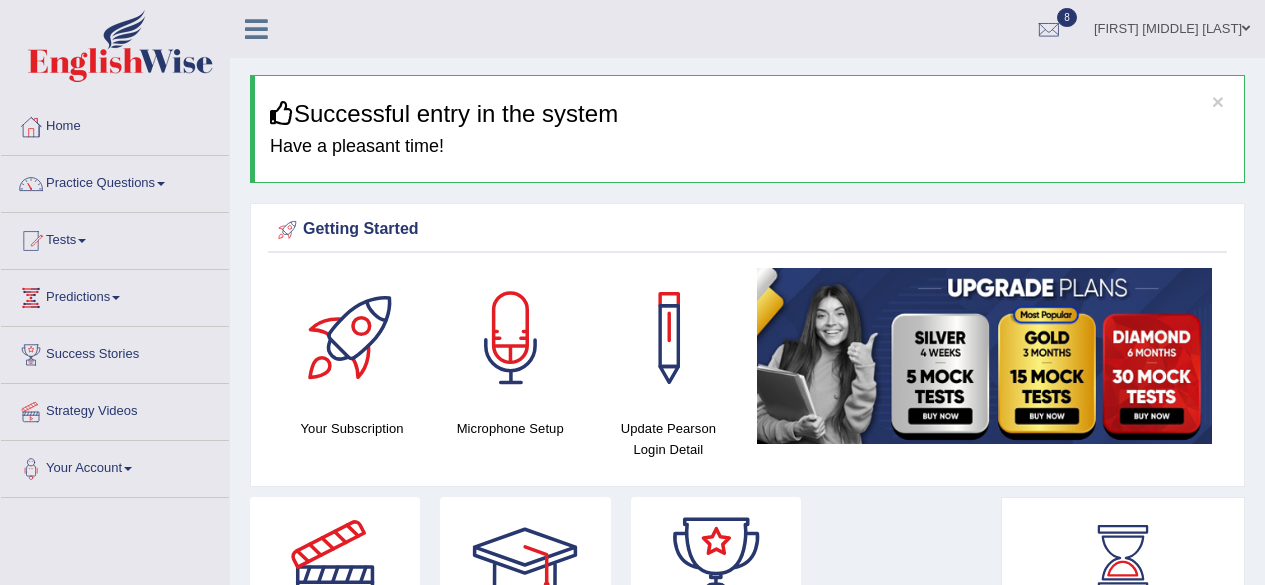 scroll, scrollTop: 0, scrollLeft: 0, axis: both 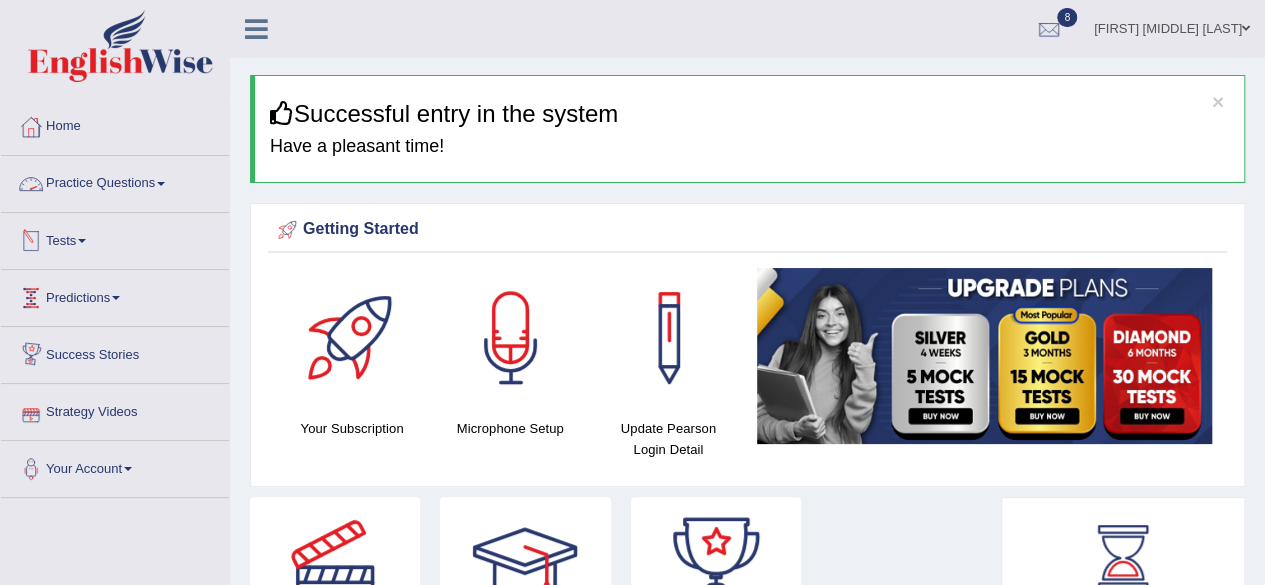 click on "Tests" at bounding box center (115, 238) 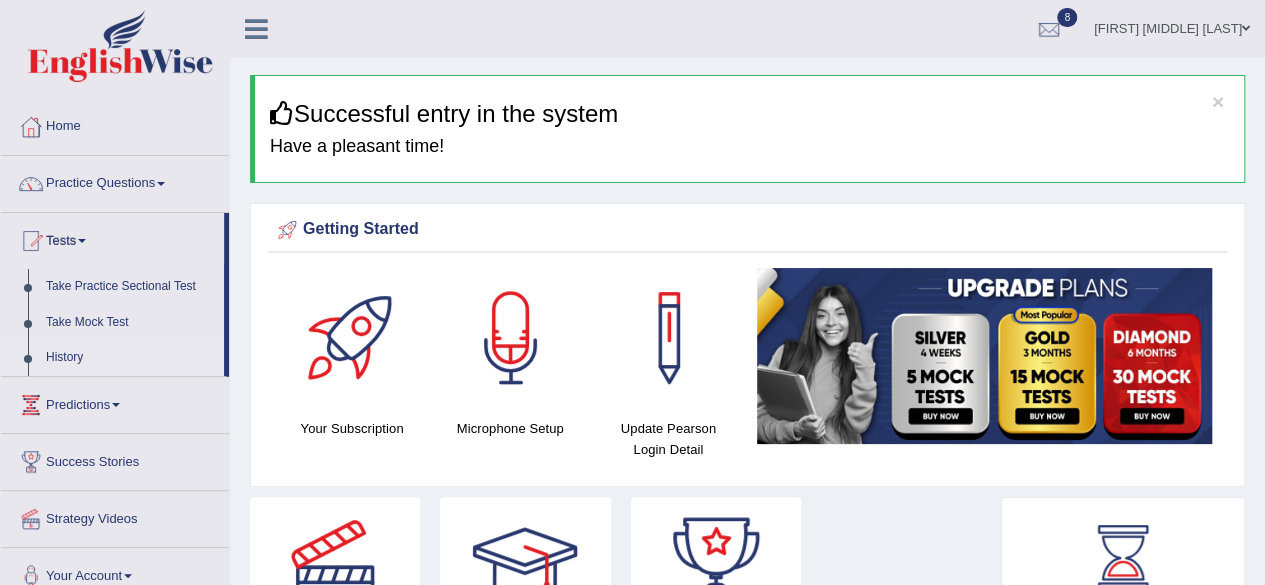 click on "History" at bounding box center (130, 358) 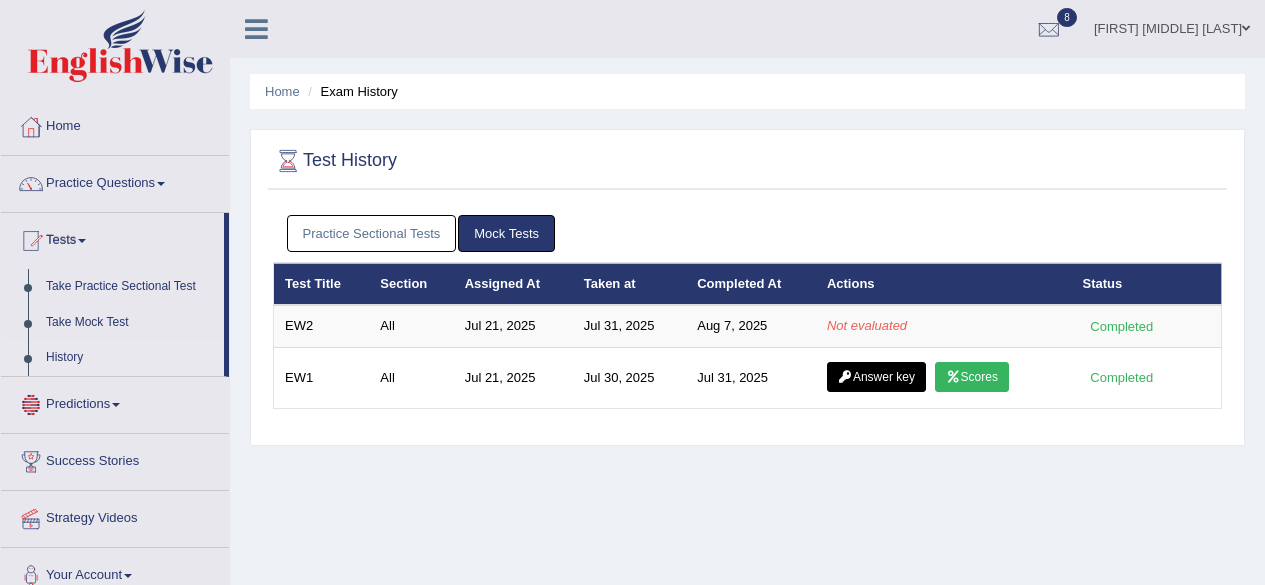 scroll, scrollTop: 0, scrollLeft: 0, axis: both 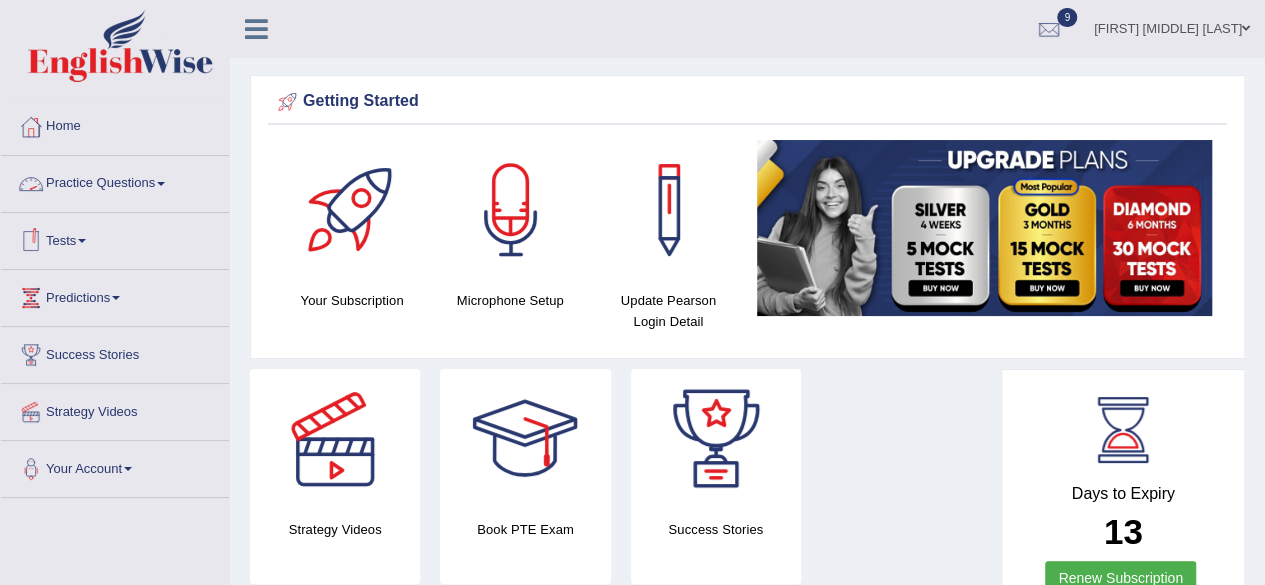 click on "Tests" at bounding box center [115, 238] 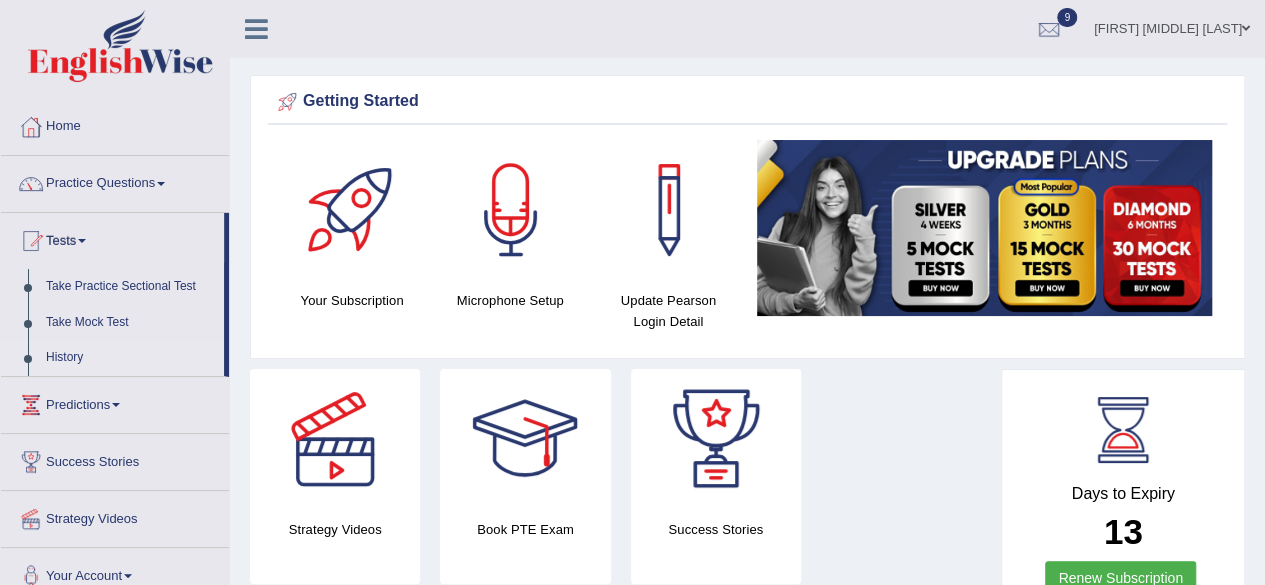 click on "History" at bounding box center (130, 358) 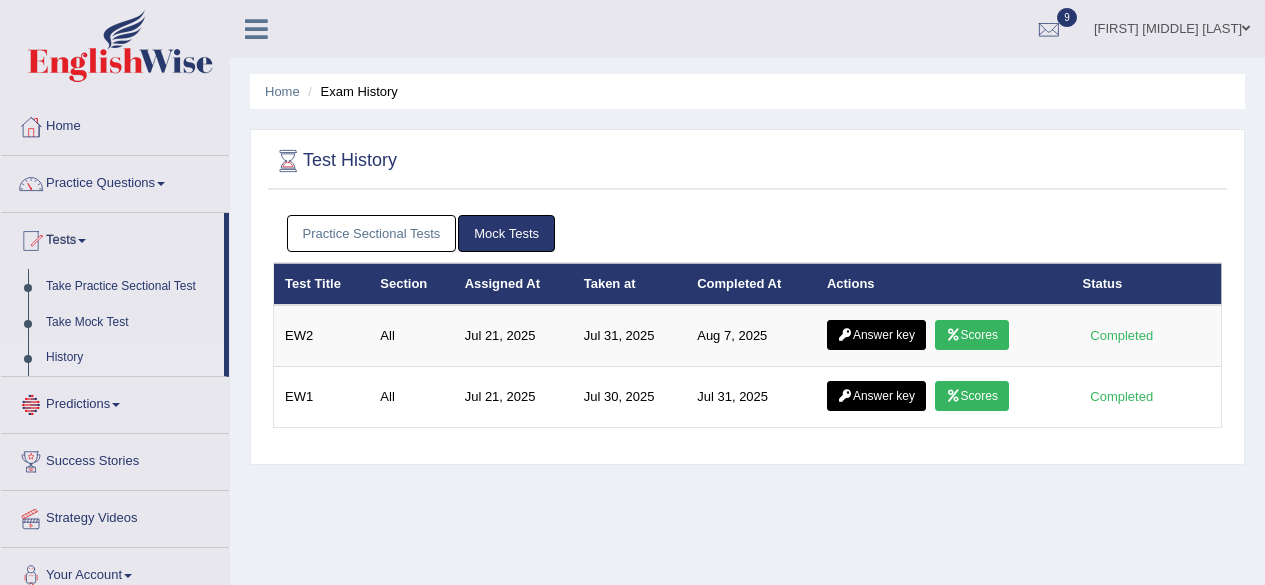 scroll, scrollTop: 0, scrollLeft: 0, axis: both 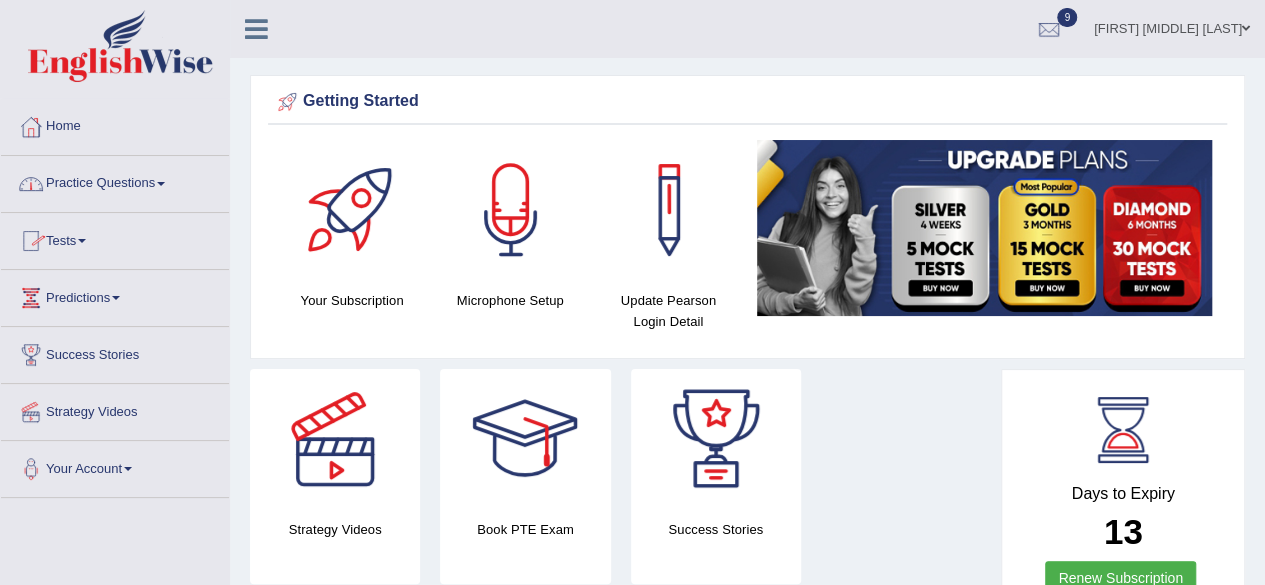 click at bounding box center [82, 241] 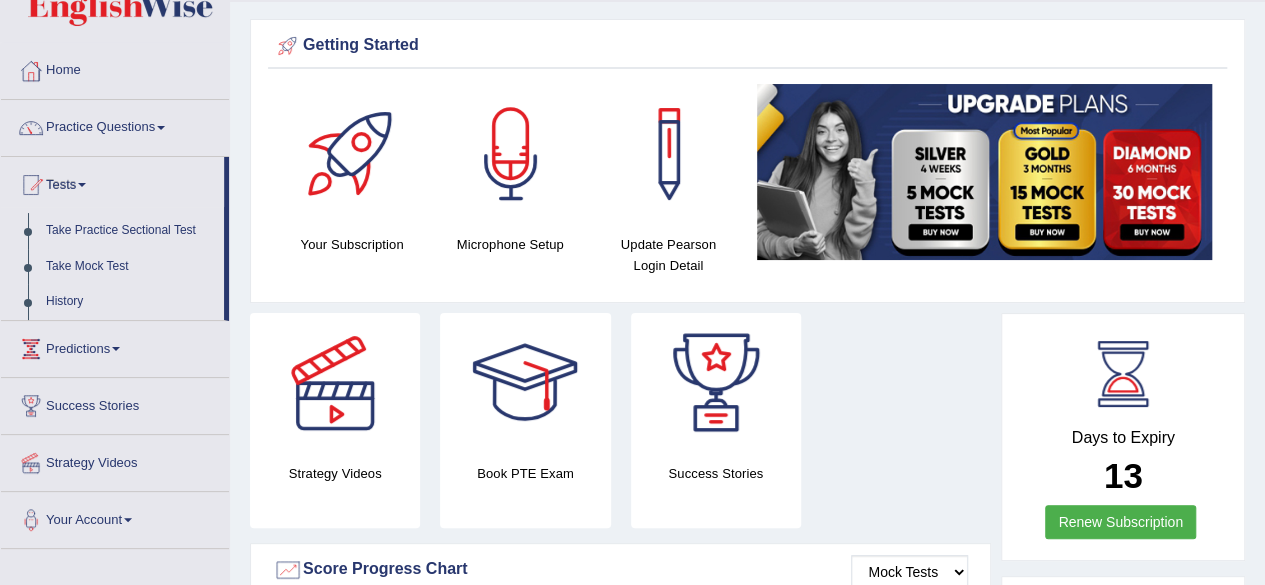 scroll, scrollTop: 100, scrollLeft: 0, axis: vertical 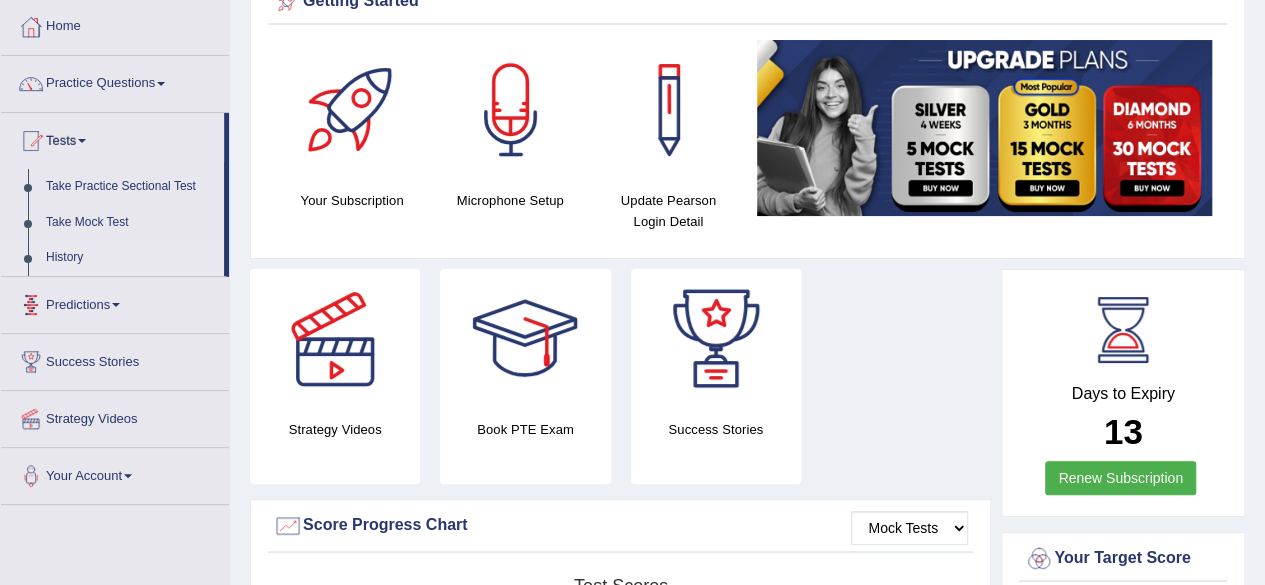 click on "History" at bounding box center (130, 258) 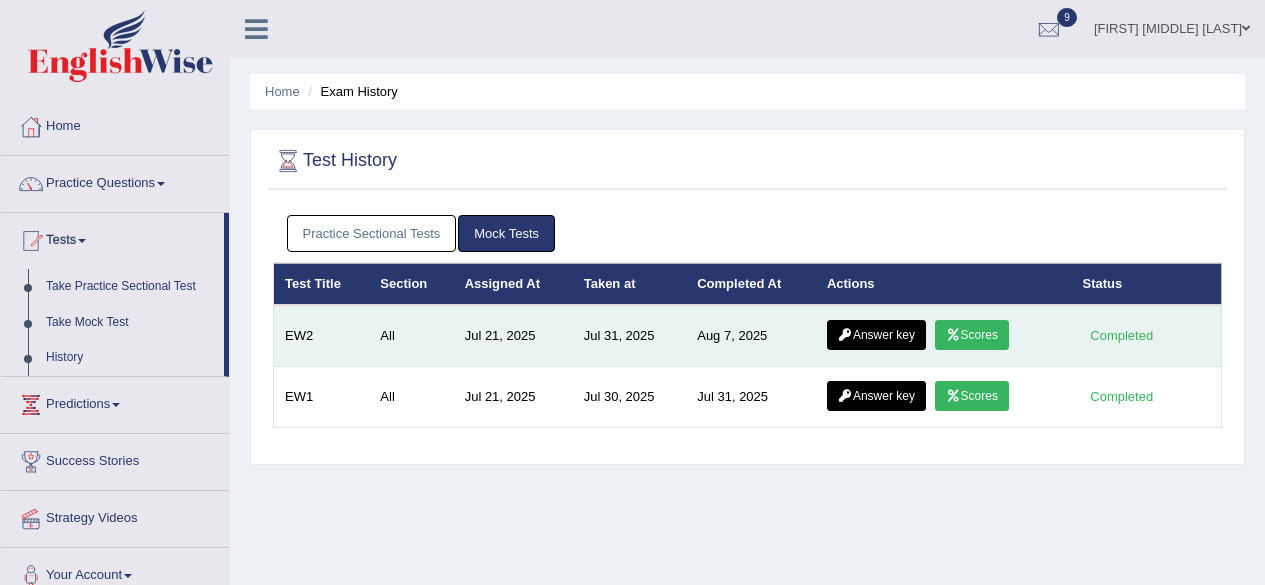 scroll, scrollTop: 0, scrollLeft: 0, axis: both 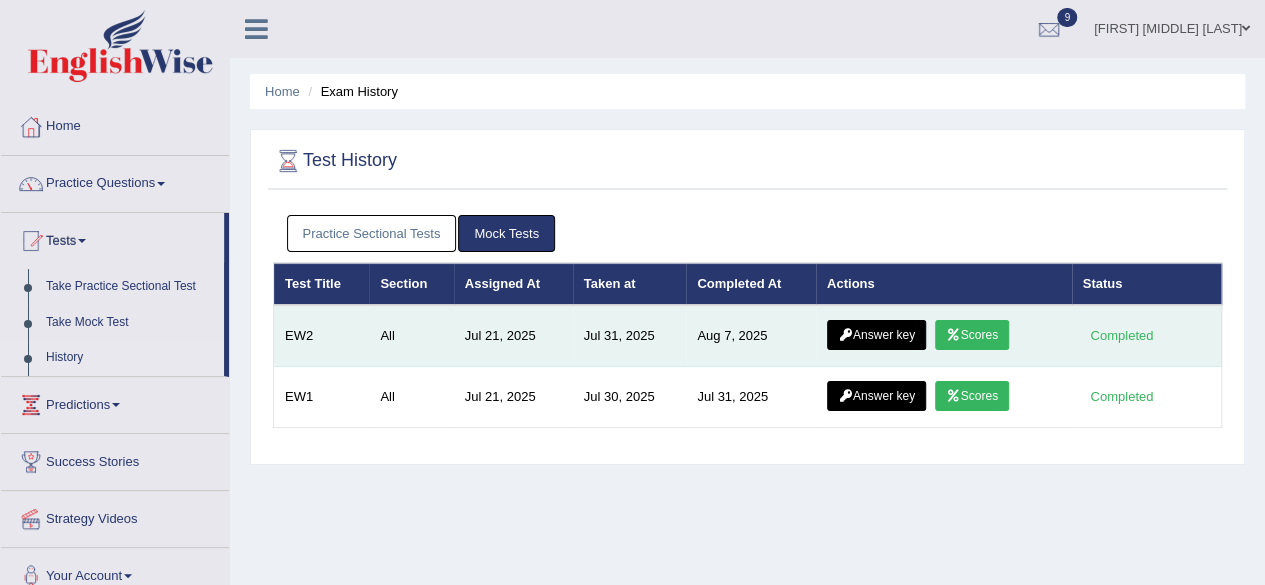 click on "Scores" at bounding box center (972, 335) 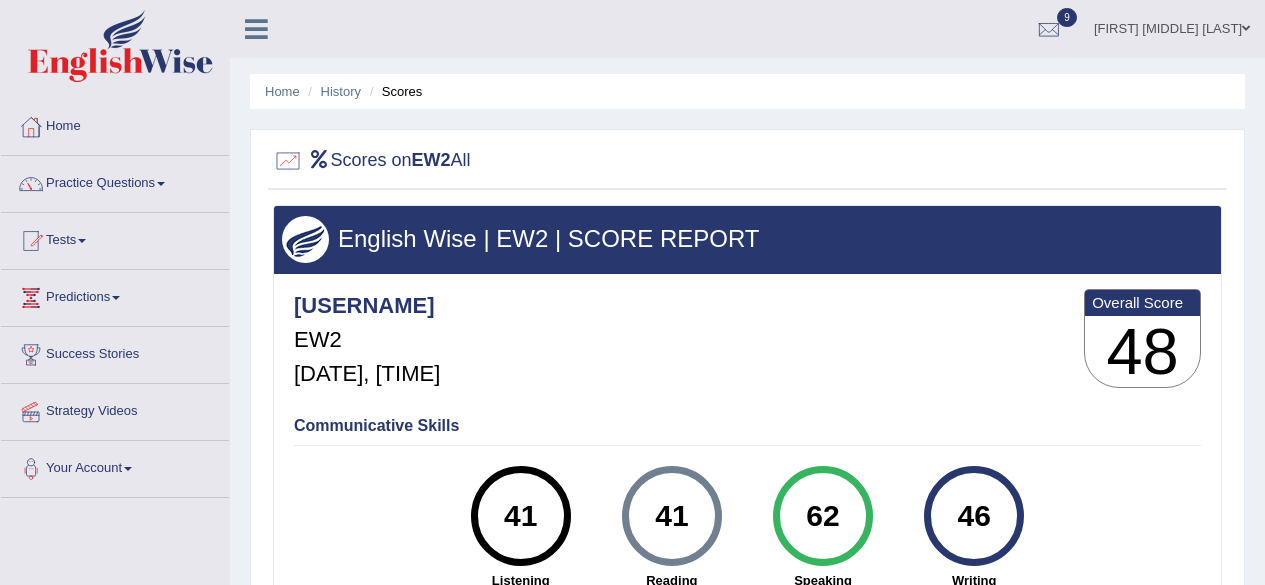 scroll, scrollTop: 0, scrollLeft: 0, axis: both 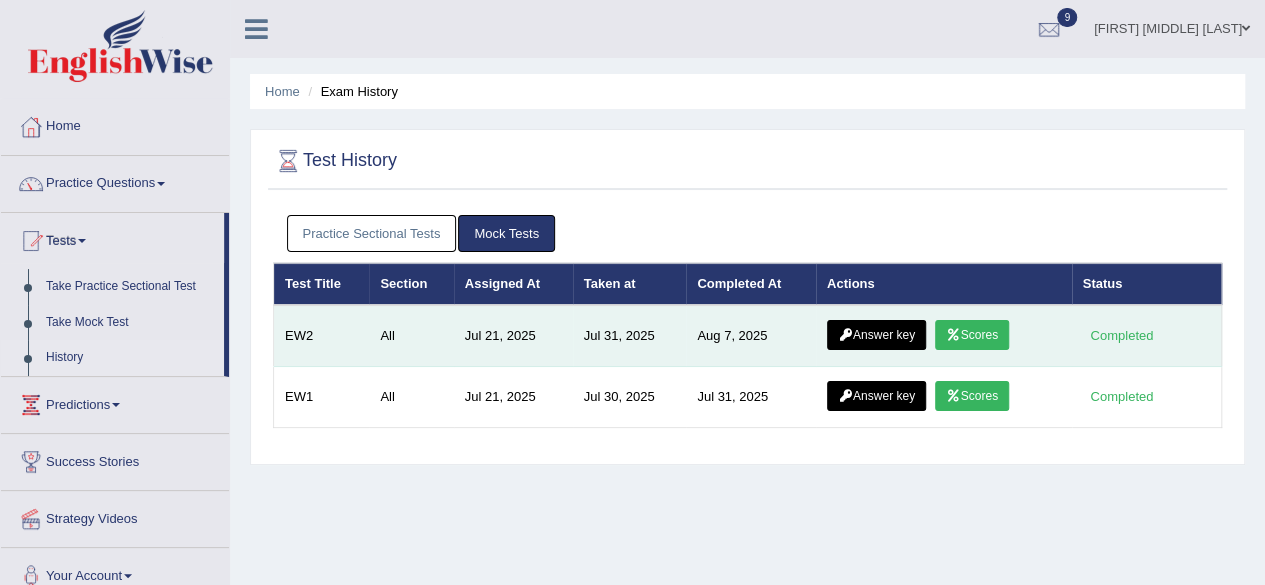 click on "Answer key" 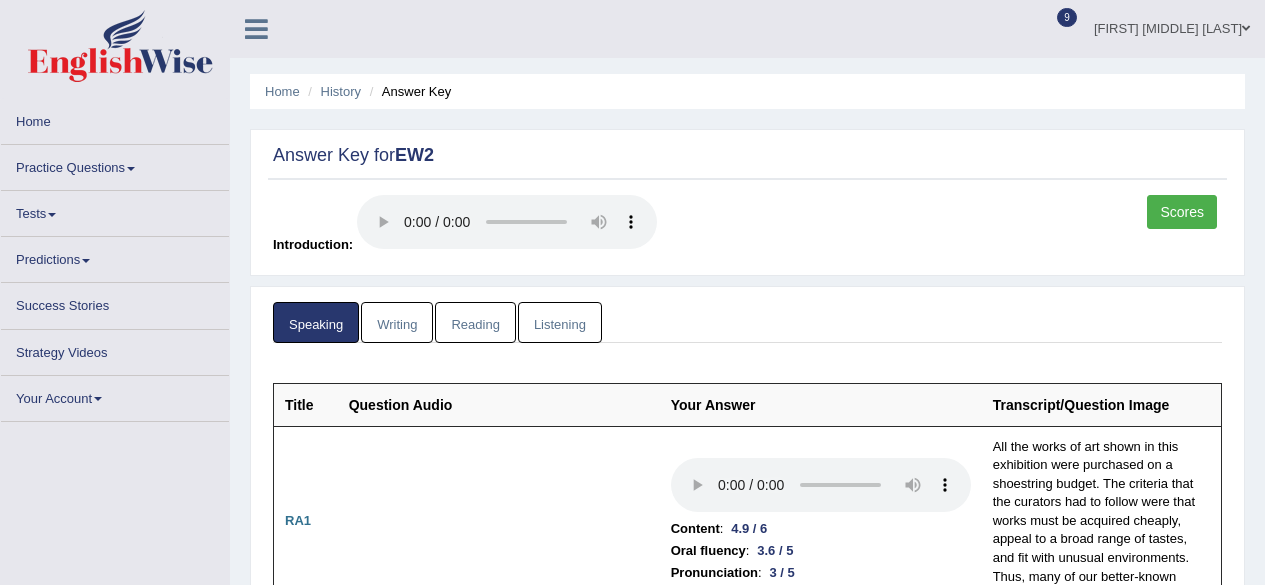 scroll, scrollTop: 100, scrollLeft: 0, axis: vertical 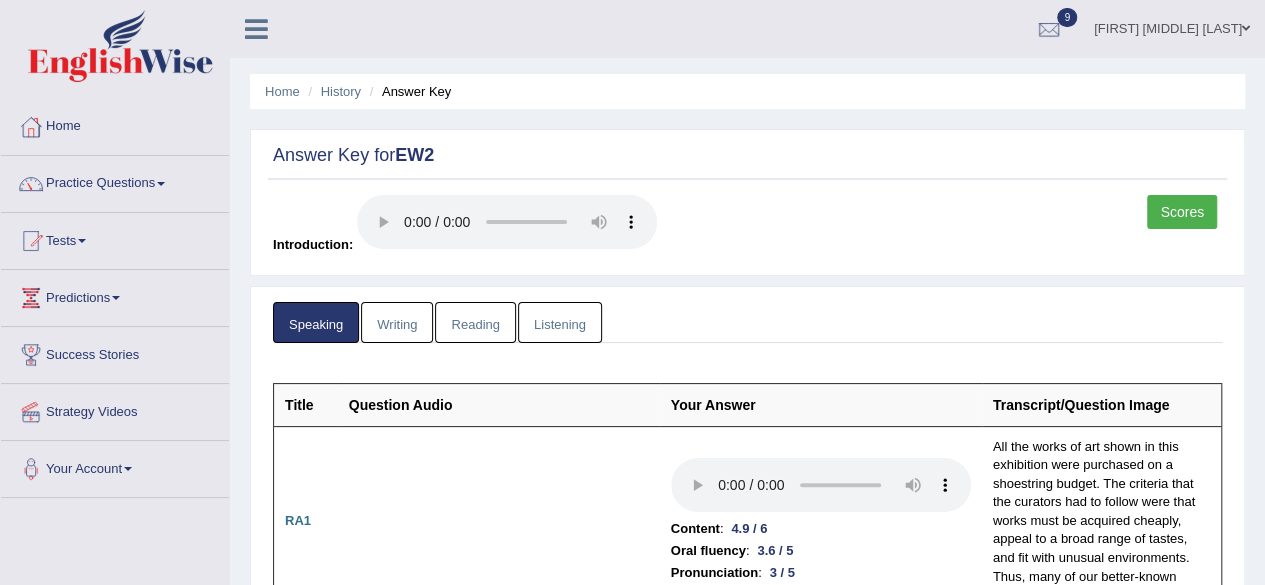 click on "Writing" at bounding box center [397, 322] 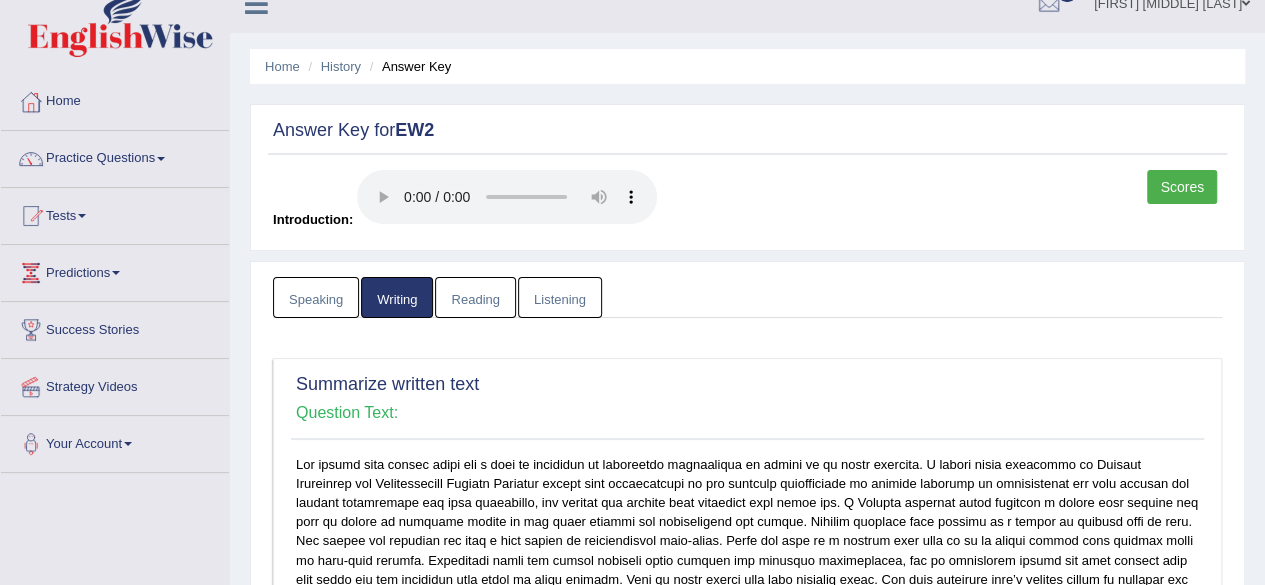 scroll, scrollTop: 0, scrollLeft: 0, axis: both 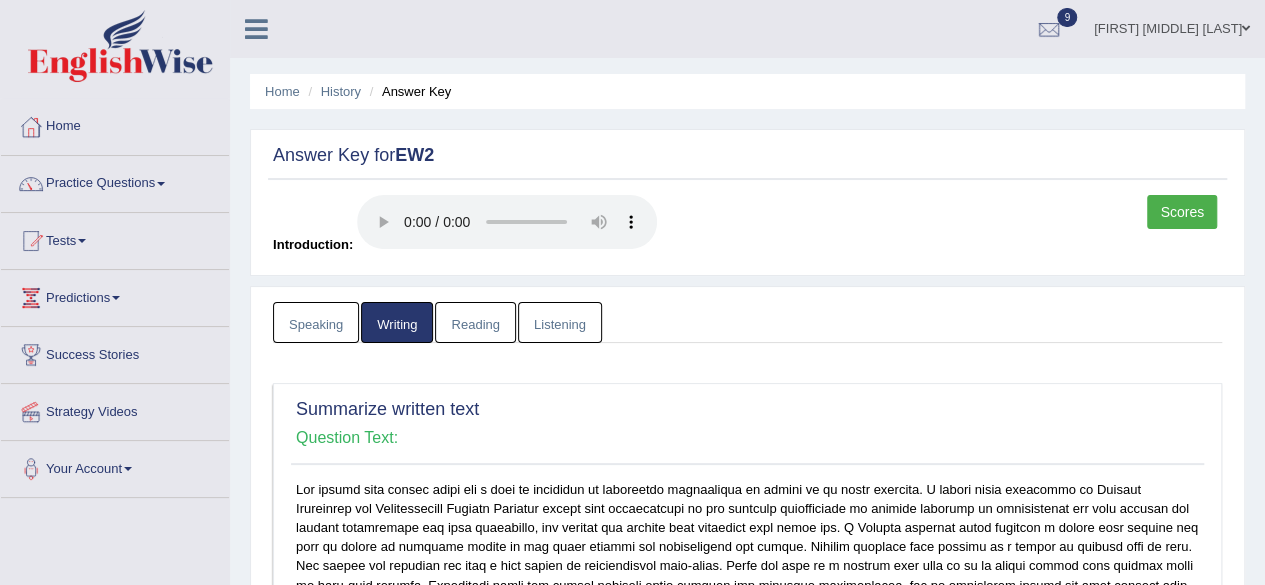 click on "Reading" at bounding box center [475, 322] 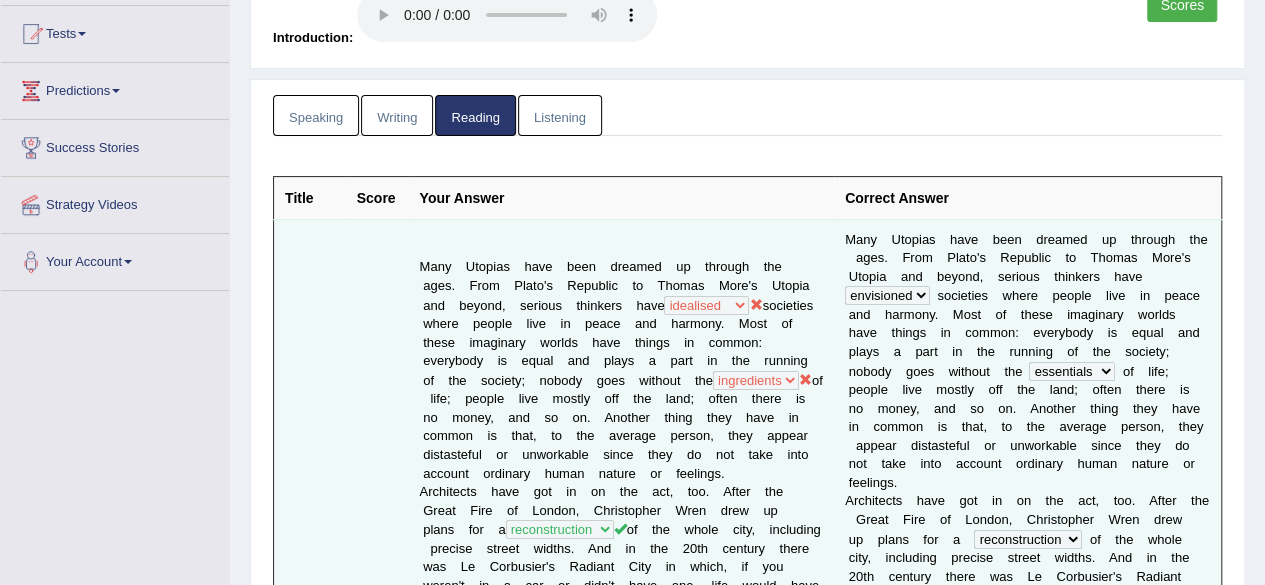 scroll, scrollTop: 0, scrollLeft: 0, axis: both 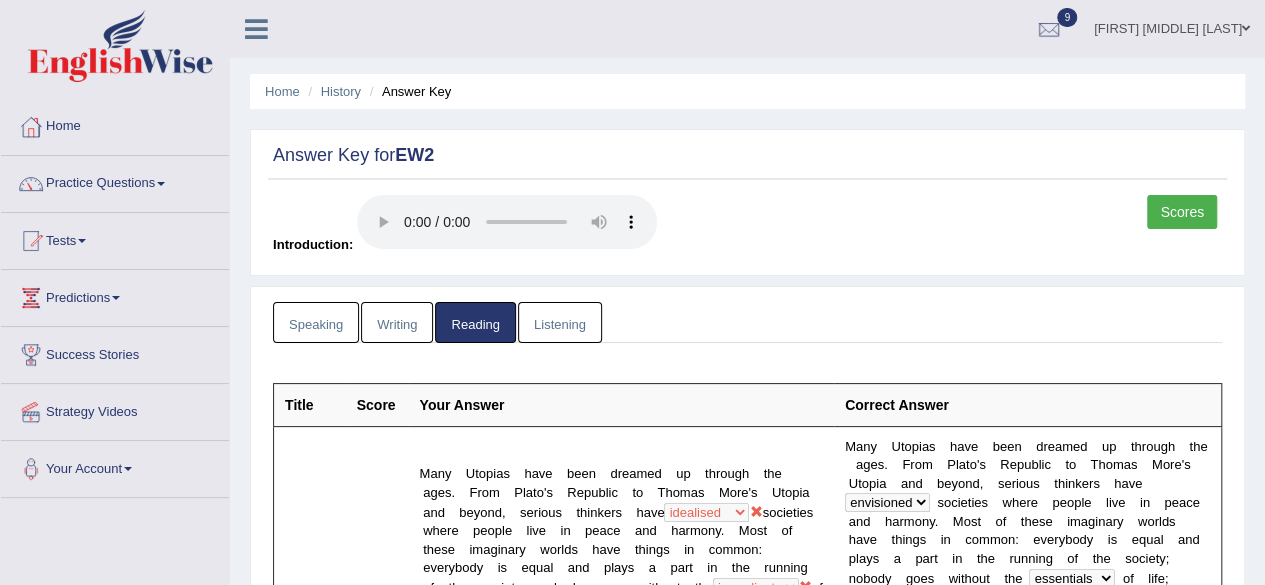 click on "Listening" at bounding box center (560, 322) 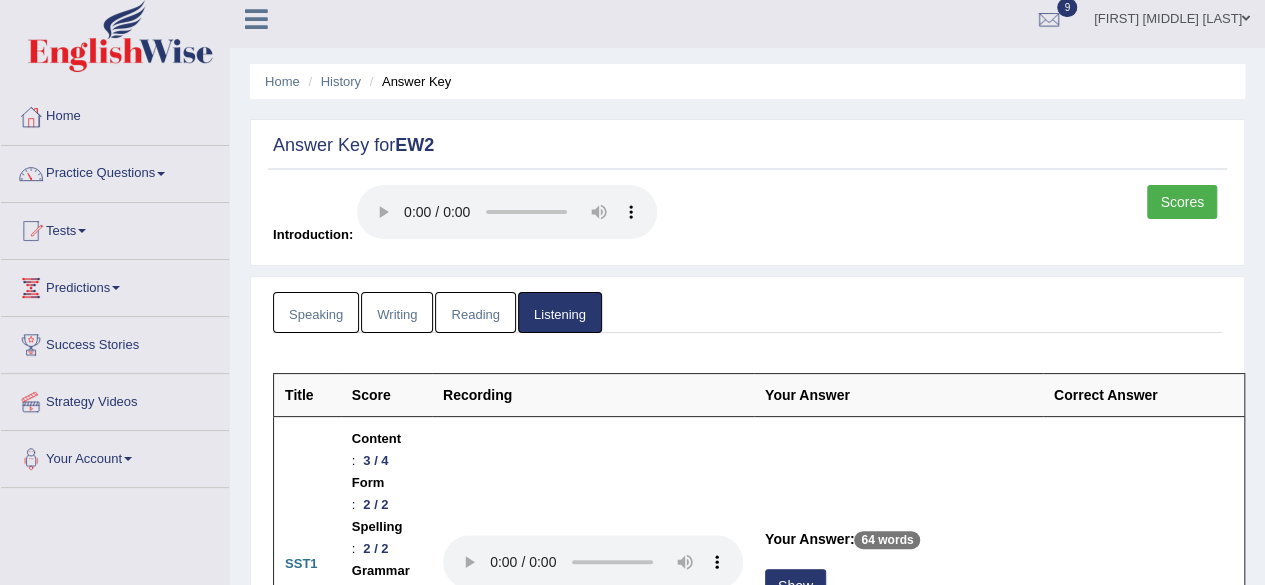 scroll, scrollTop: 0, scrollLeft: 0, axis: both 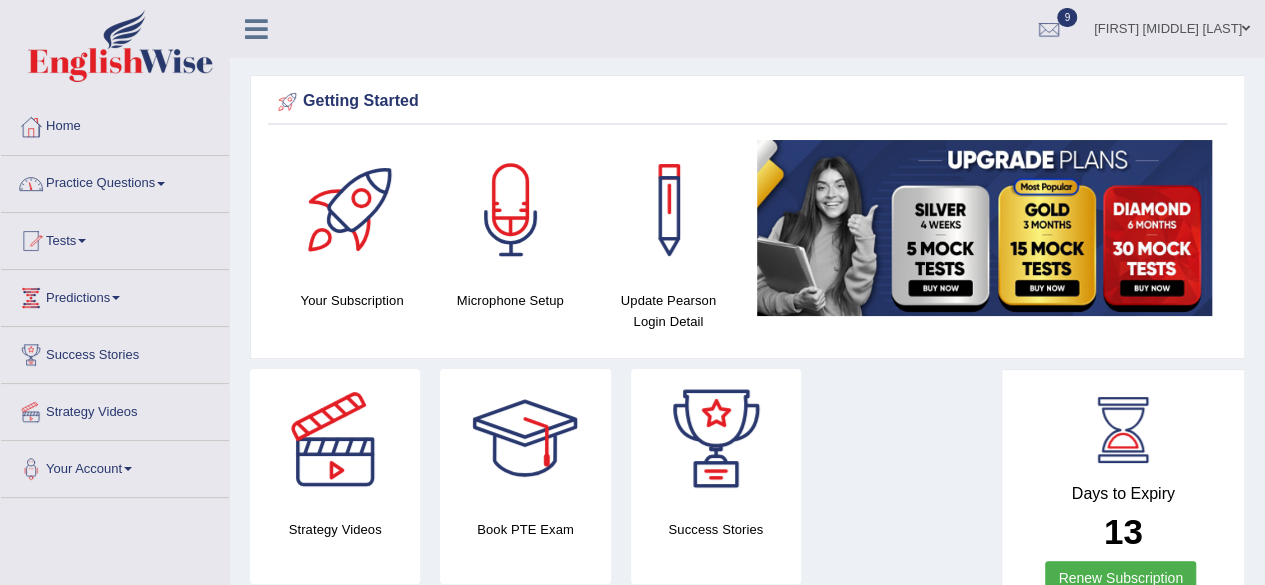 click at bounding box center [82, 241] 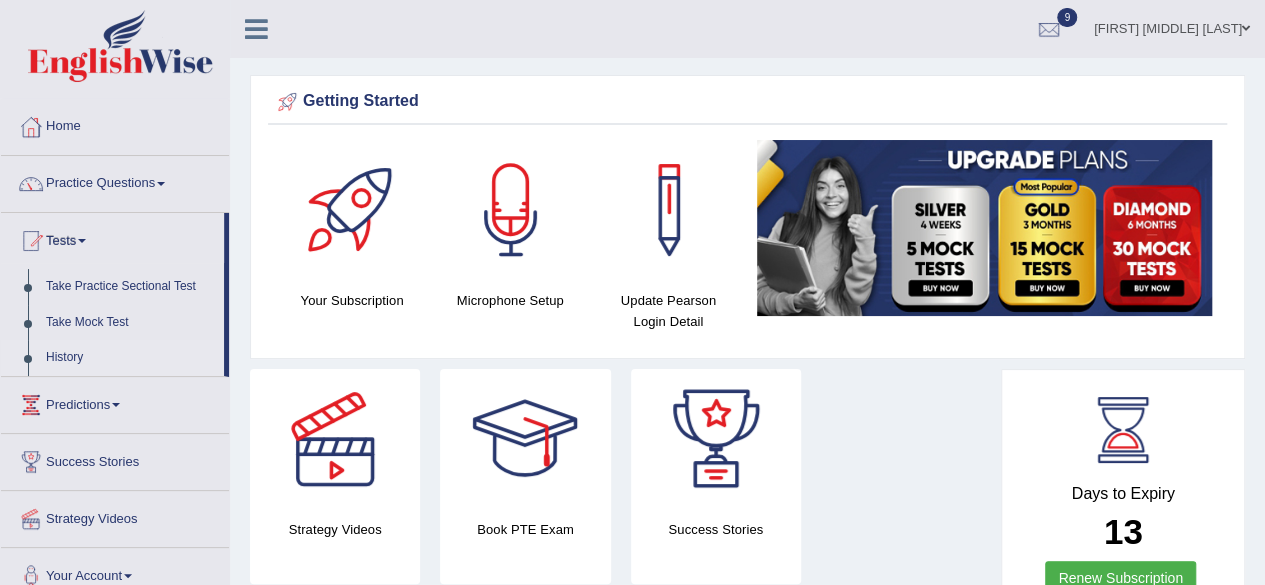 click on "History" at bounding box center [130, 358] 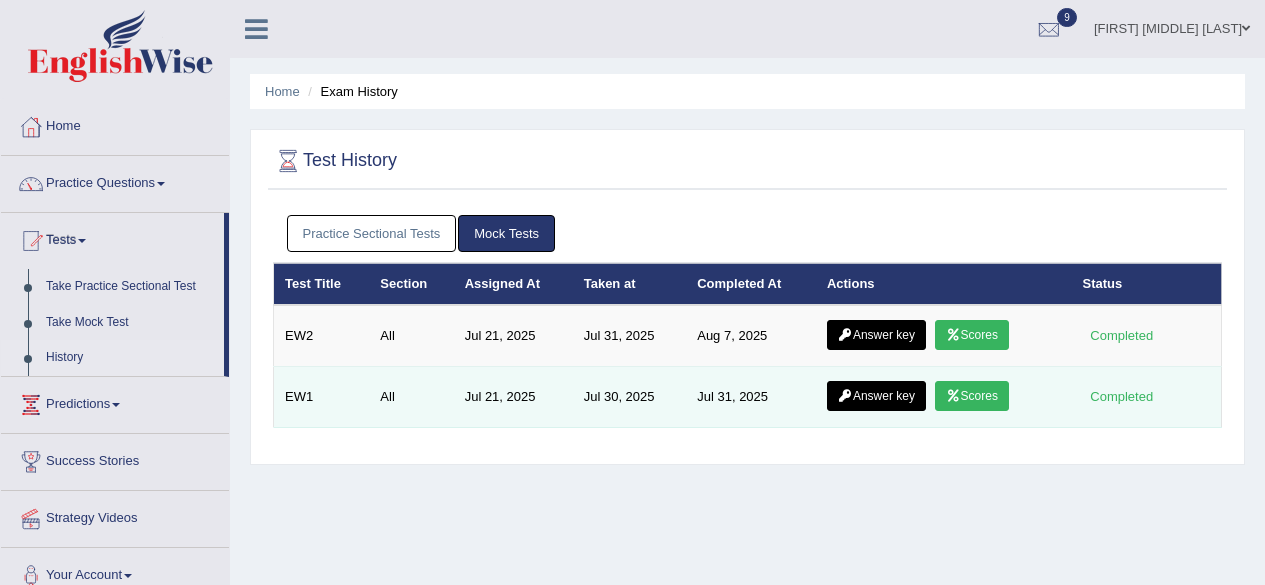scroll, scrollTop: 0, scrollLeft: 0, axis: both 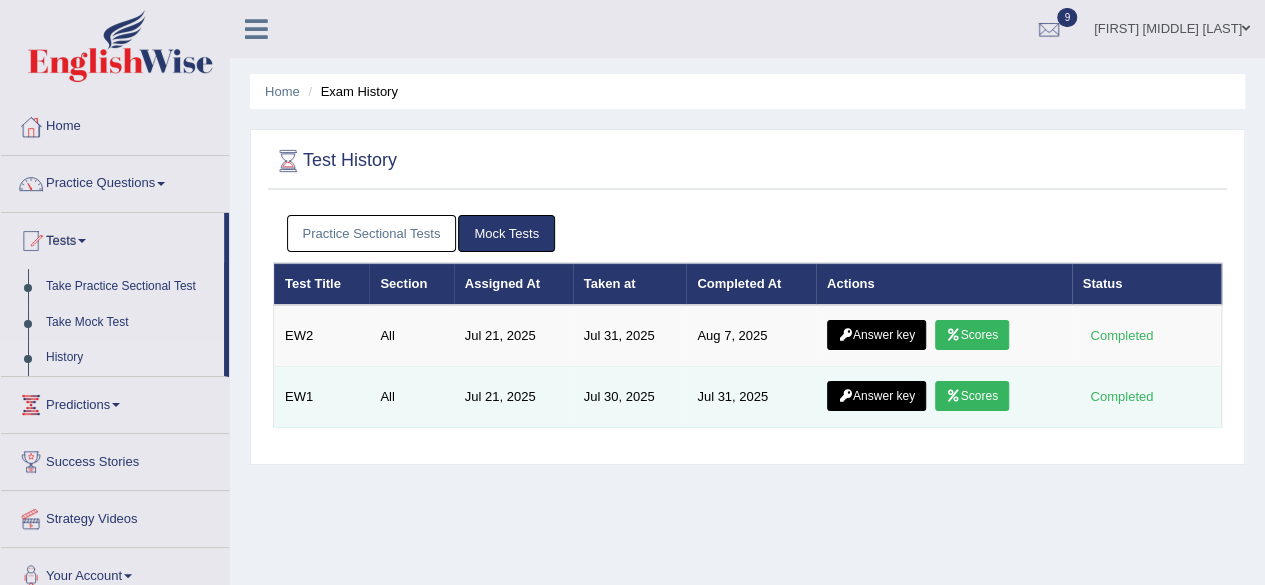 click on "Answer key" at bounding box center (876, 396) 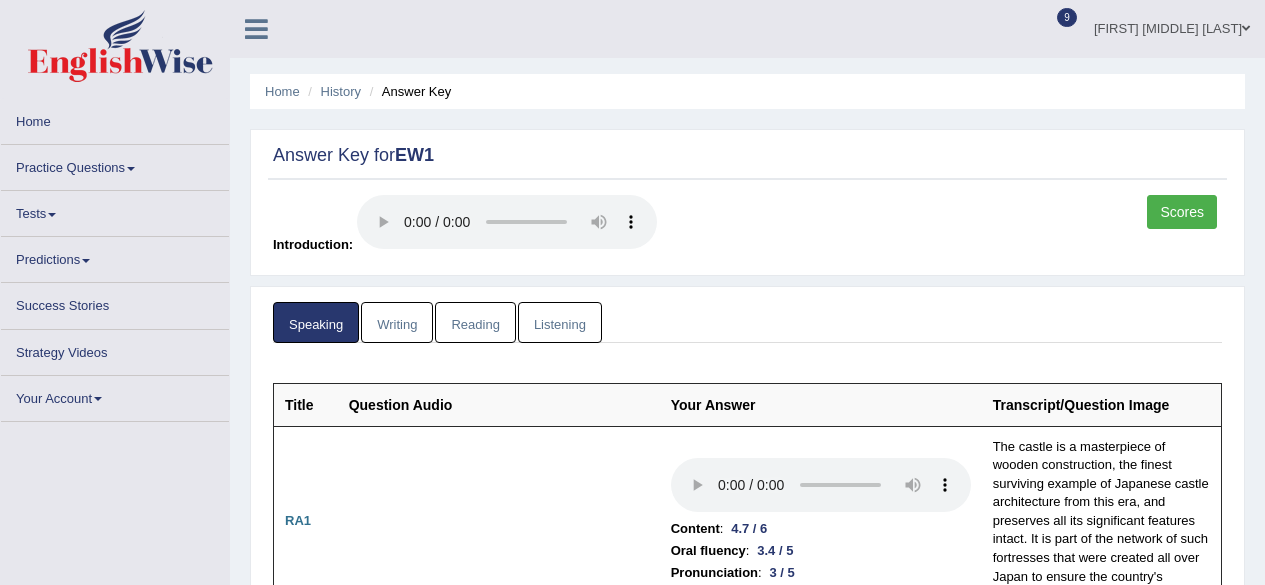 scroll, scrollTop: 0, scrollLeft: 0, axis: both 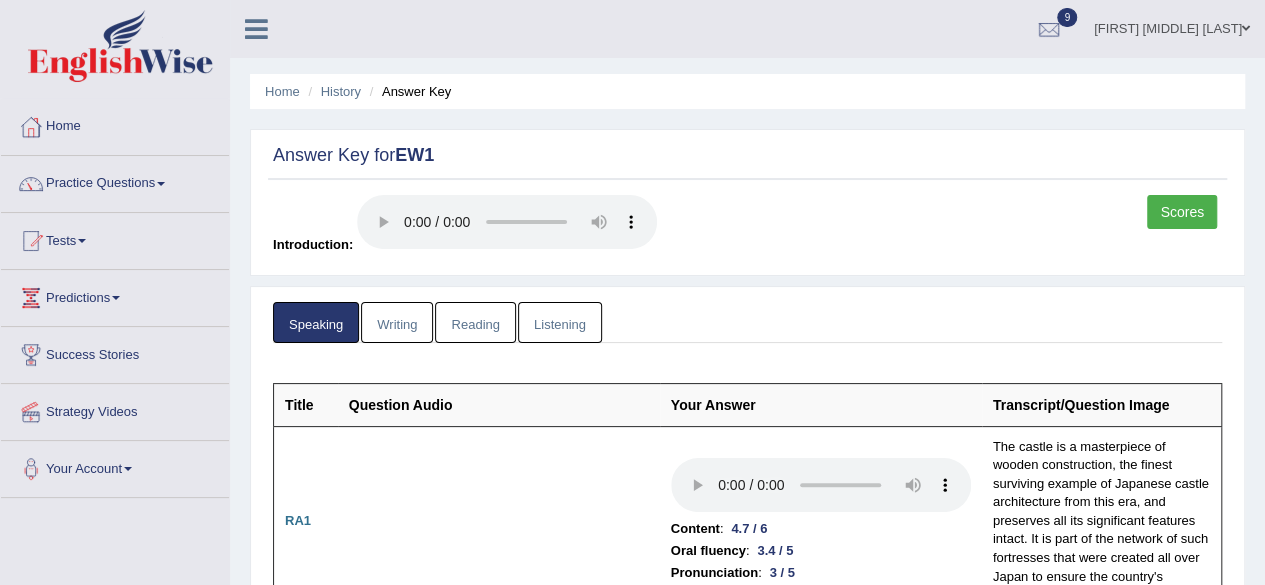 click on "Writing" at bounding box center [397, 322] 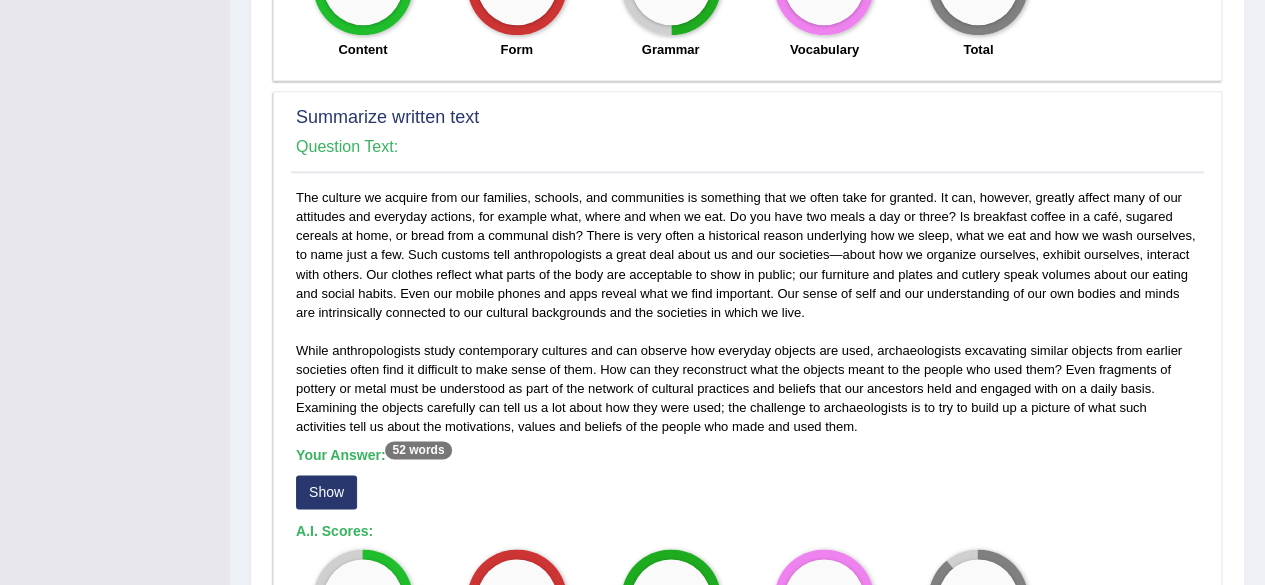 scroll, scrollTop: 860, scrollLeft: 0, axis: vertical 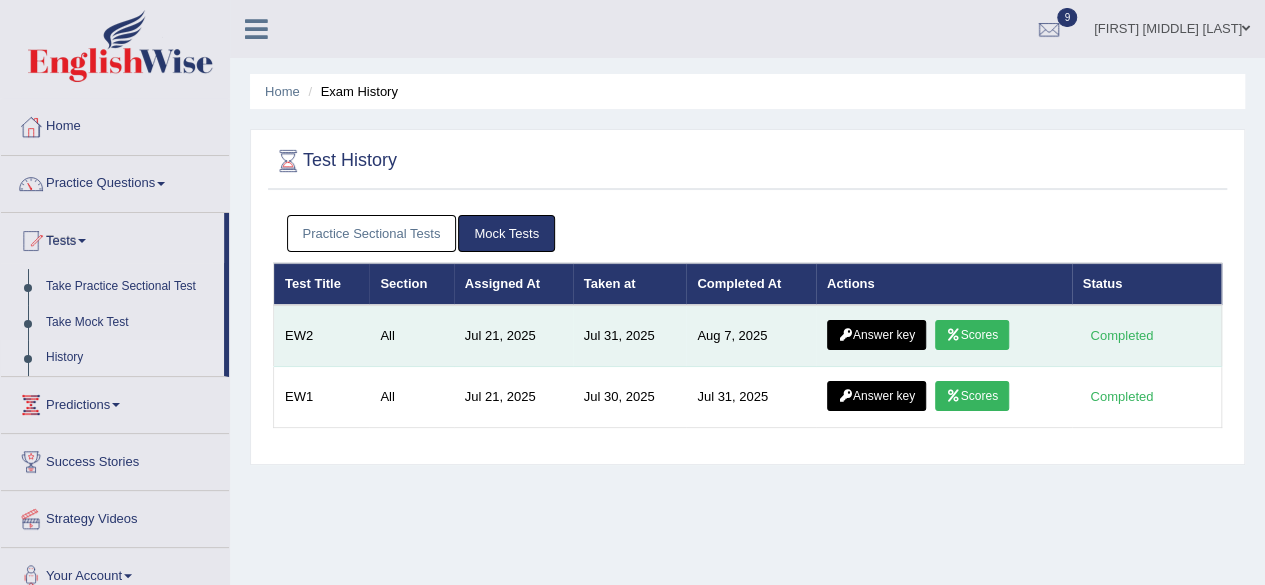 click on "Answer key" at bounding box center (876, 335) 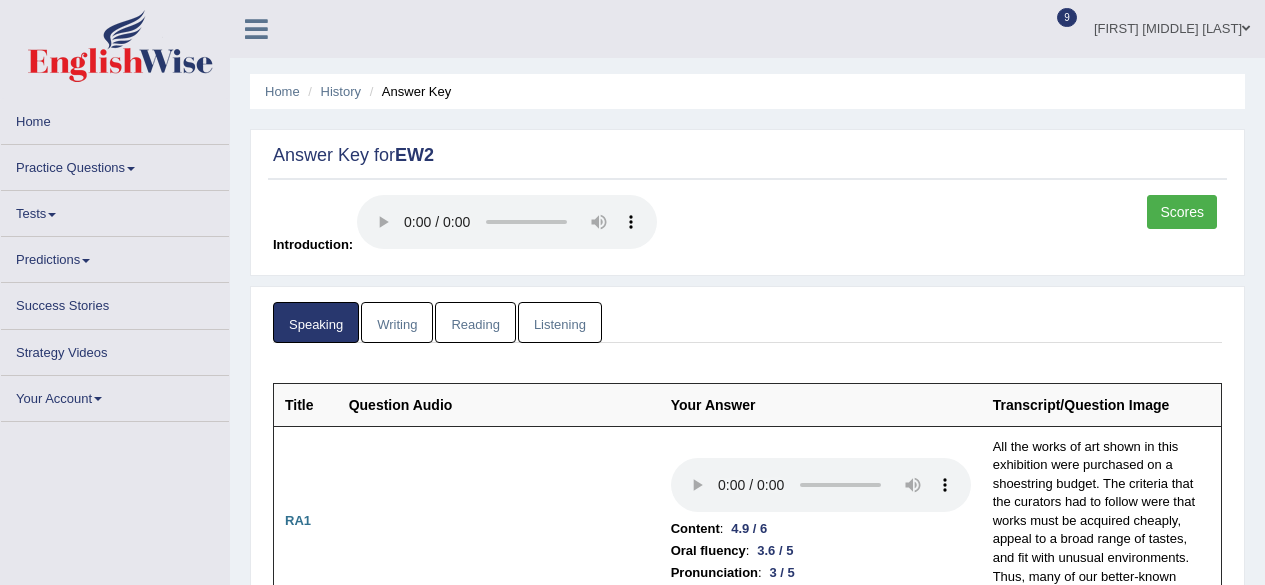 scroll, scrollTop: 0, scrollLeft: 0, axis: both 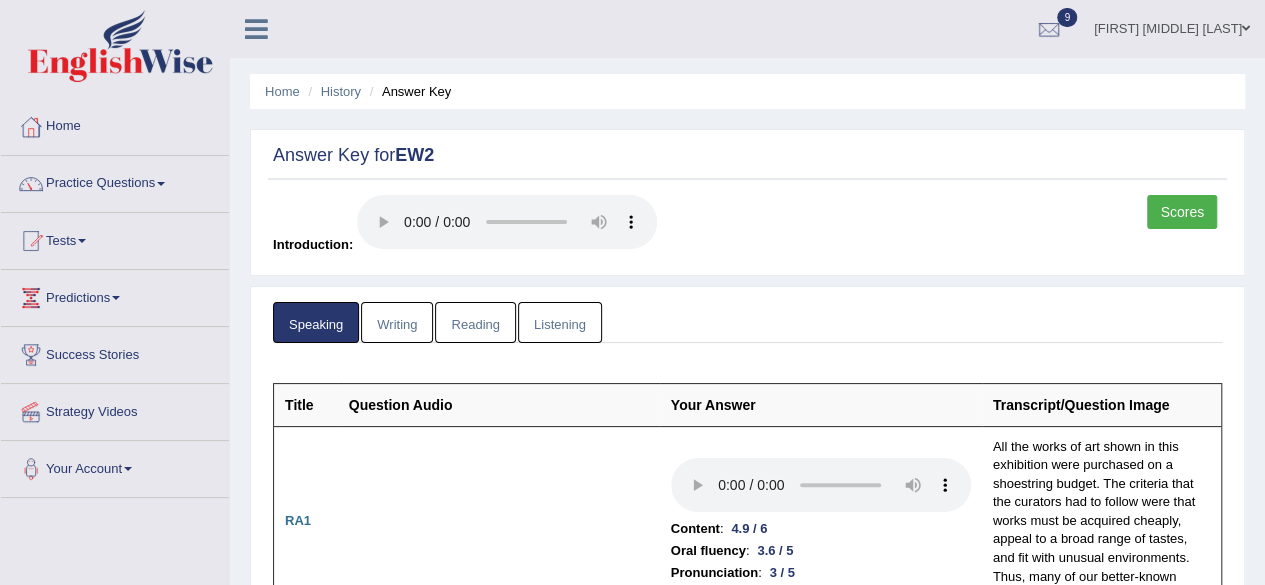 click on "Writing" at bounding box center [397, 322] 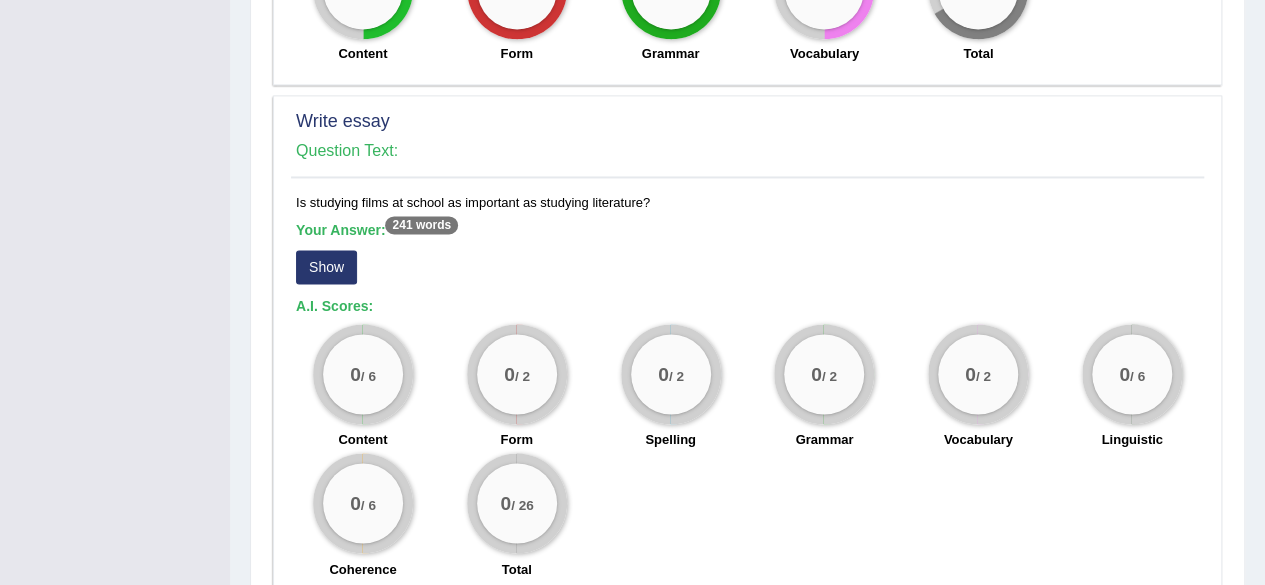 scroll, scrollTop: 1197, scrollLeft: 0, axis: vertical 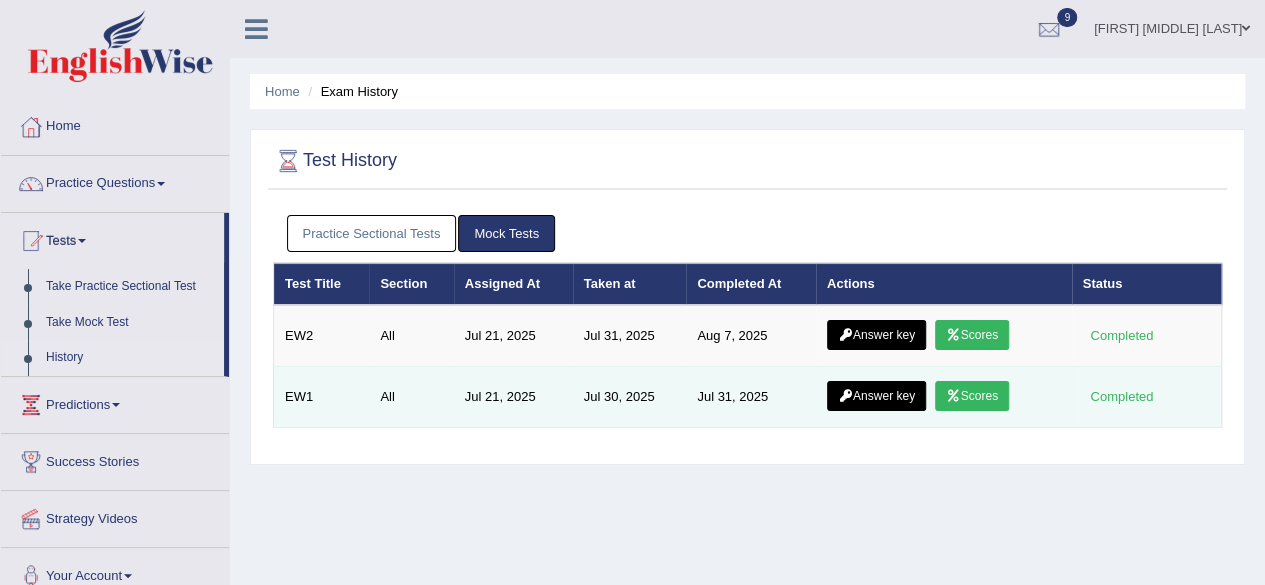 click on "Answer key" at bounding box center [876, 396] 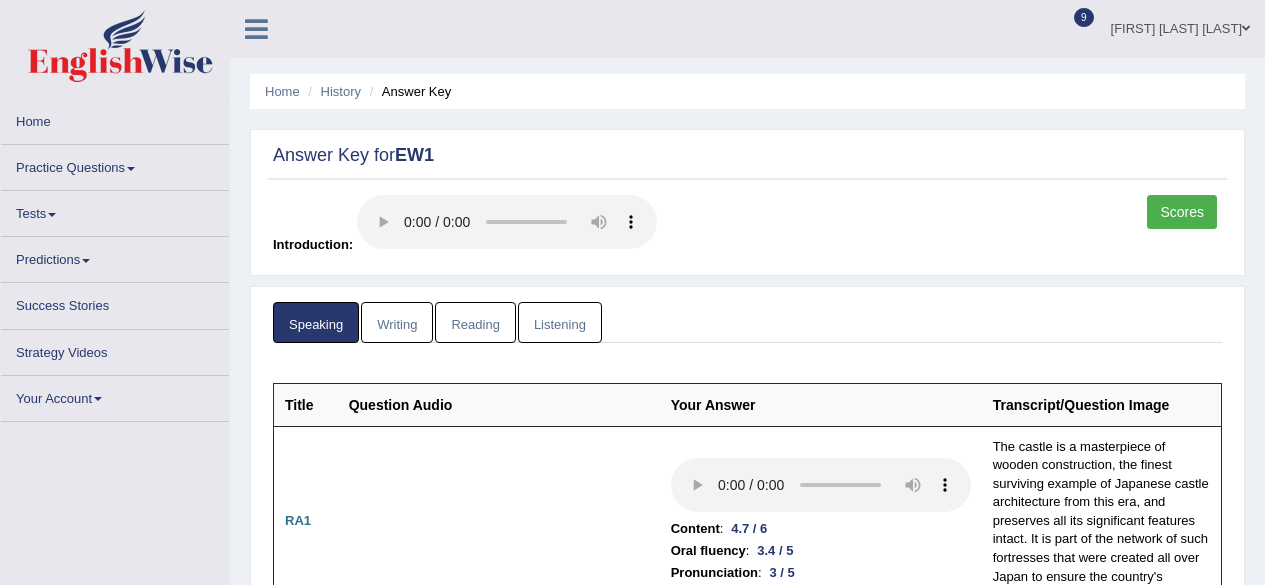 scroll, scrollTop: 0, scrollLeft: 0, axis: both 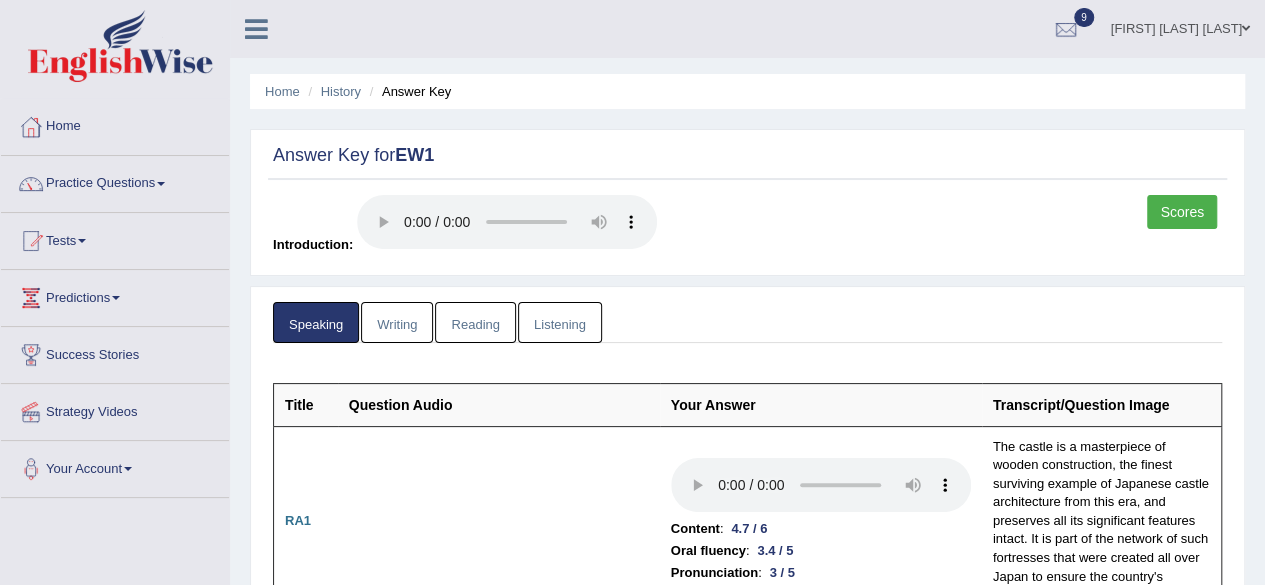 click on "Writing" at bounding box center (397, 322) 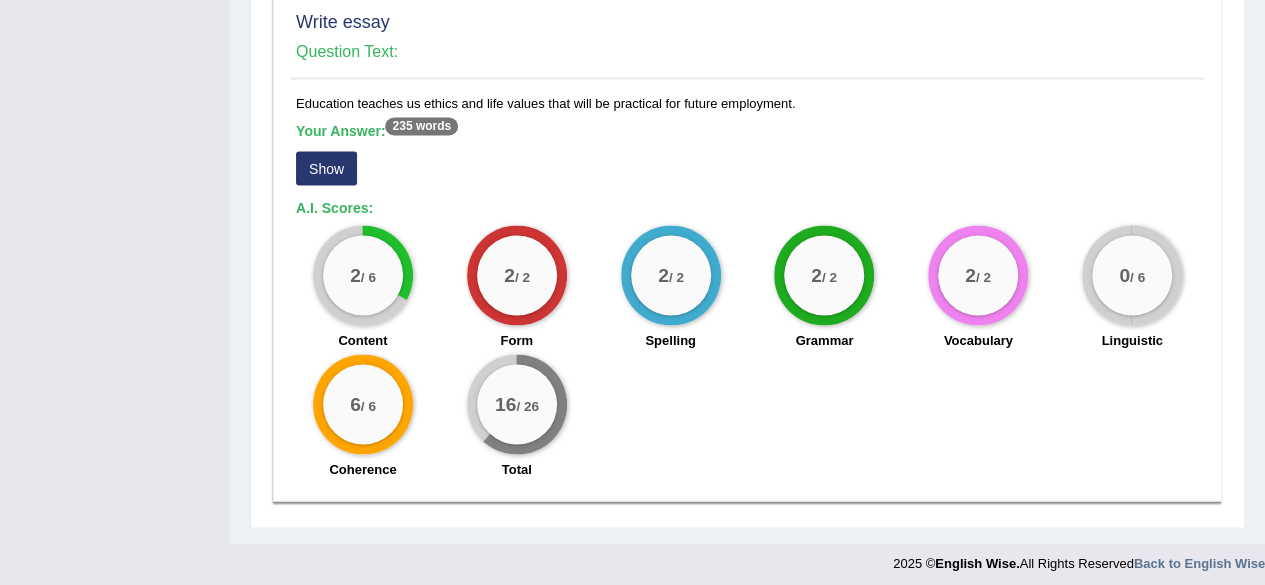 scroll, scrollTop: 1760, scrollLeft: 0, axis: vertical 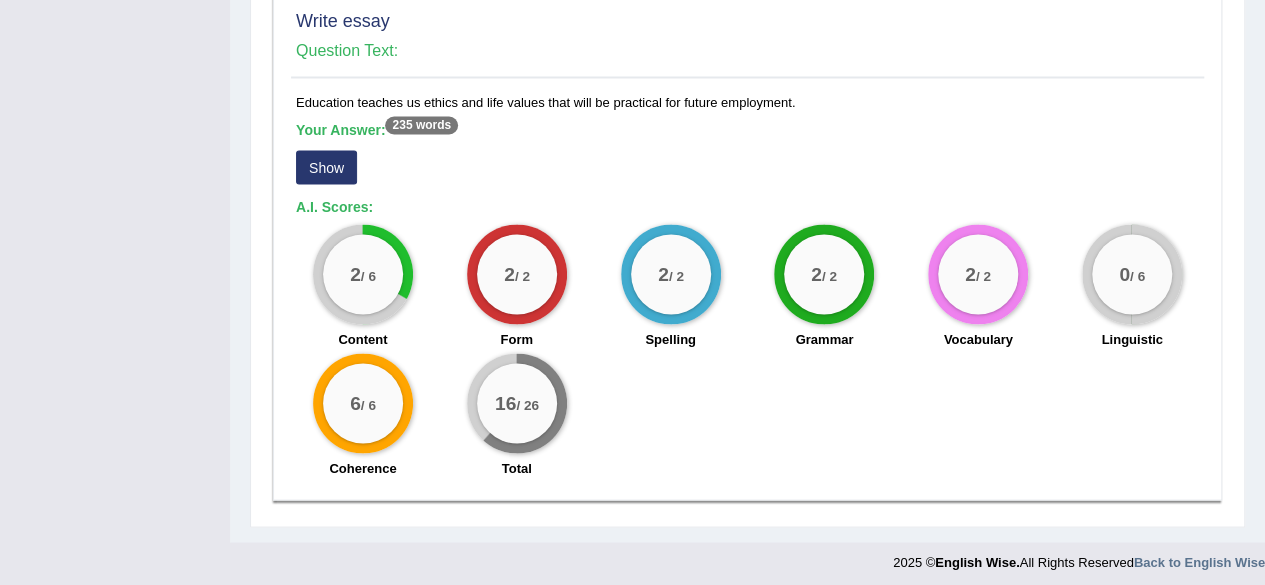 click on "Show" at bounding box center (326, 167) 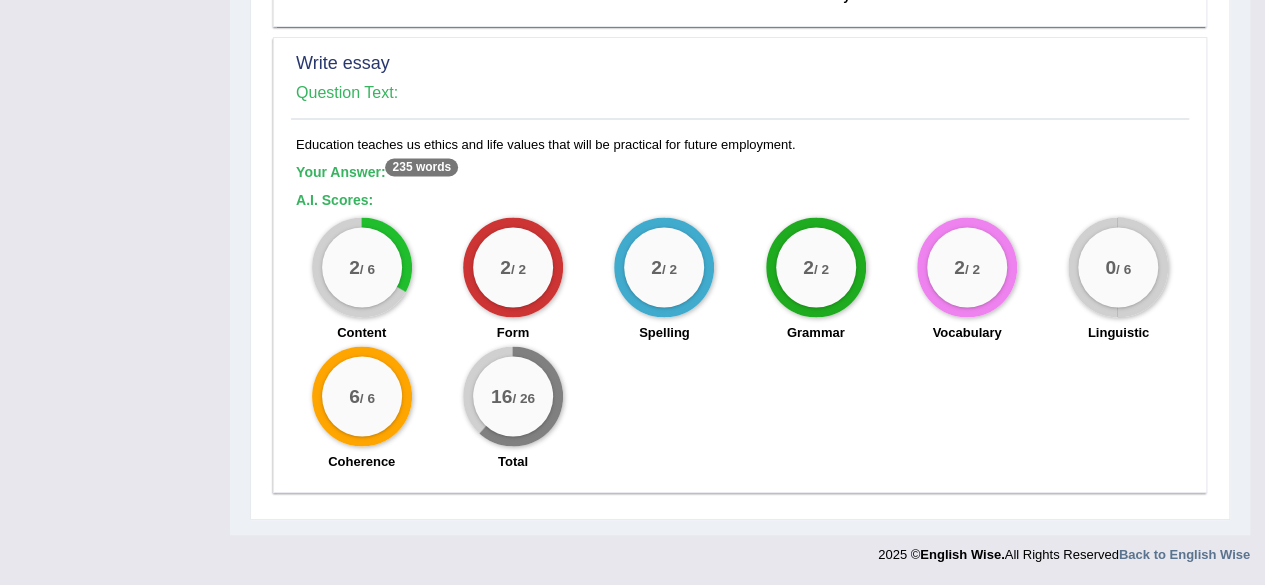 scroll, scrollTop: 1712, scrollLeft: 0, axis: vertical 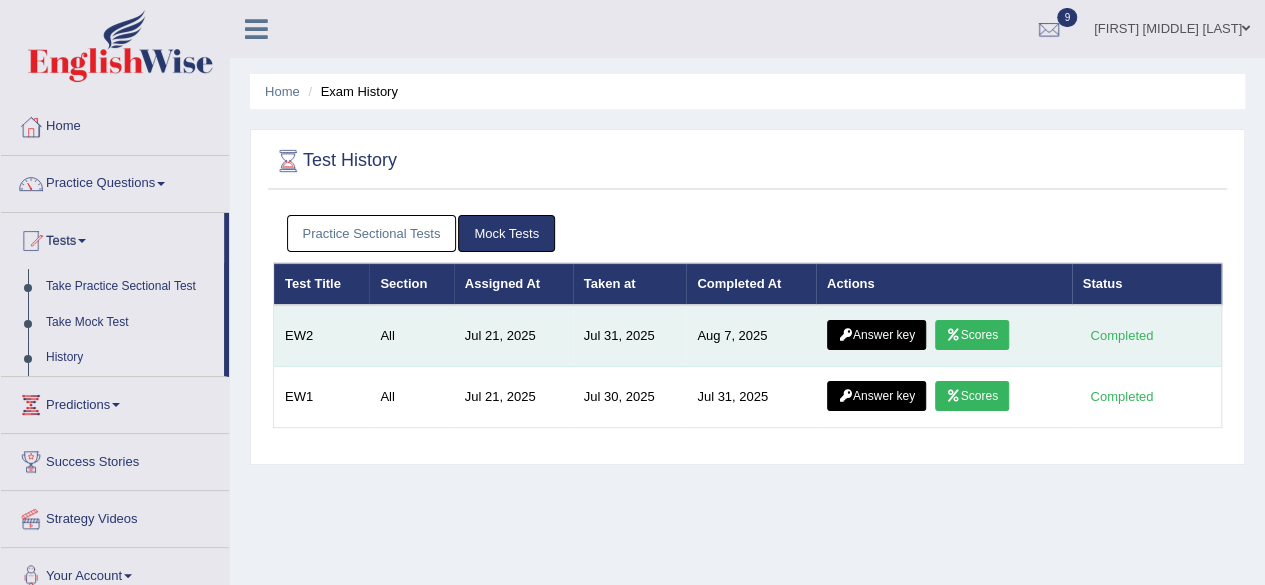 click on "Answer key" at bounding box center [876, 335] 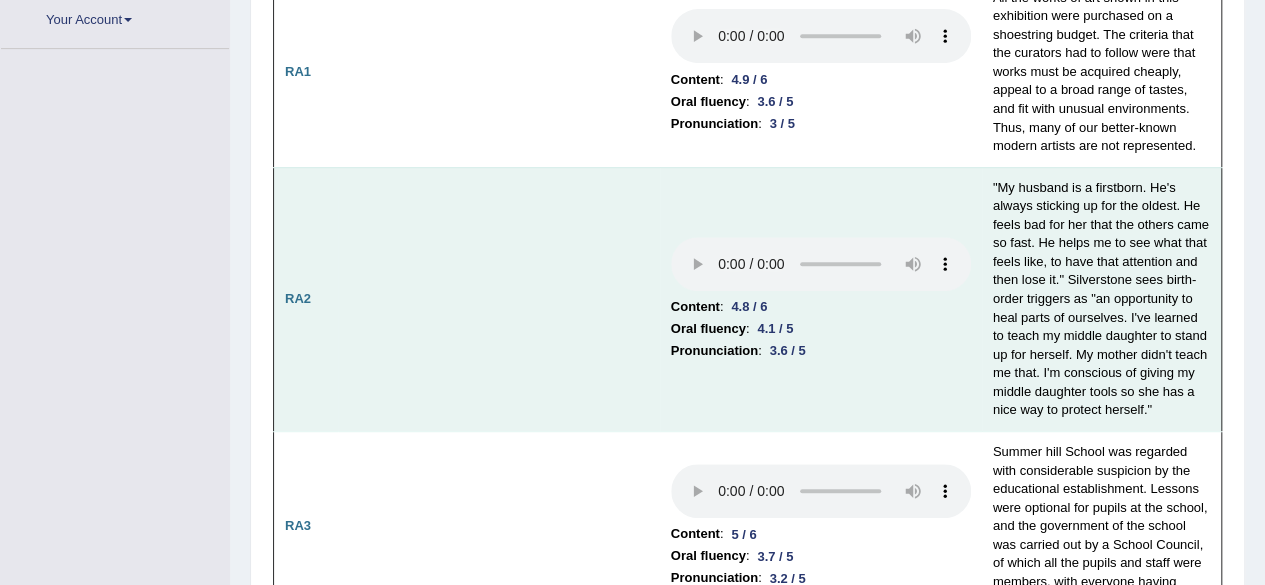 scroll, scrollTop: 832, scrollLeft: 0, axis: vertical 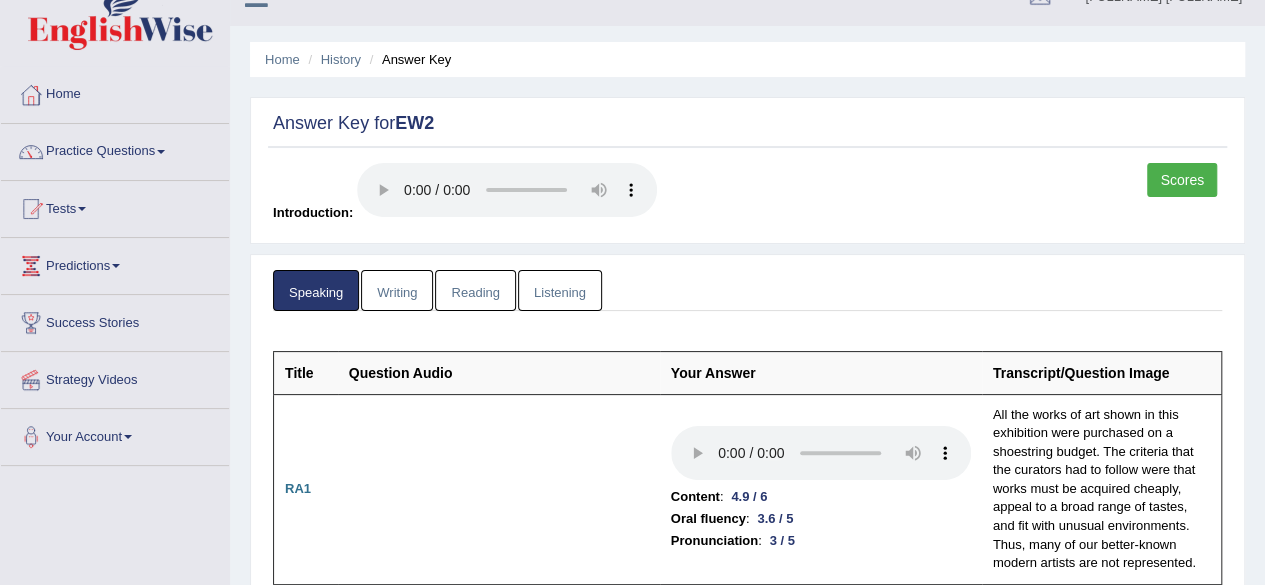 click on "Writing" at bounding box center [397, 290] 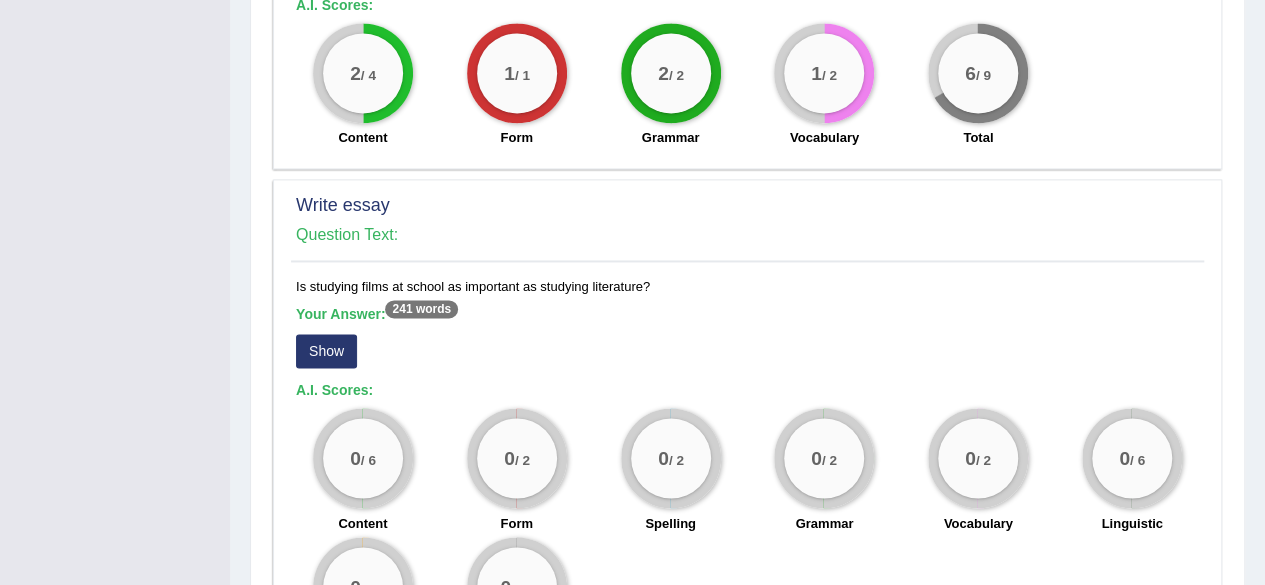 scroll, scrollTop: 1597, scrollLeft: 0, axis: vertical 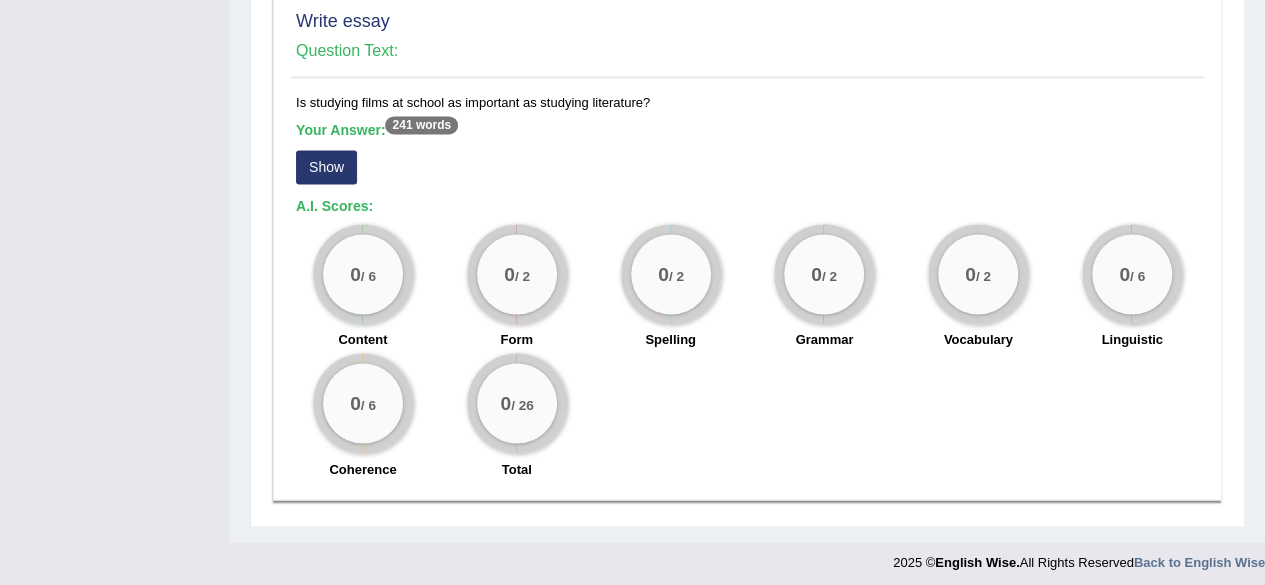 click on "Show" at bounding box center [326, 167] 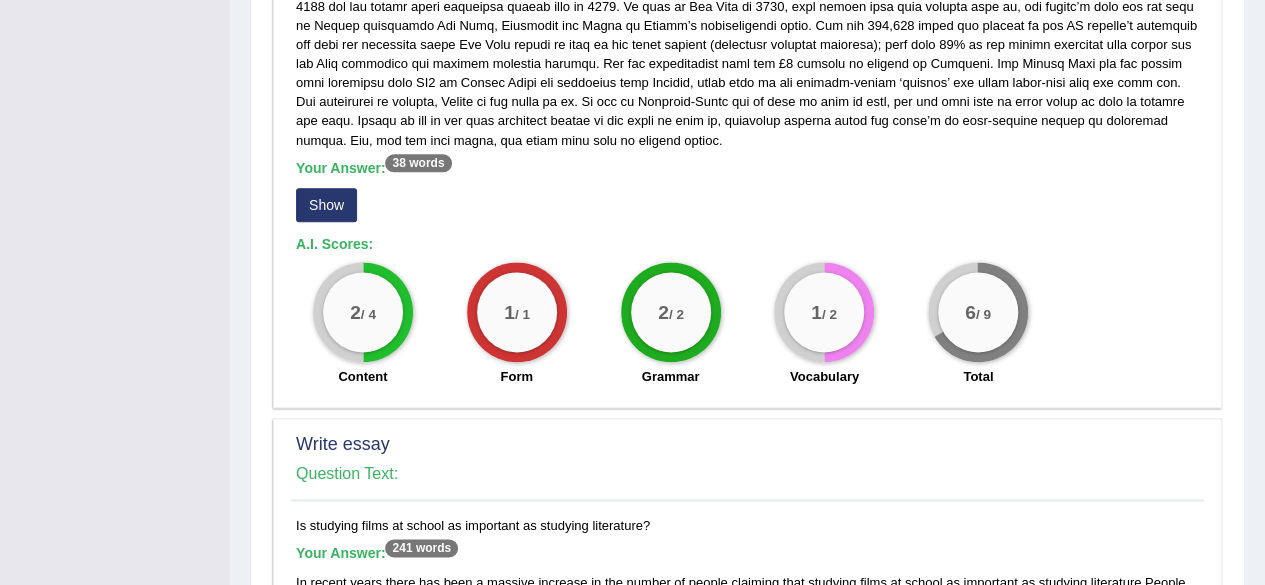 scroll, scrollTop: 1048, scrollLeft: 0, axis: vertical 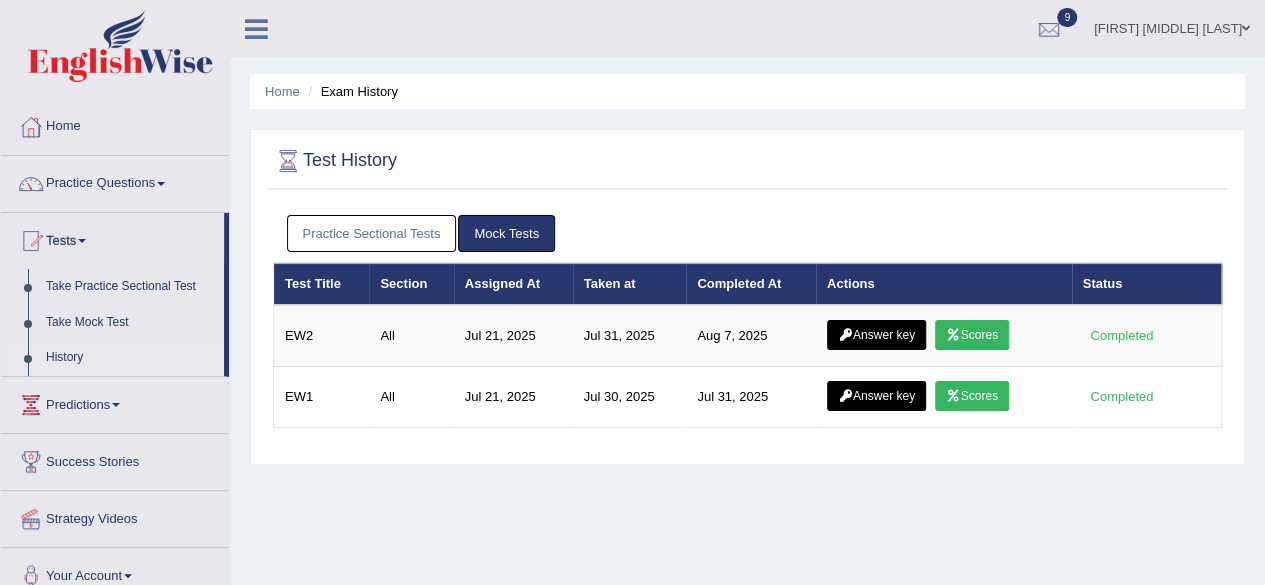 click on "Practice Questions" at bounding box center [115, 181] 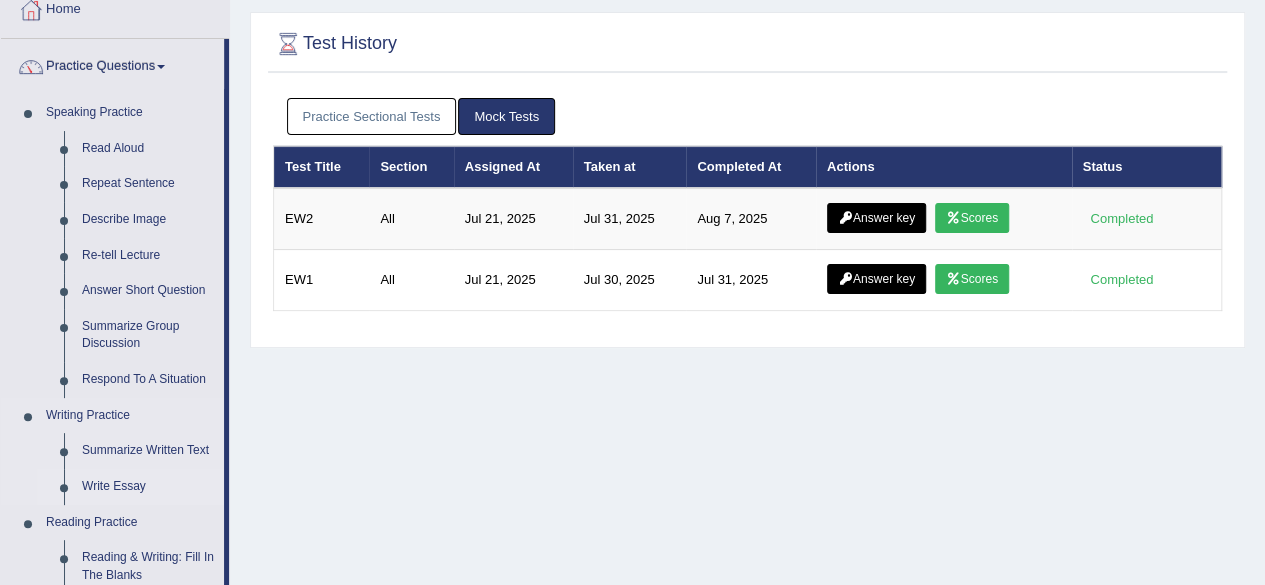 scroll, scrollTop: 200, scrollLeft: 0, axis: vertical 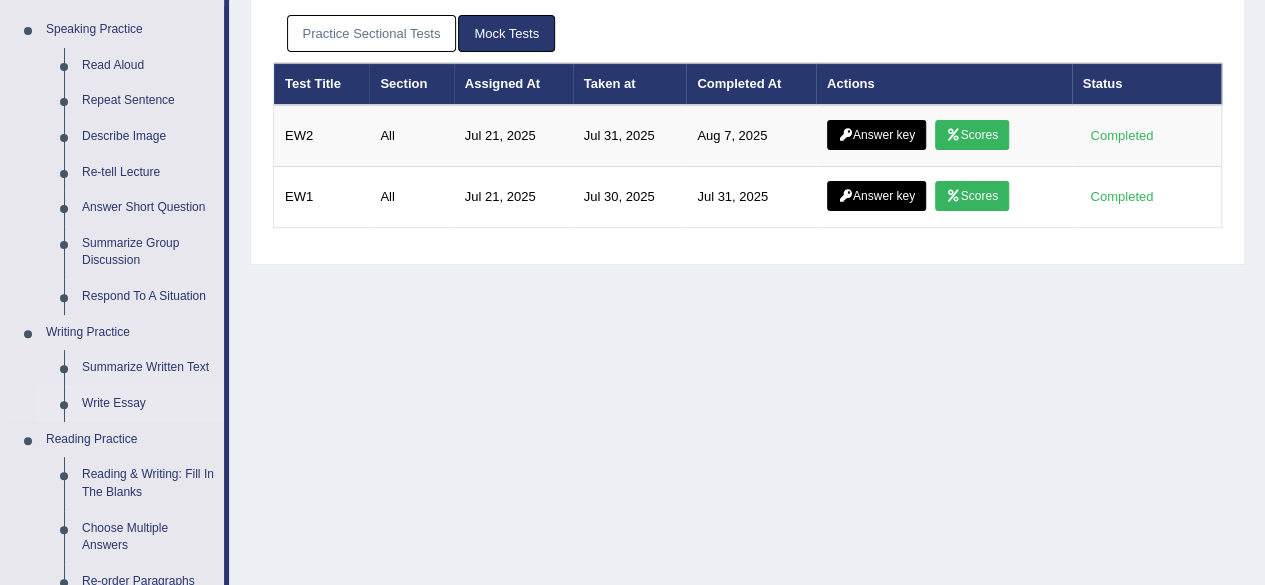 click on "Write Essay" at bounding box center [148, 404] 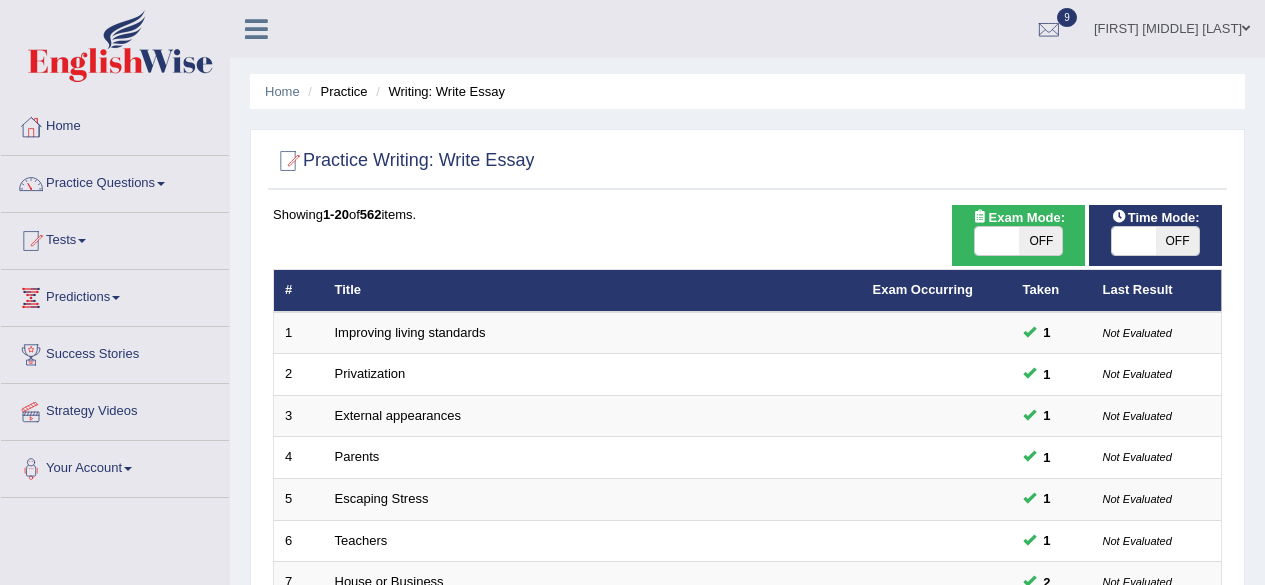 scroll, scrollTop: 0, scrollLeft: 0, axis: both 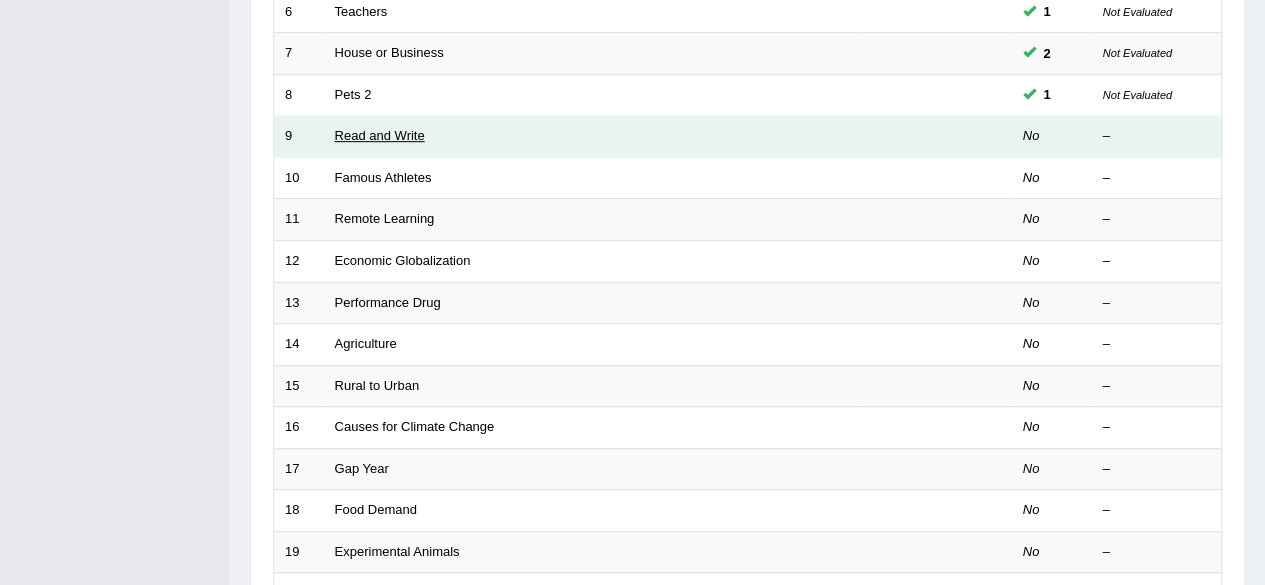 click on "Read and Write" at bounding box center (380, 135) 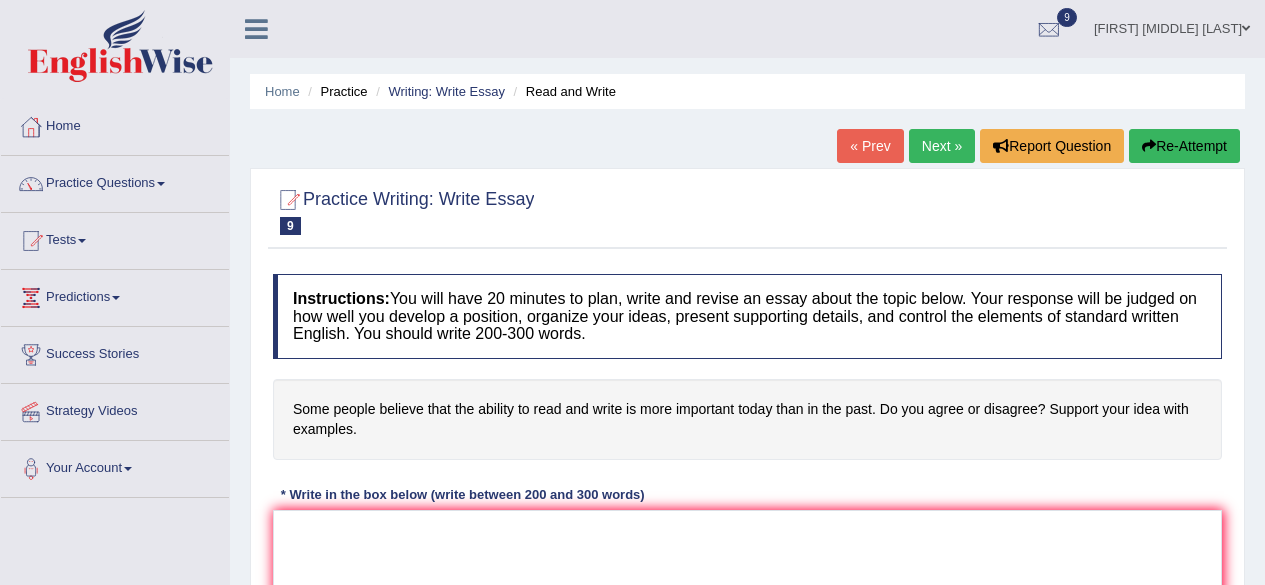 scroll, scrollTop: 211, scrollLeft: 0, axis: vertical 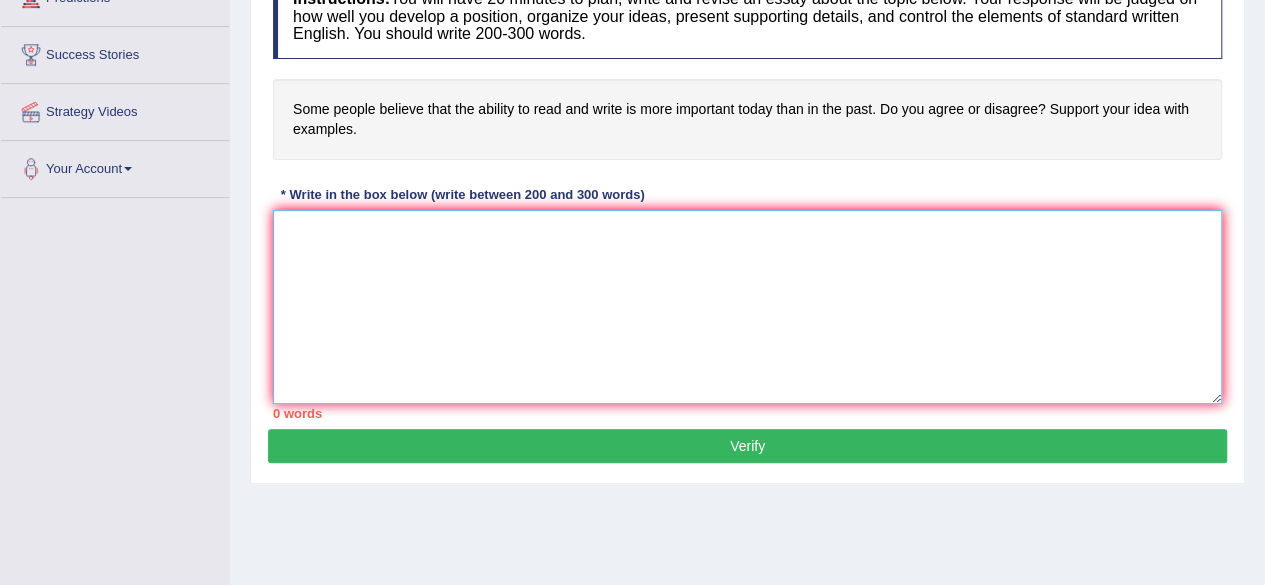 click at bounding box center [747, 307] 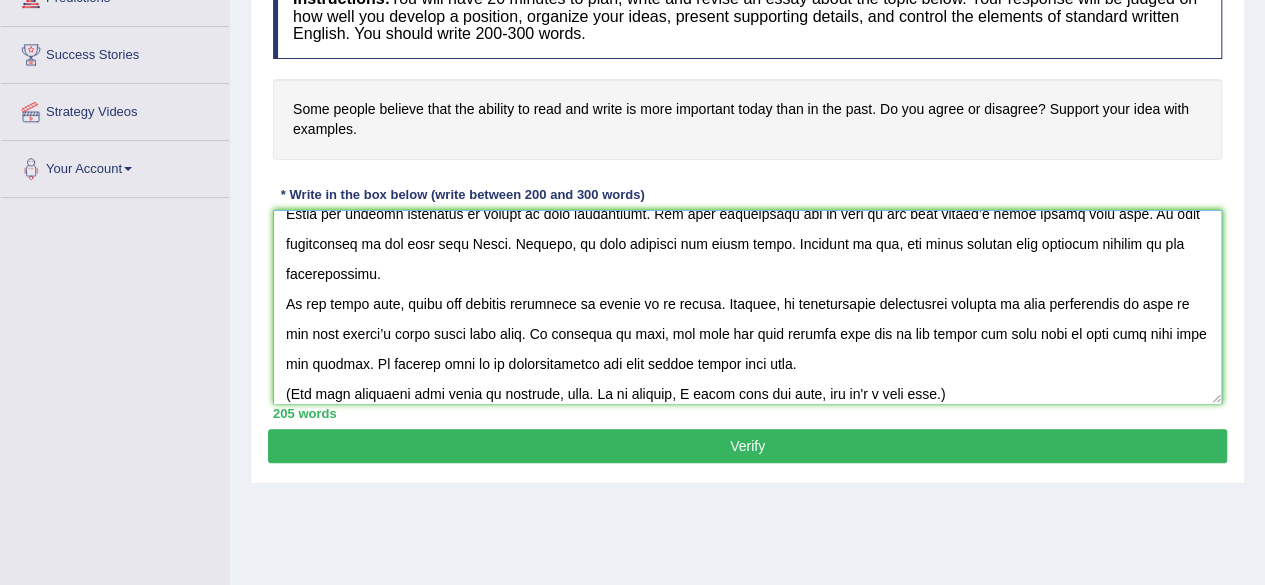 scroll, scrollTop: 0, scrollLeft: 0, axis: both 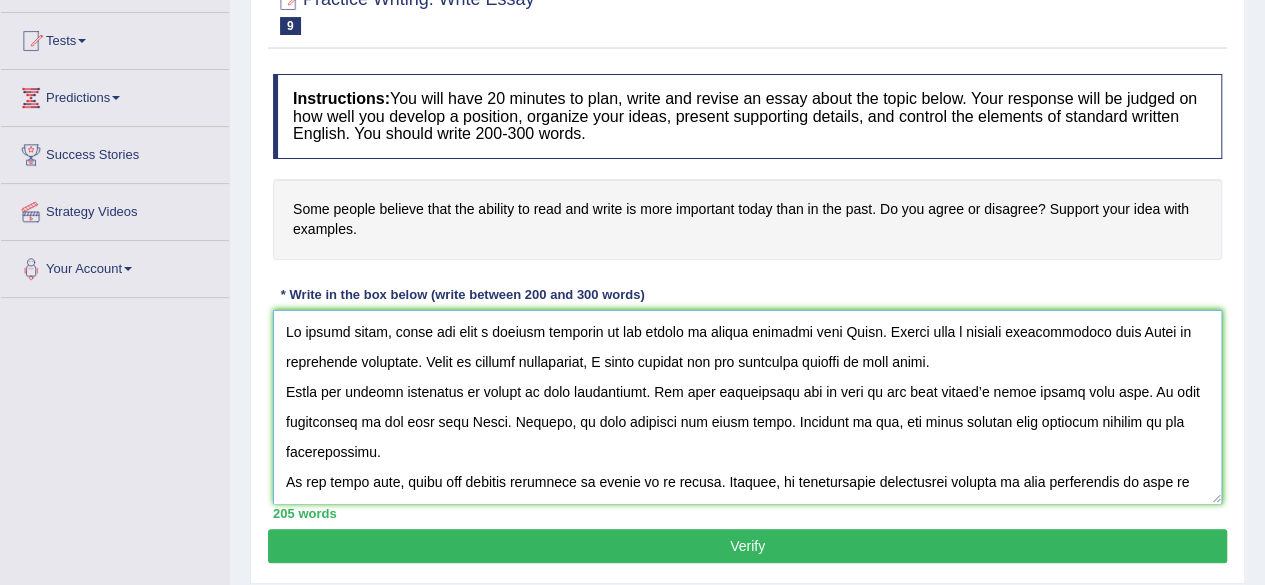 drag, startPoint x: 842, startPoint y: 331, endPoint x: 873, endPoint y: 330, distance: 31.016125 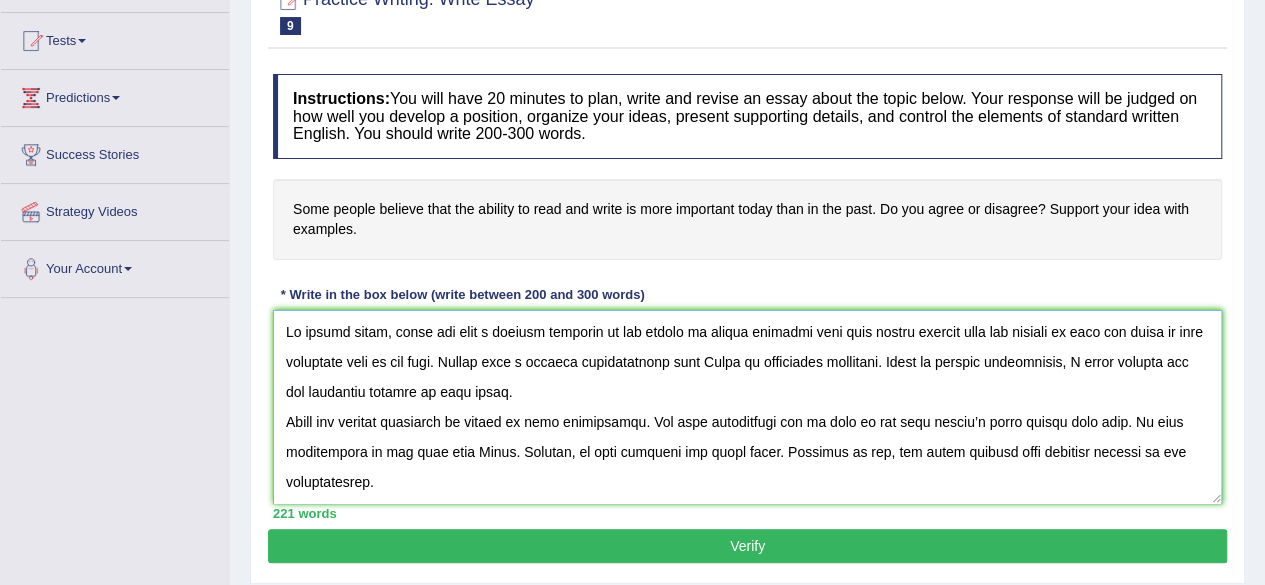 drag, startPoint x: 841, startPoint y: 331, endPoint x: 478, endPoint y: 355, distance: 363.7925 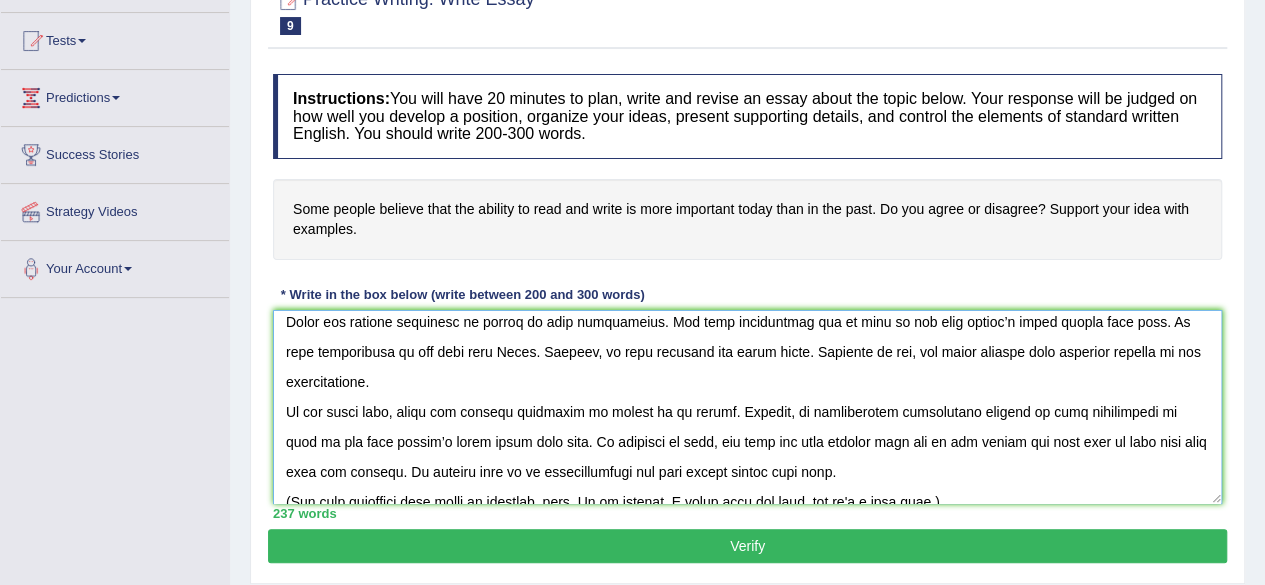 scroll, scrollTop: 0, scrollLeft: 0, axis: both 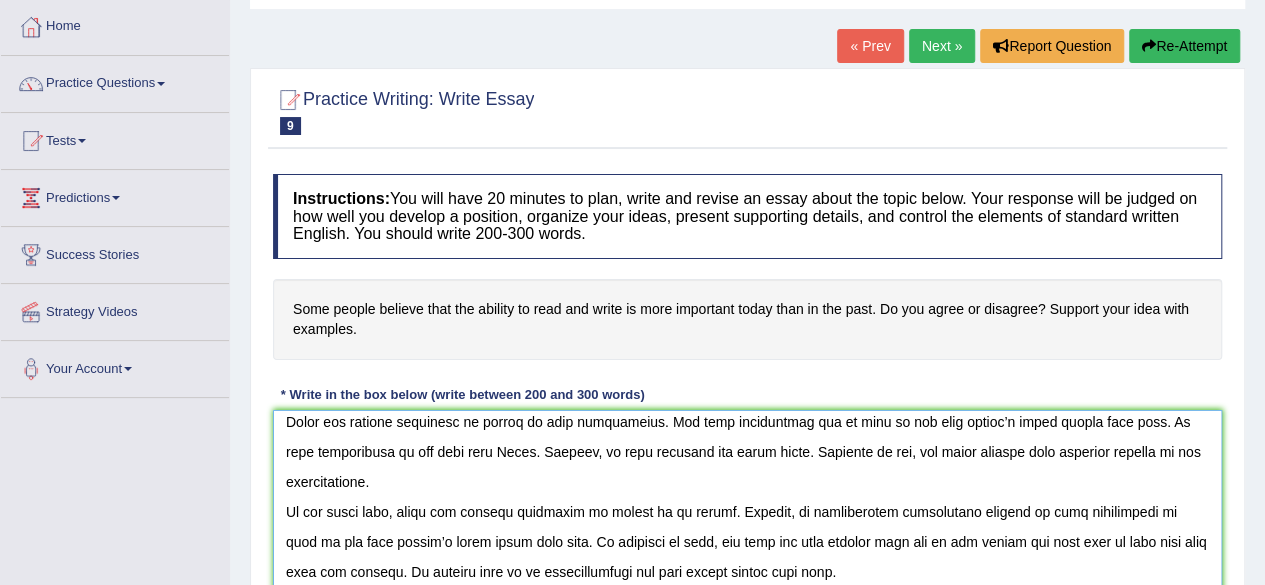 drag, startPoint x: 449, startPoint y: 451, endPoint x: 482, endPoint y: 450, distance: 33.01515 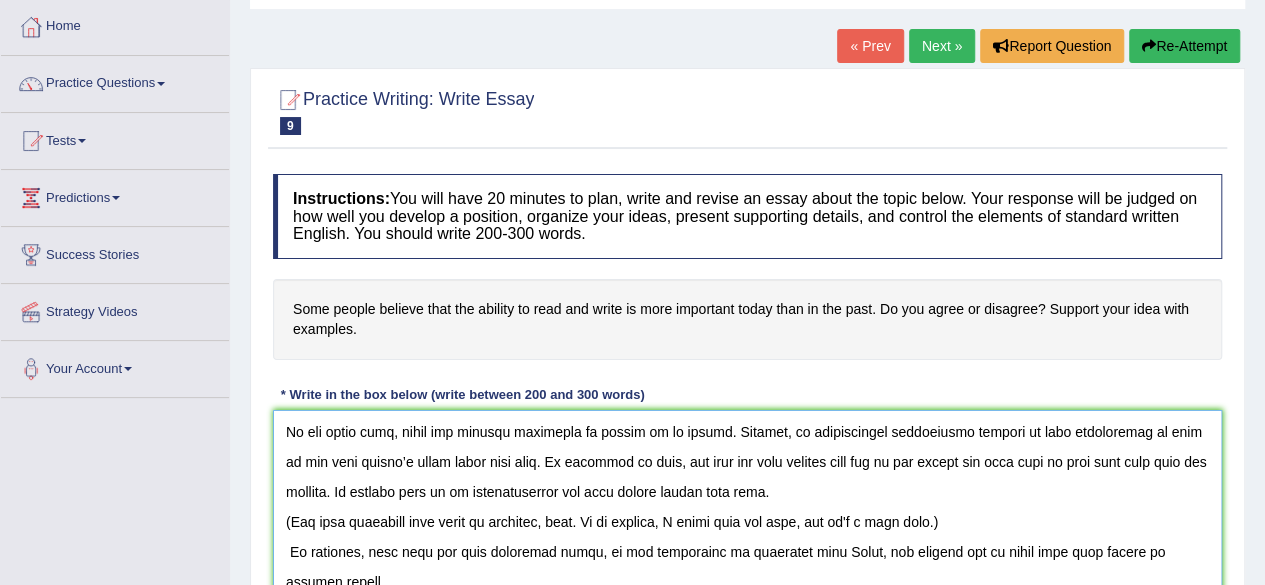 scroll, scrollTop: 200, scrollLeft: 0, axis: vertical 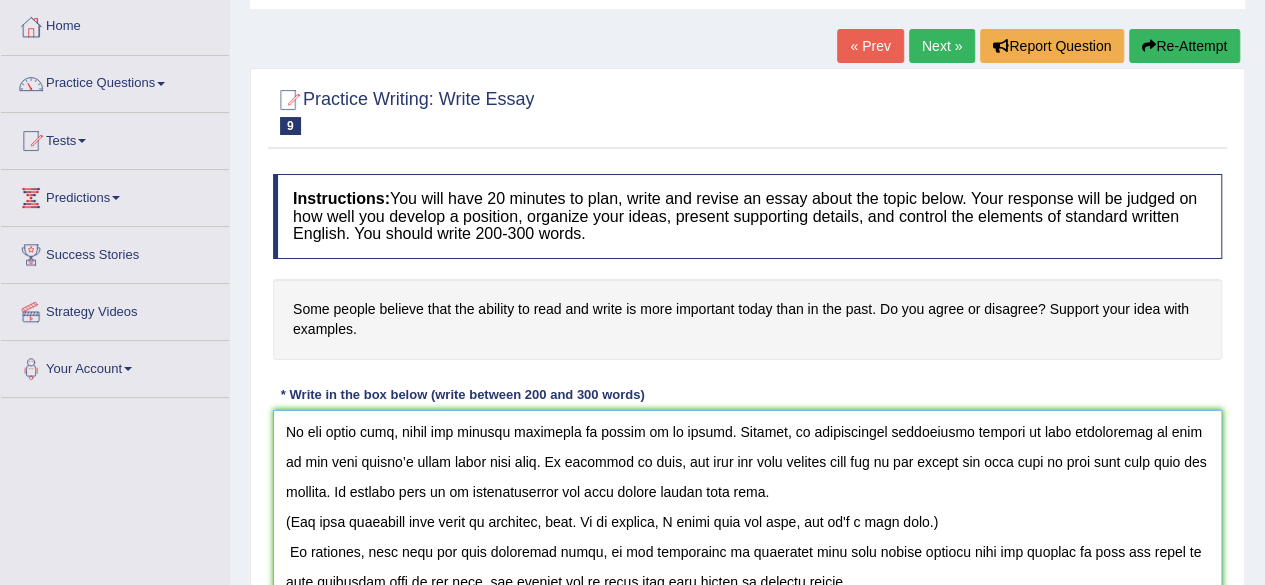 drag, startPoint x: 284, startPoint y: 499, endPoint x: 592, endPoint y: 500, distance: 308.00162 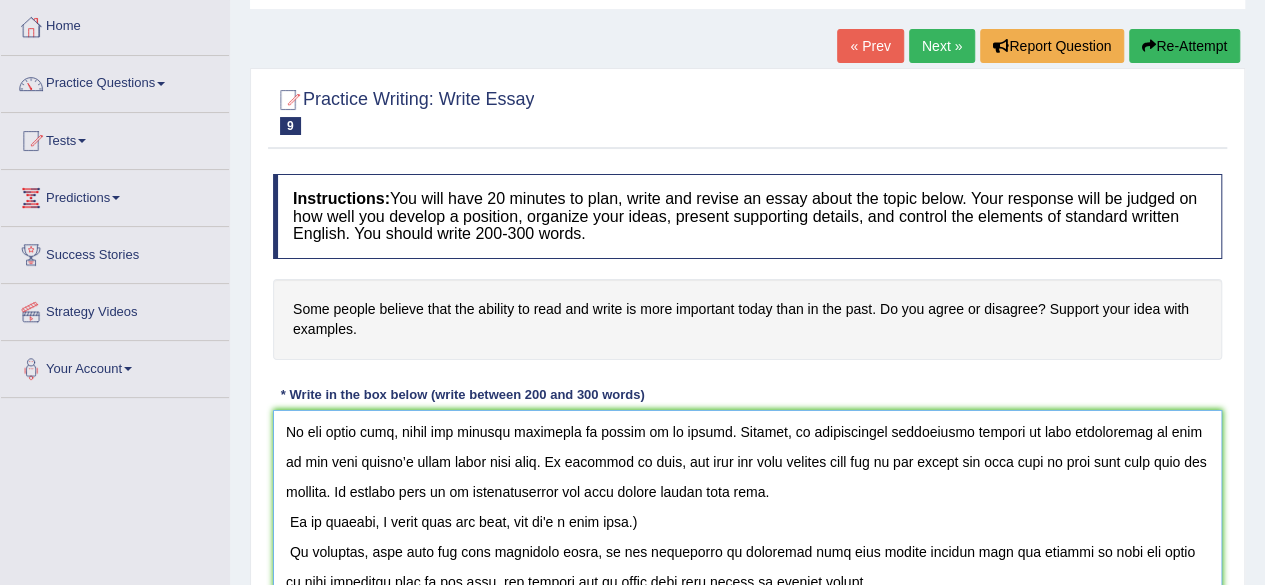 click at bounding box center [747, 507] 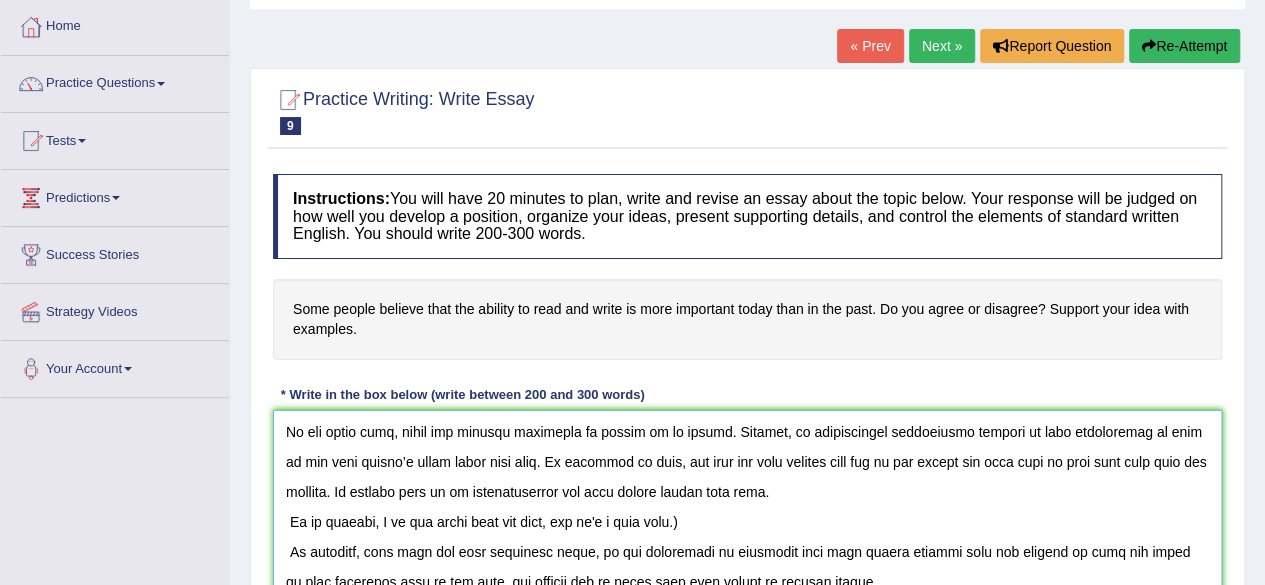click at bounding box center (747, 507) 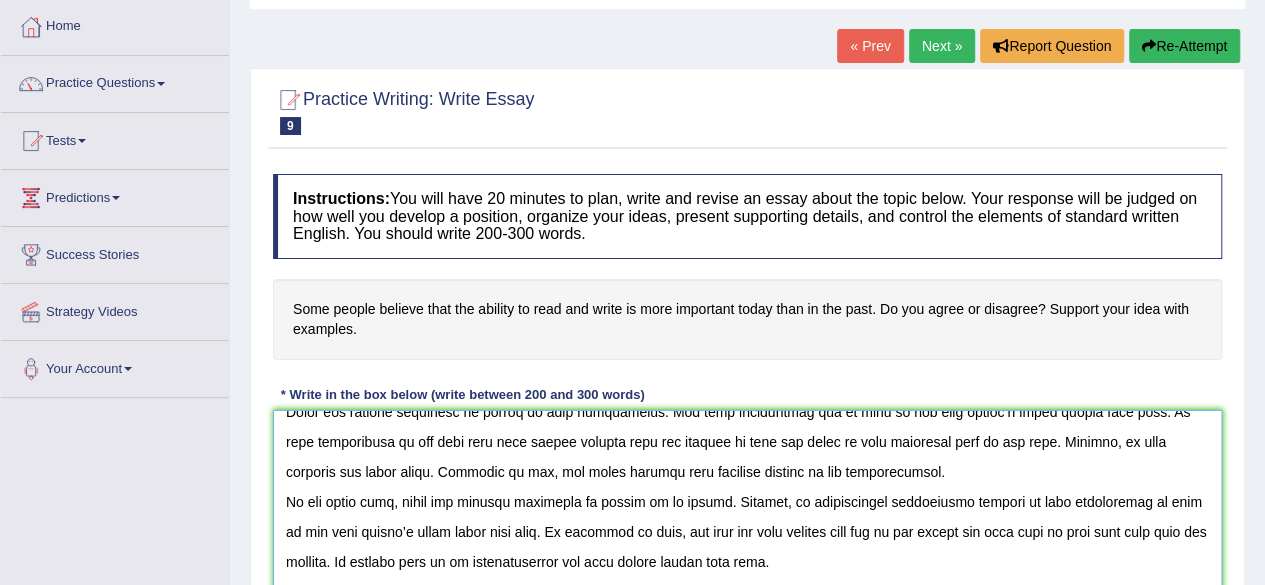 scroll, scrollTop: 0, scrollLeft: 0, axis: both 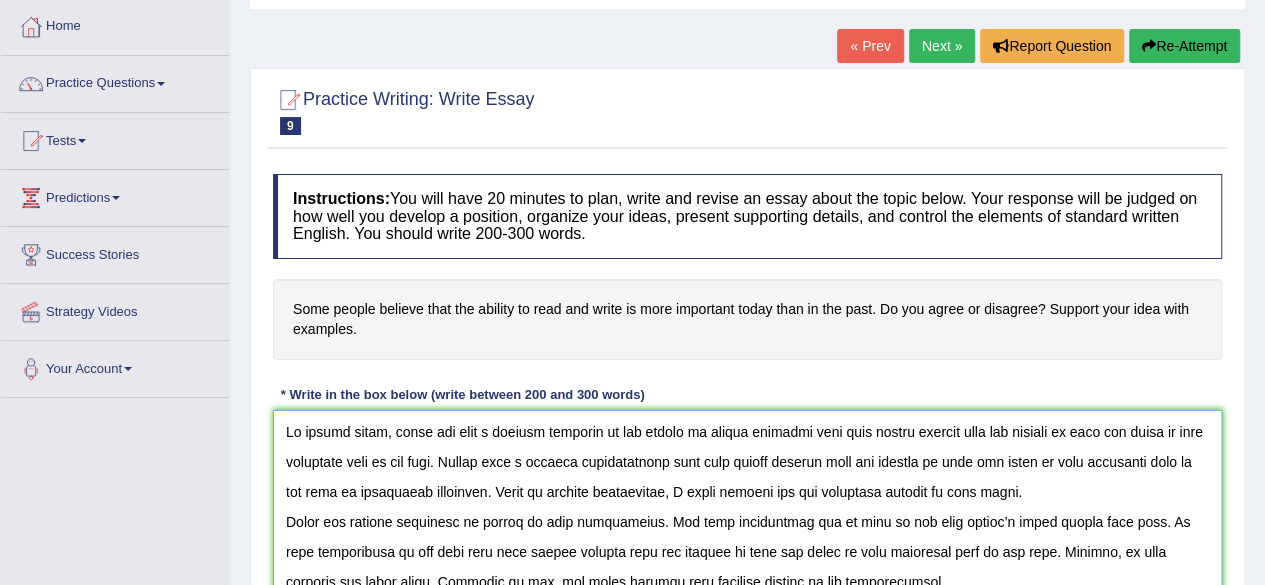 click at bounding box center (747, 507) 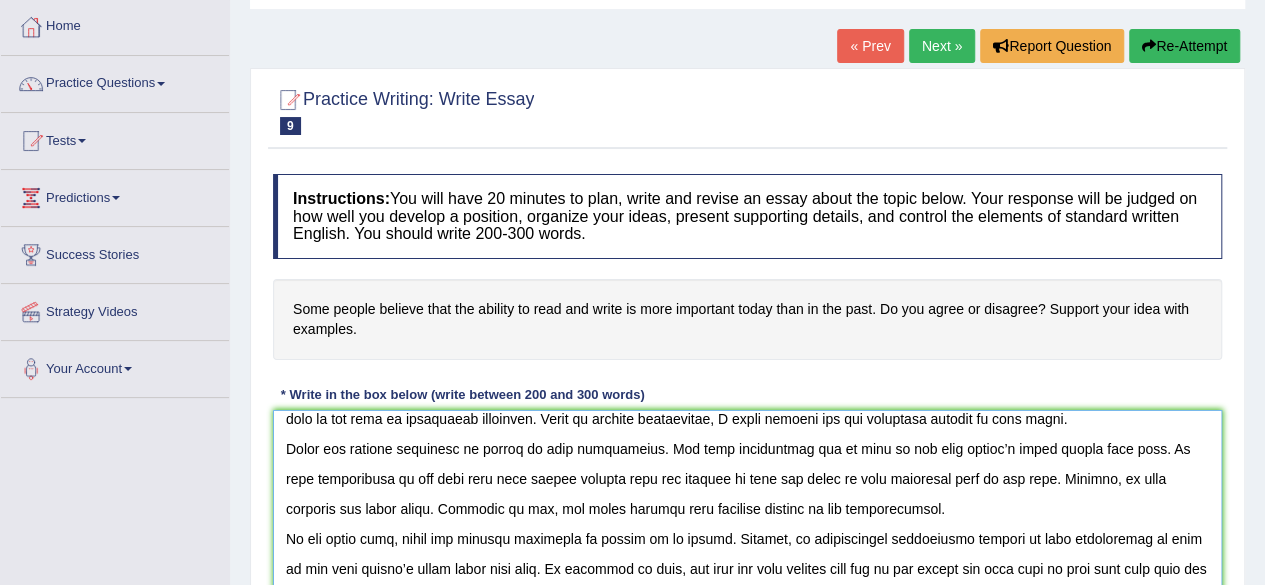 scroll, scrollTop: 100, scrollLeft: 0, axis: vertical 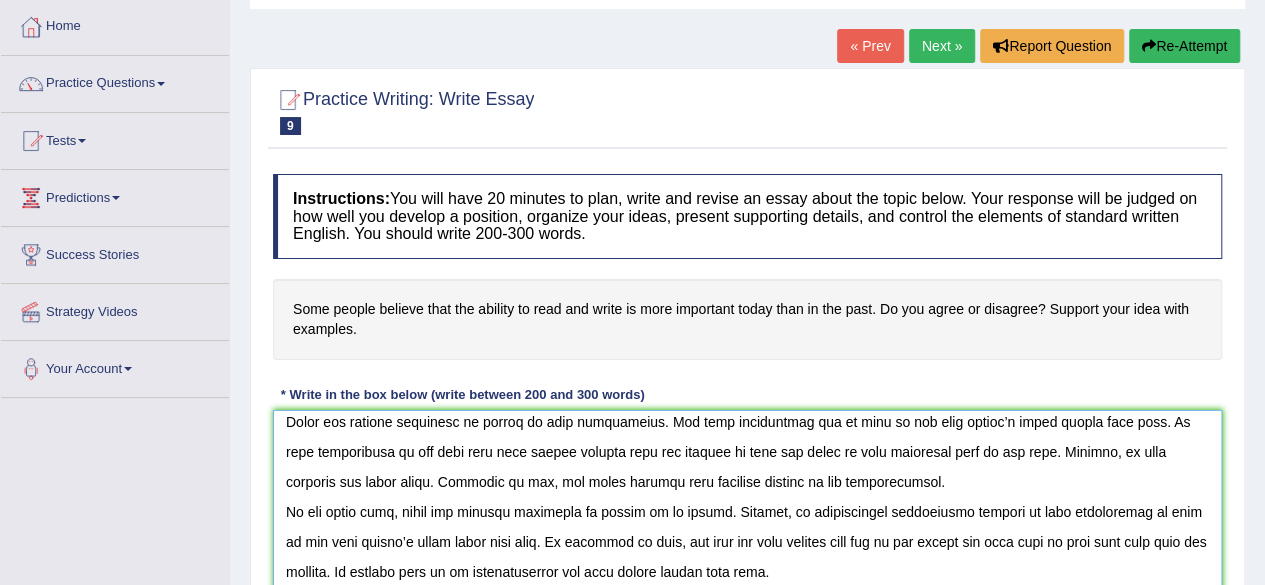 click at bounding box center (747, 507) 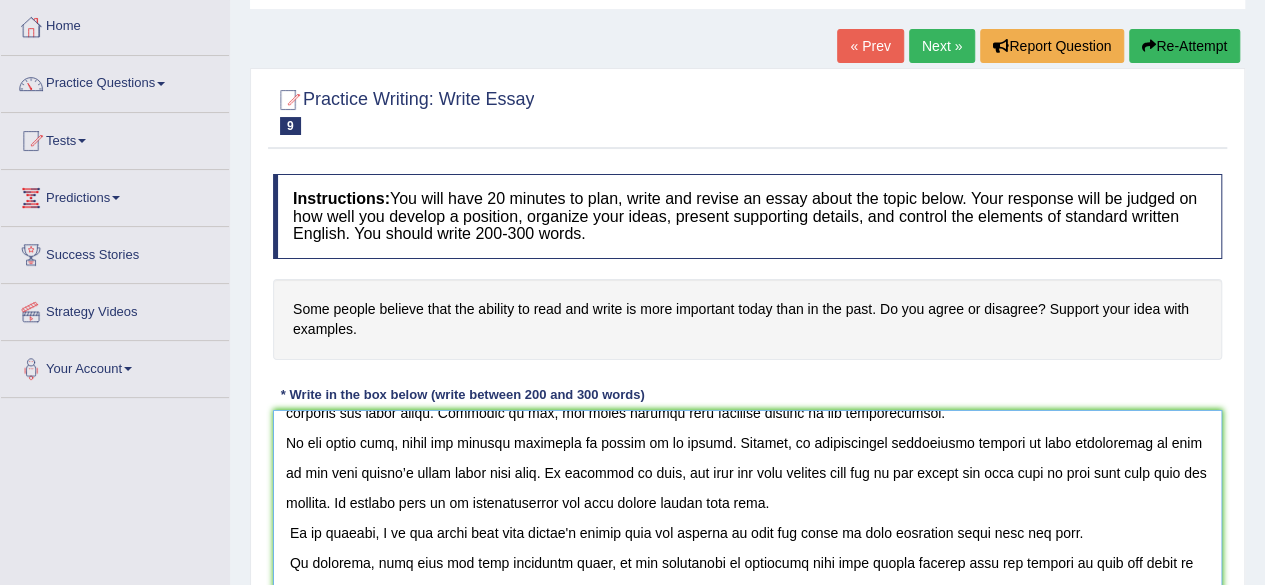scroll, scrollTop: 200, scrollLeft: 0, axis: vertical 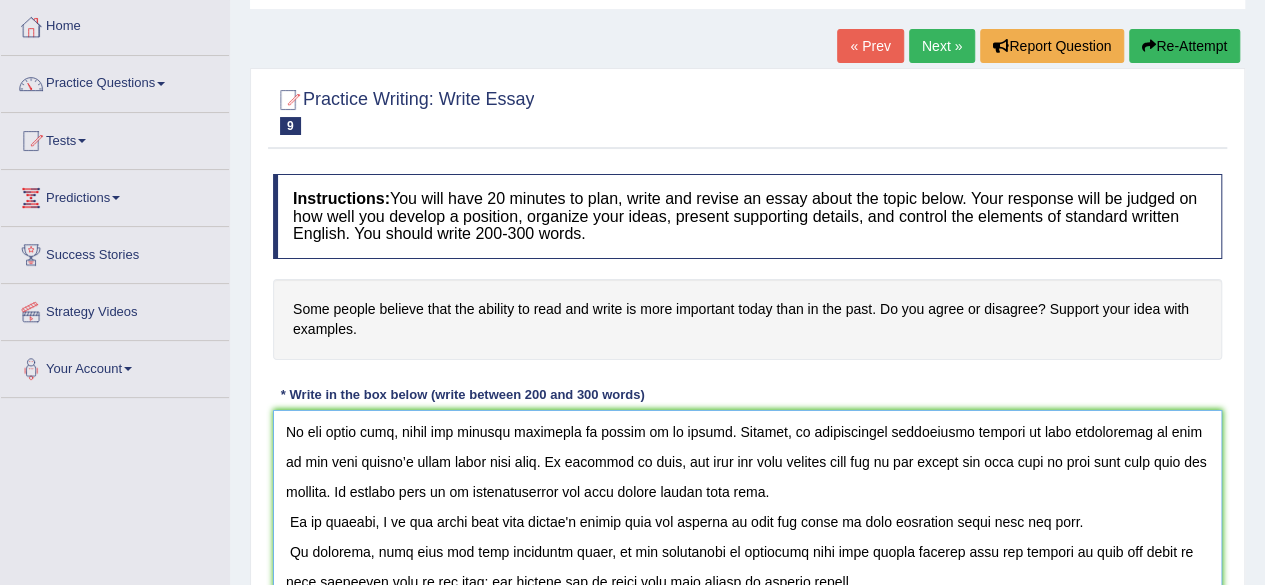 drag, startPoint x: 381, startPoint y: 561, endPoint x: 438, endPoint y: 547, distance: 58.694122 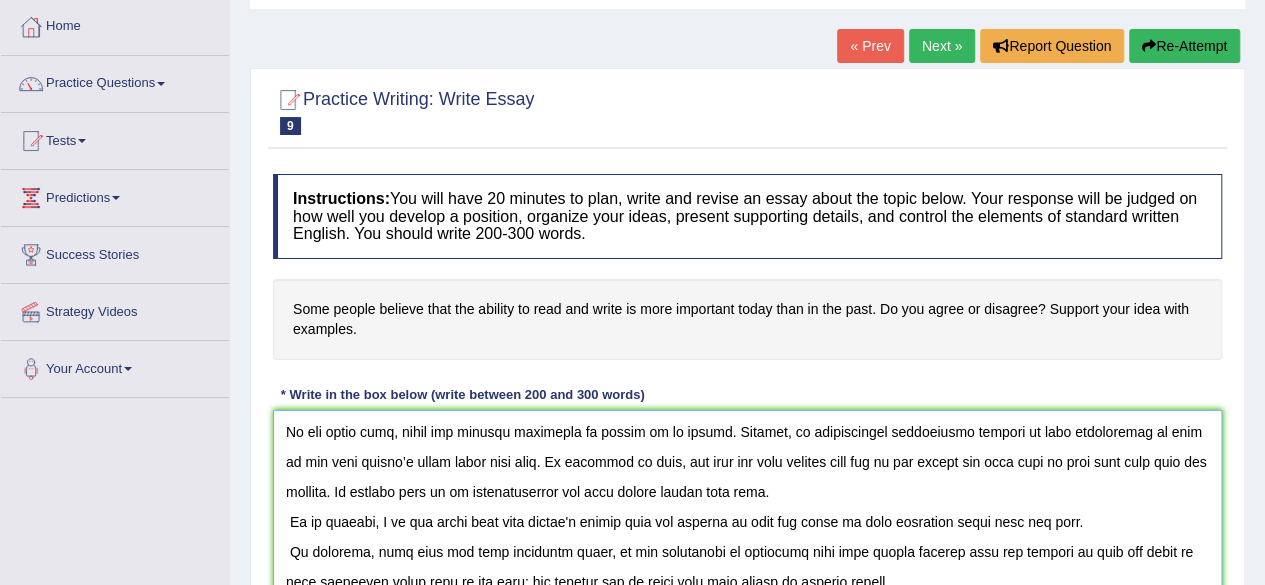 scroll, scrollTop: 210, scrollLeft: 0, axis: vertical 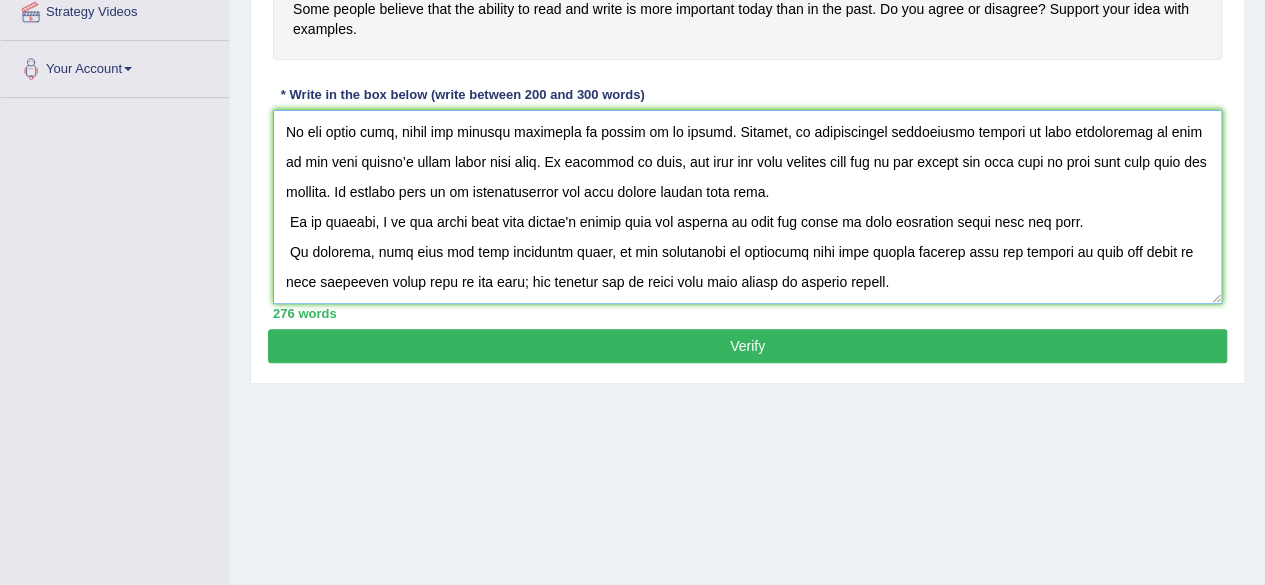 type on "In recent years, there has been a massive increase in the number of people claiming that some people believe that the ability to read and write is more important today than in the past. People have a general misconception that some people believe that the ability to read and write is more important than in the past is frequently discussed. Based on factual foundations, I shall examine all the pertinent aspects in this essay.
There are several arguments in favour of this proposition. The most predominant one is that it has made people’s lives better than ever. It also contributes to the fact that some people believe that the ability to read and write is more important today than in the past. Besides, it also benefits our daily lives. Needless to say, all these upsides have positive impacts on the beneficiaries.
On the other hand, there are several arguments in favour of my stance. However, an increasingly significant pitfall of this proposition is that it has made people’s lives worse than ever. In addition..." 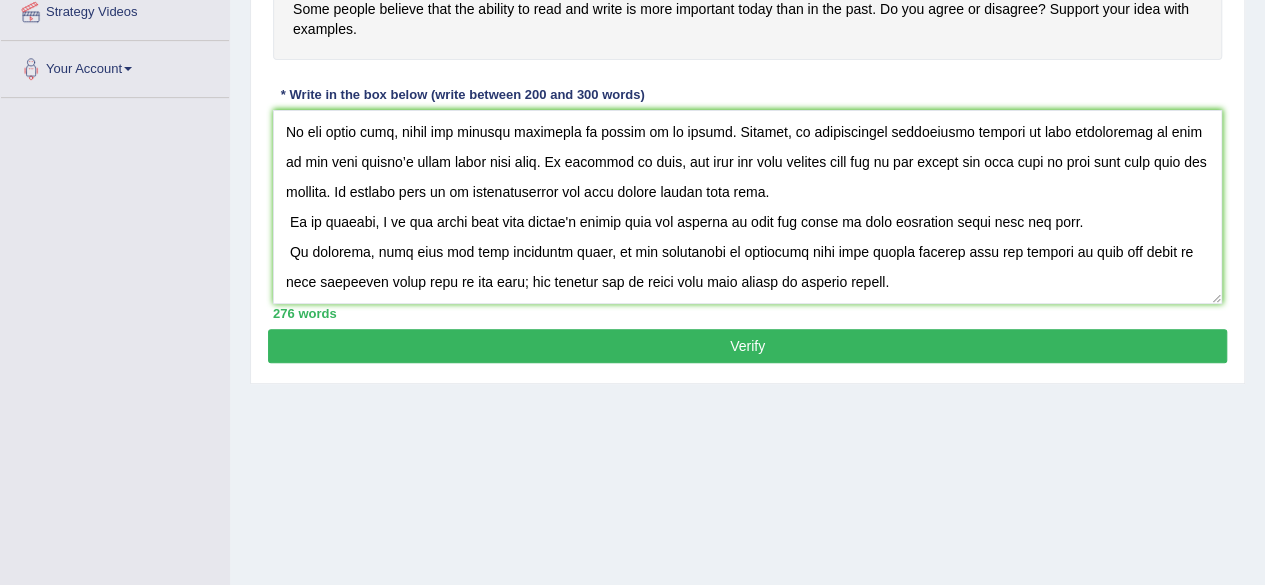click on "Verify" at bounding box center (747, 346) 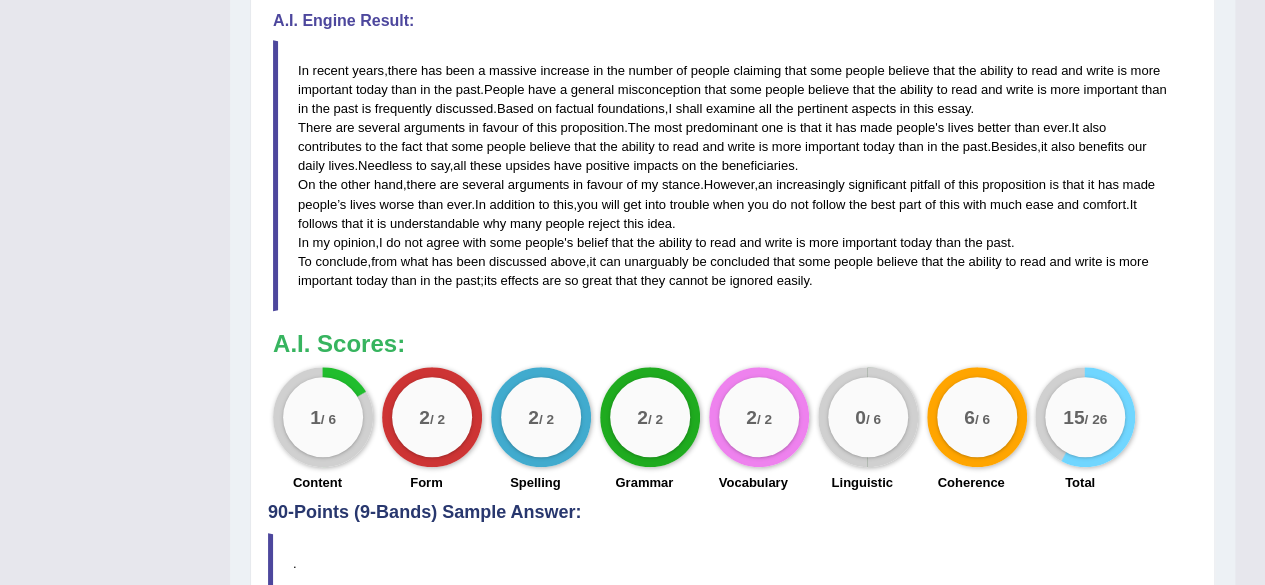 scroll, scrollTop: 391, scrollLeft: 0, axis: vertical 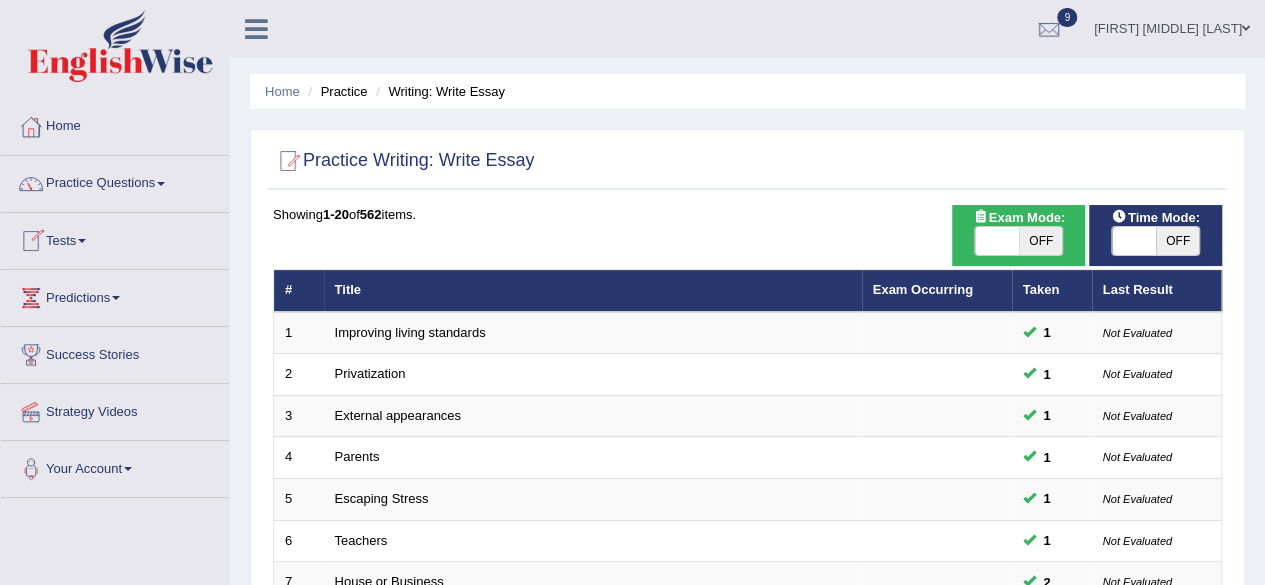 click on "Tests" at bounding box center (115, 238) 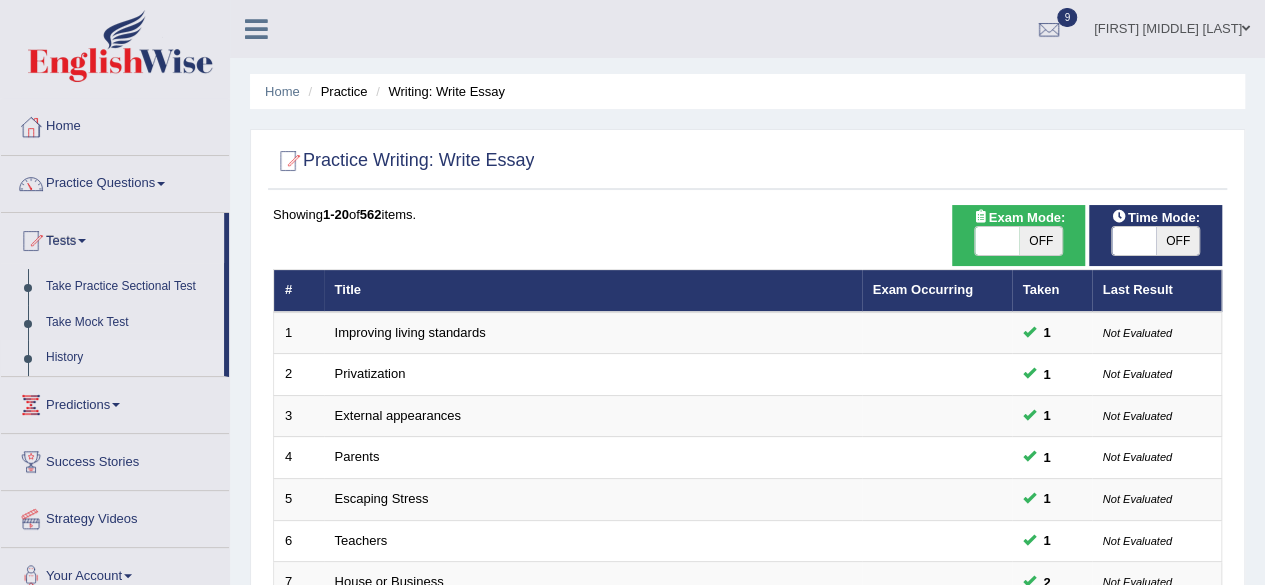 click on "History" at bounding box center (130, 358) 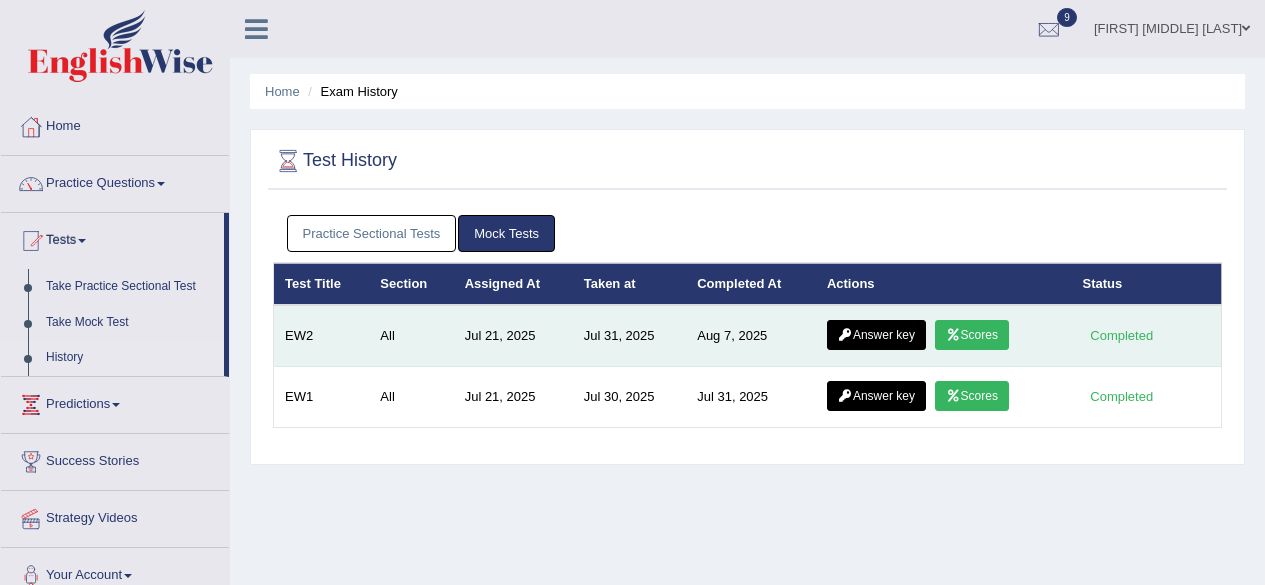 scroll, scrollTop: 0, scrollLeft: 0, axis: both 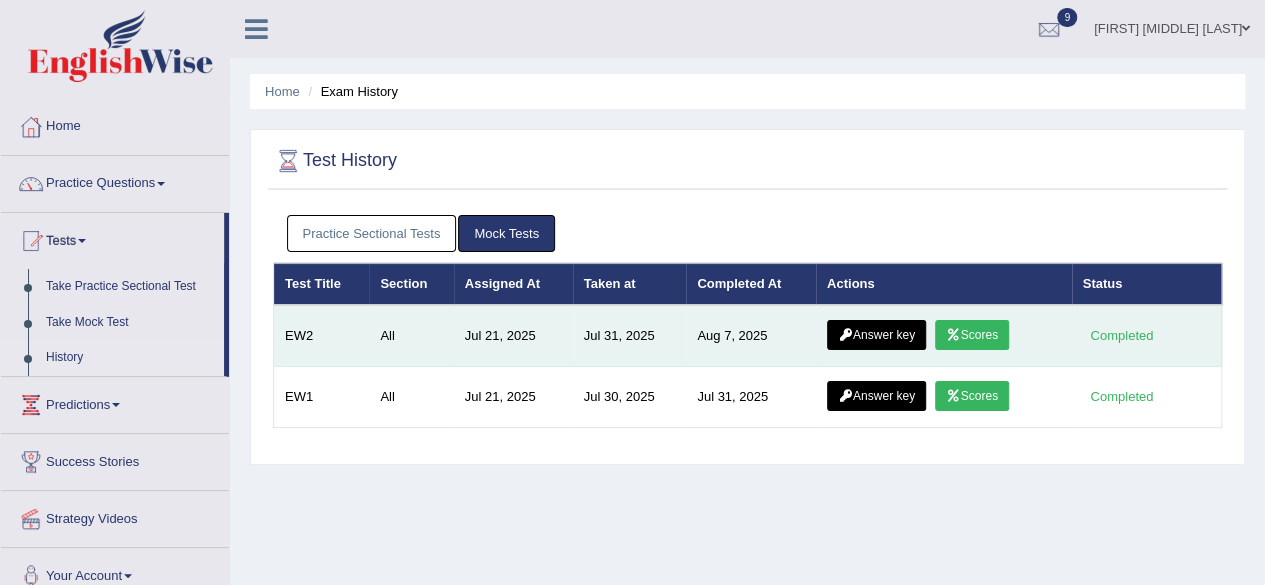 click on "Answer key" at bounding box center (876, 335) 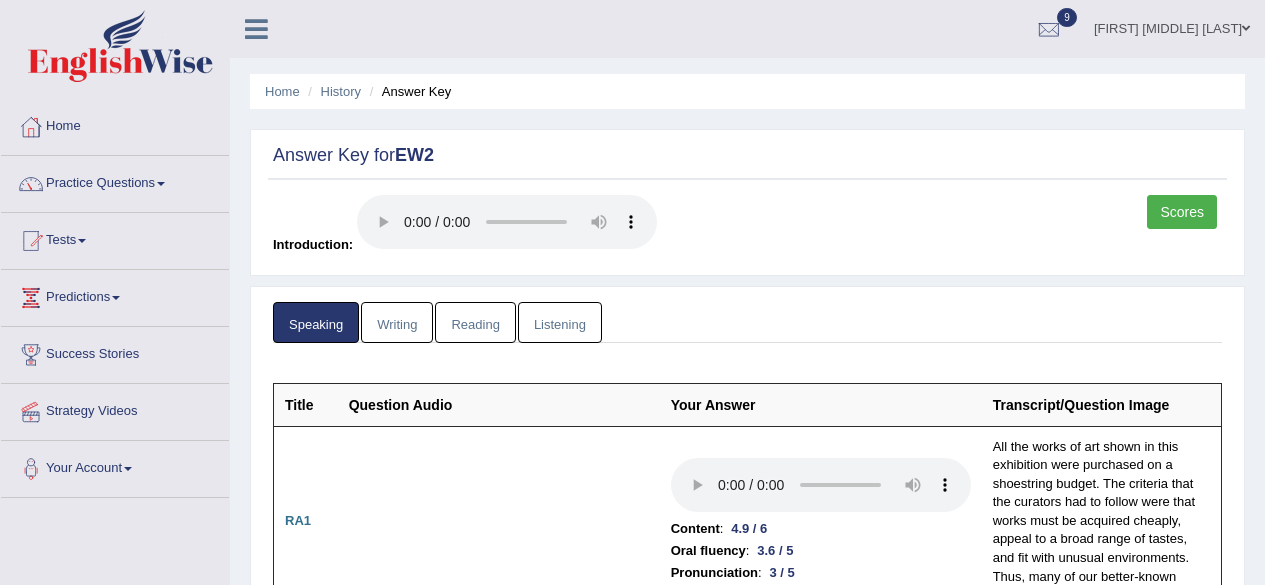 scroll, scrollTop: 0, scrollLeft: 0, axis: both 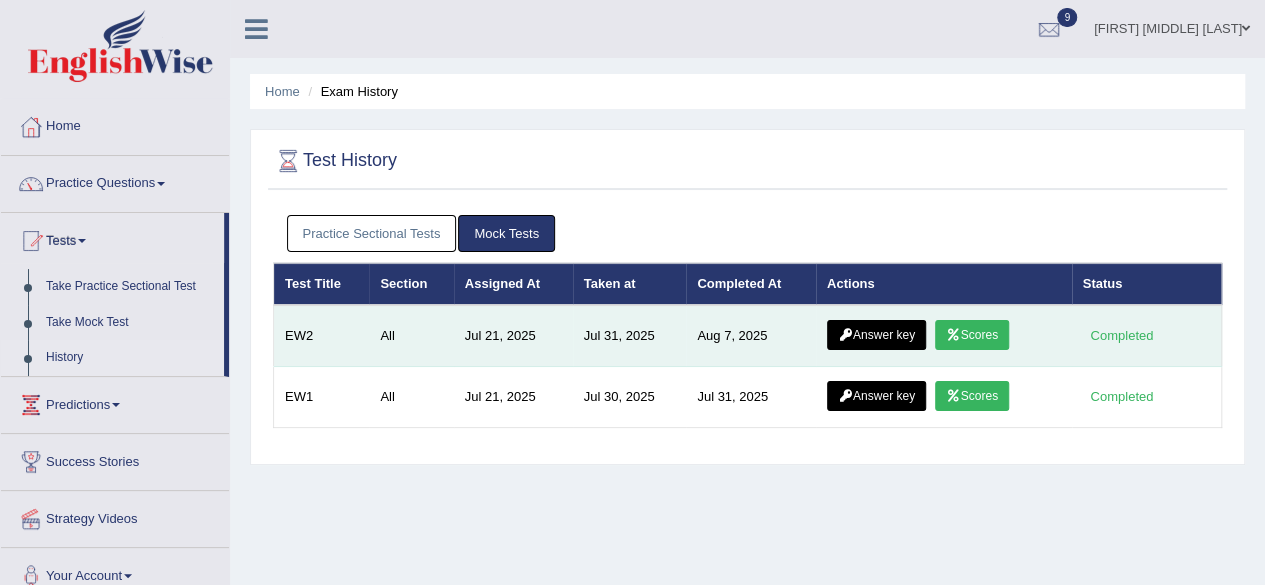 click on "Scores" at bounding box center [972, 335] 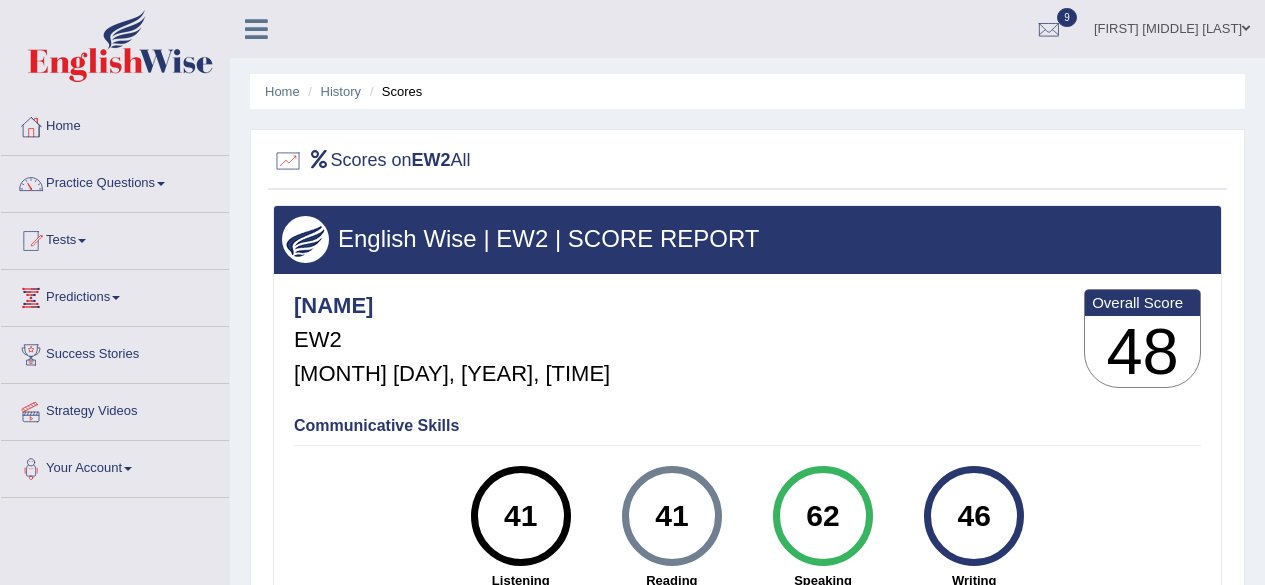 scroll, scrollTop: 0, scrollLeft: 0, axis: both 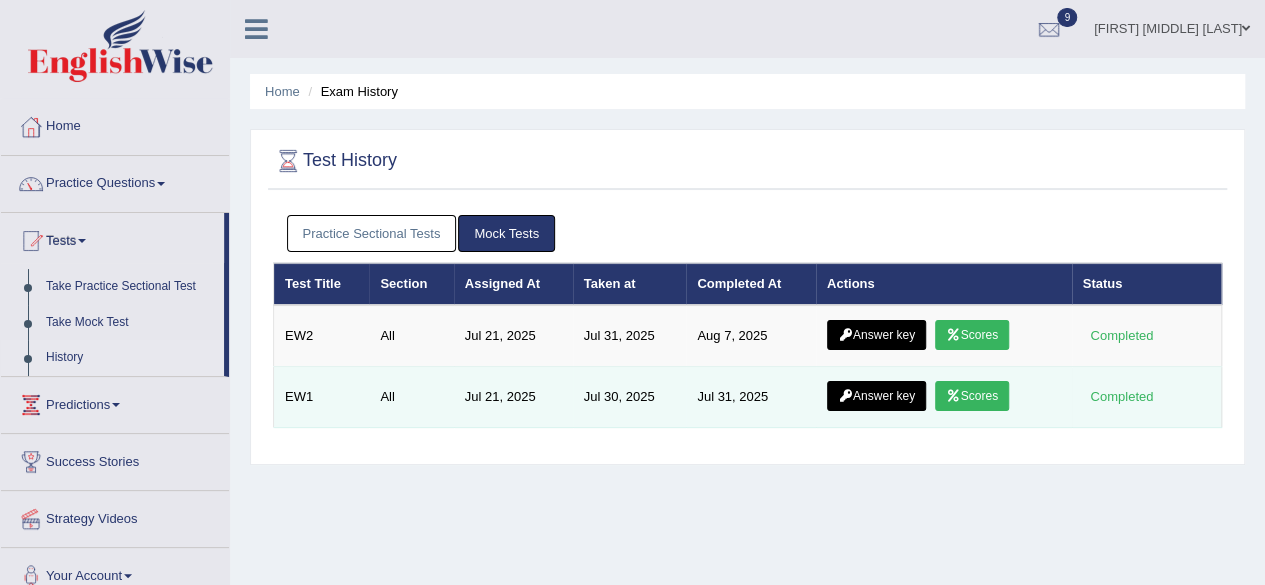 click on "Answer key" at bounding box center (876, 396) 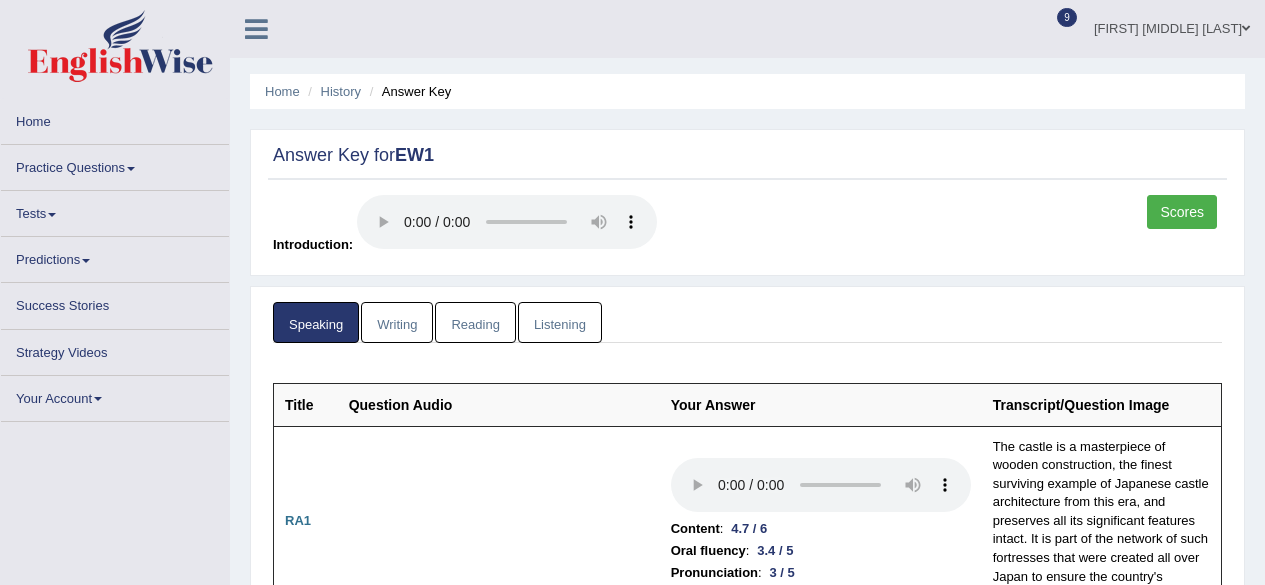 scroll, scrollTop: 0, scrollLeft: 0, axis: both 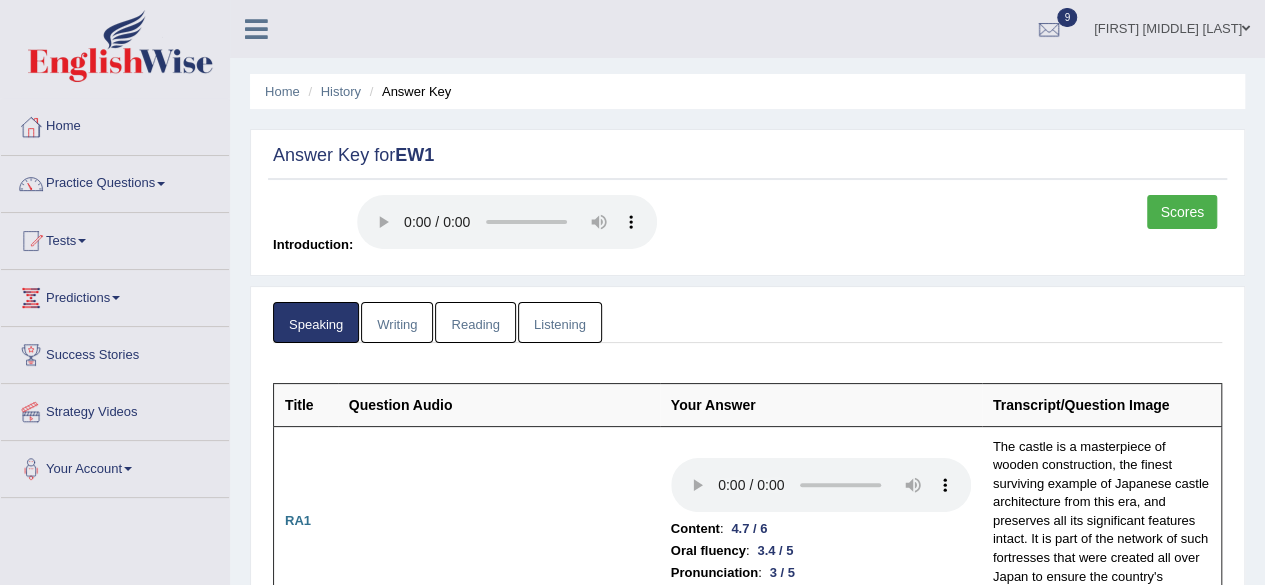 click on "Writing" at bounding box center (397, 322) 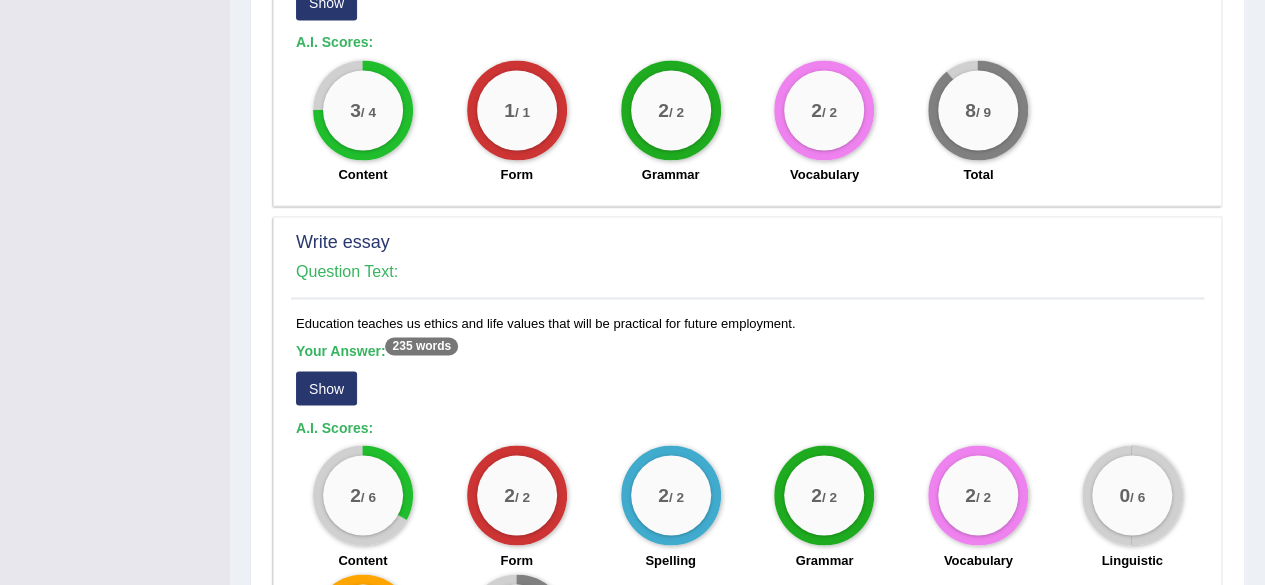 scroll, scrollTop: 1360, scrollLeft: 0, axis: vertical 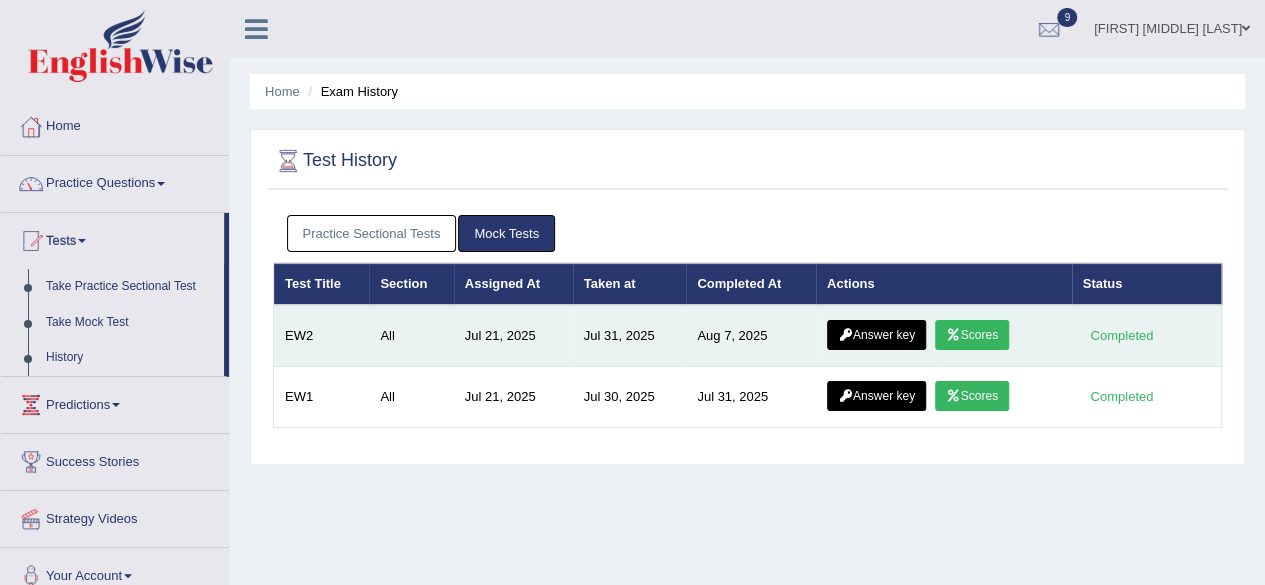 click on "Answer key" at bounding box center [876, 335] 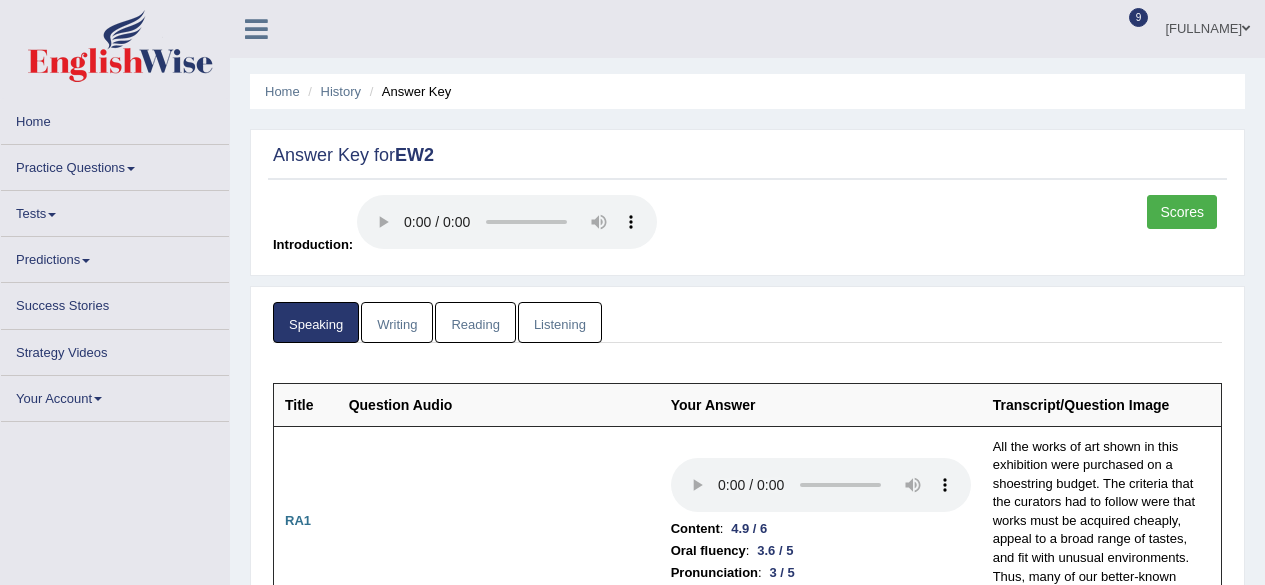 scroll, scrollTop: 0, scrollLeft: 0, axis: both 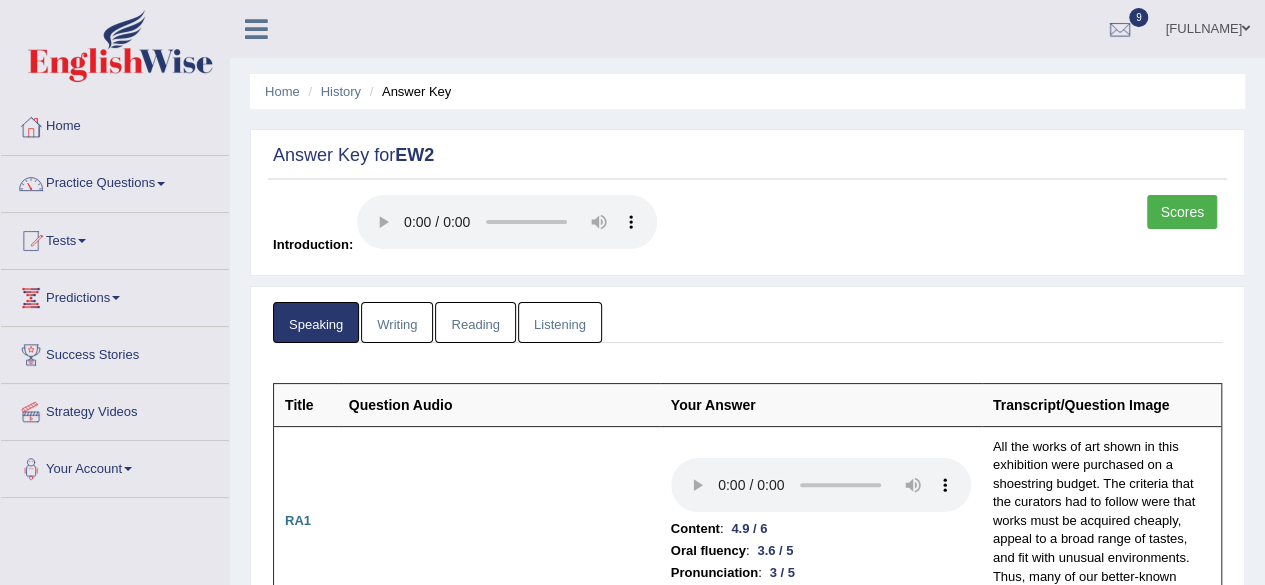 click on "Writing" at bounding box center [397, 322] 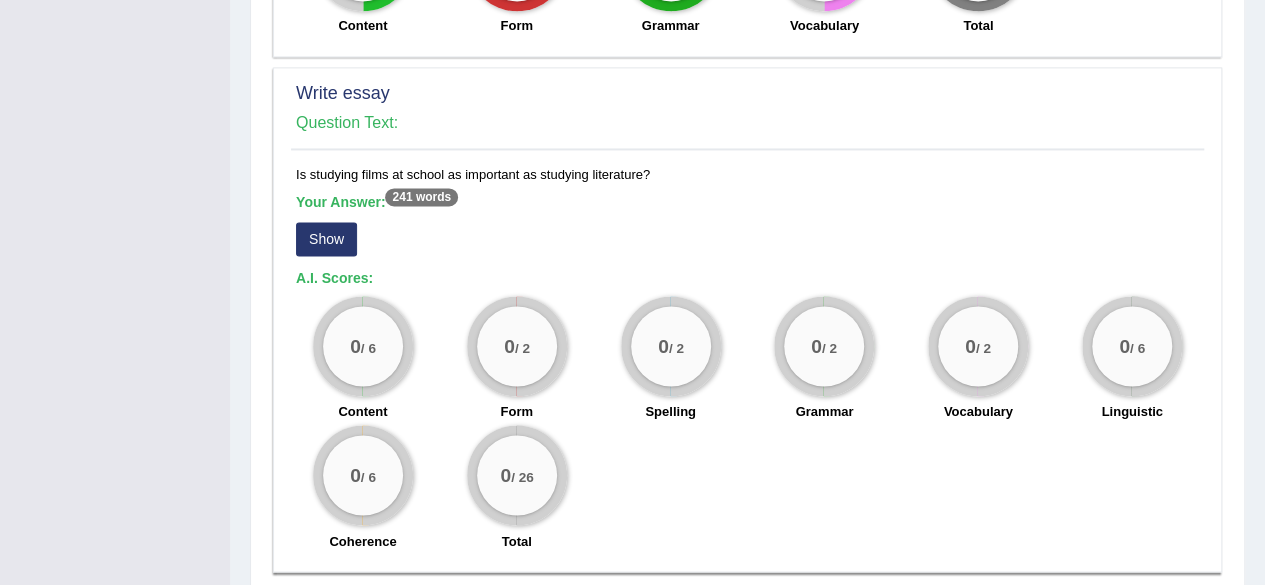 scroll, scrollTop: 1597, scrollLeft: 0, axis: vertical 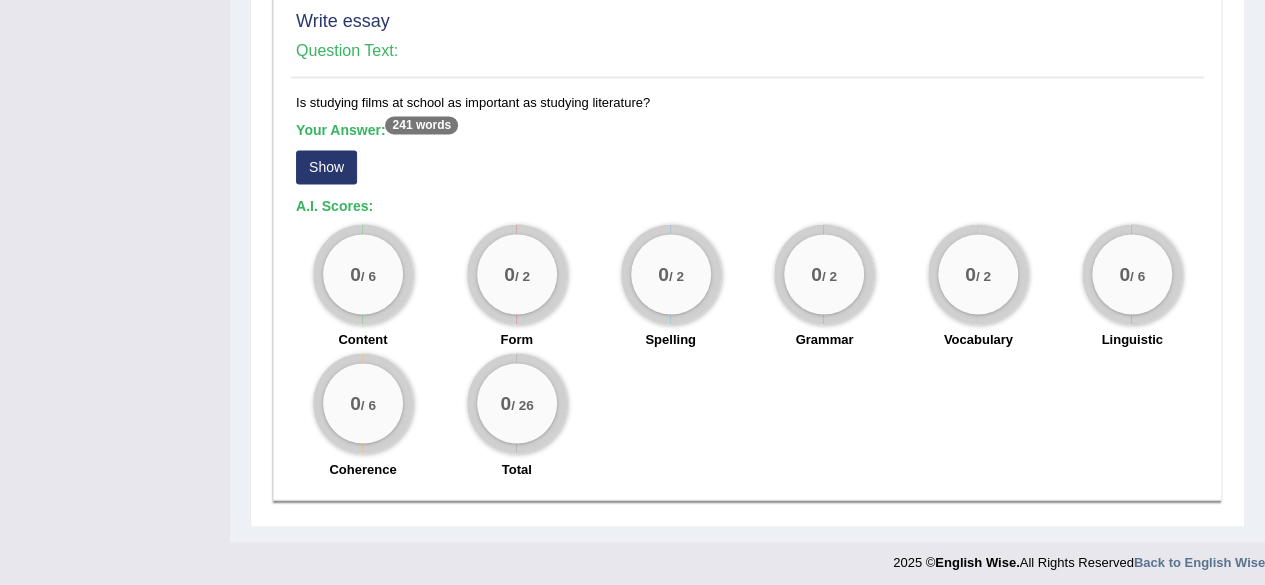 click on "Show" at bounding box center (326, 167) 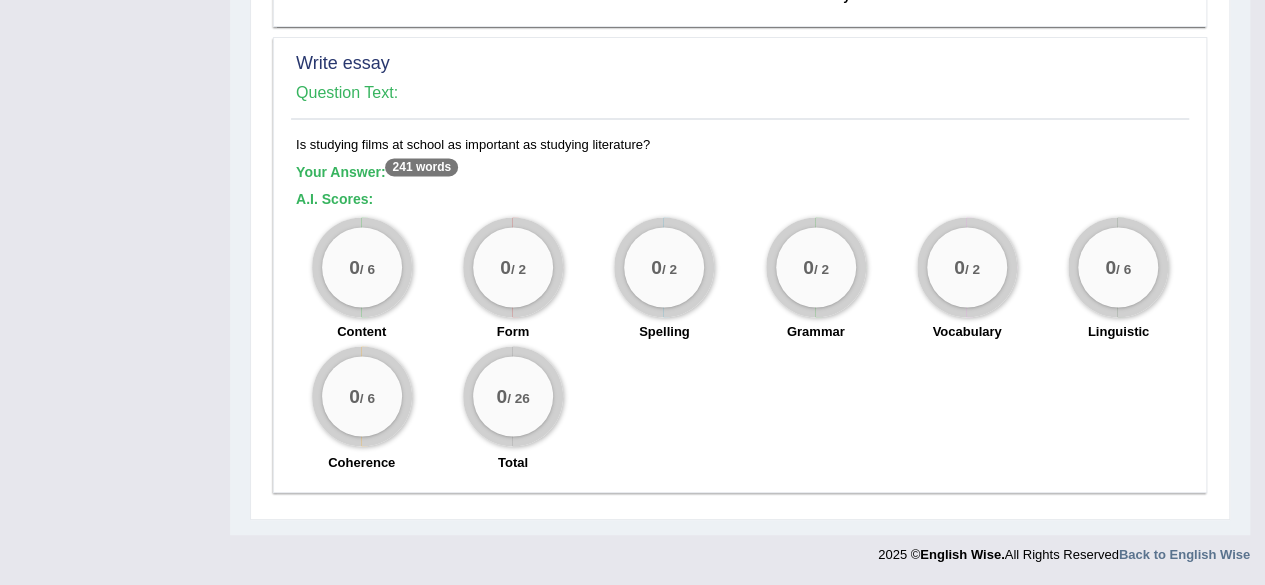 scroll, scrollTop: 1548, scrollLeft: 0, axis: vertical 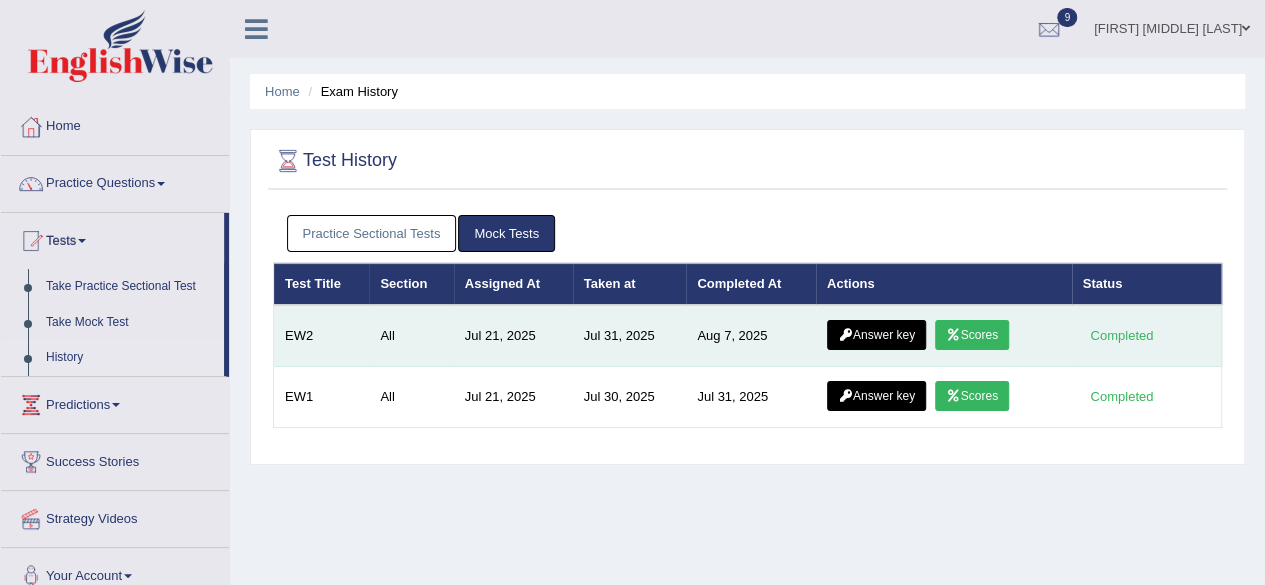 click on "Answer key" at bounding box center (876, 335) 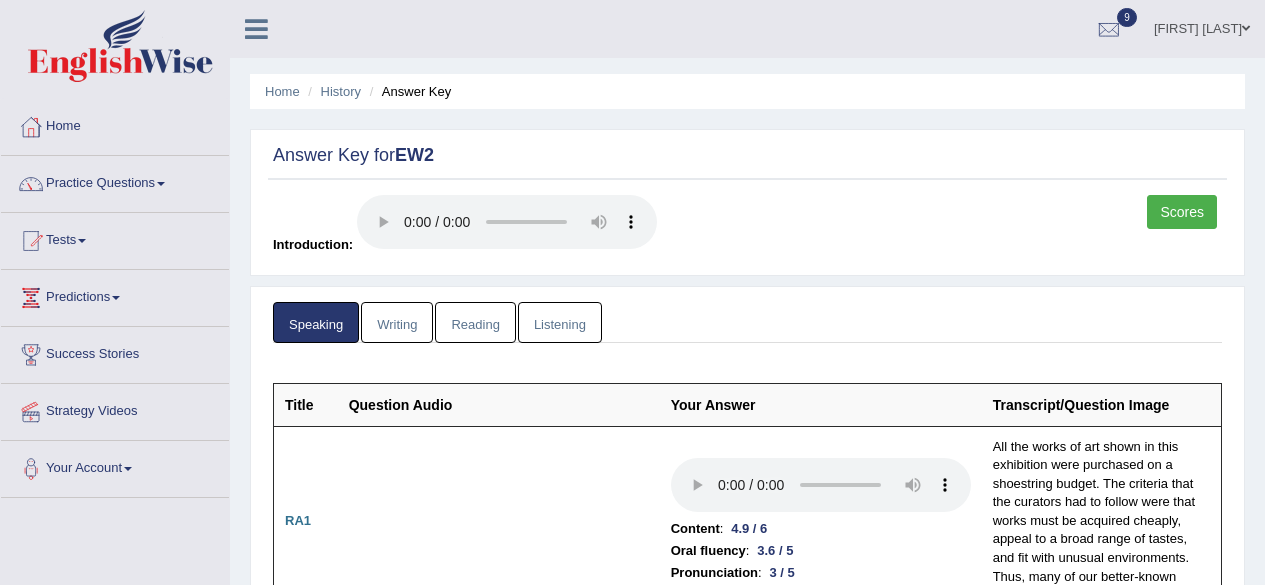 scroll, scrollTop: 0, scrollLeft: 0, axis: both 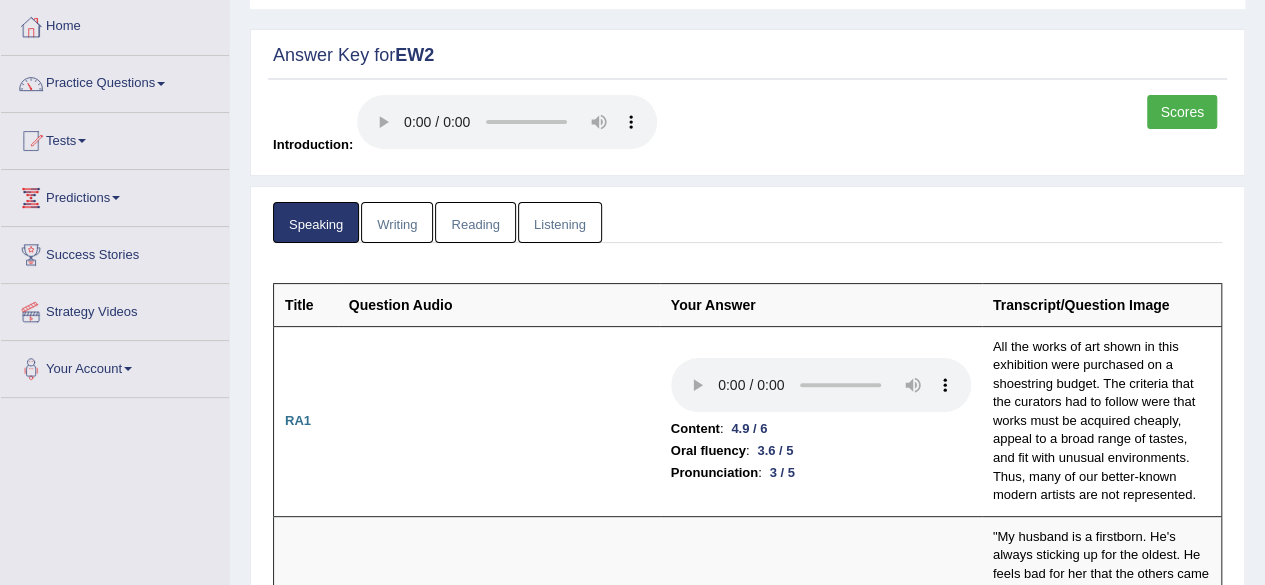 click on "Reading" at bounding box center [475, 222] 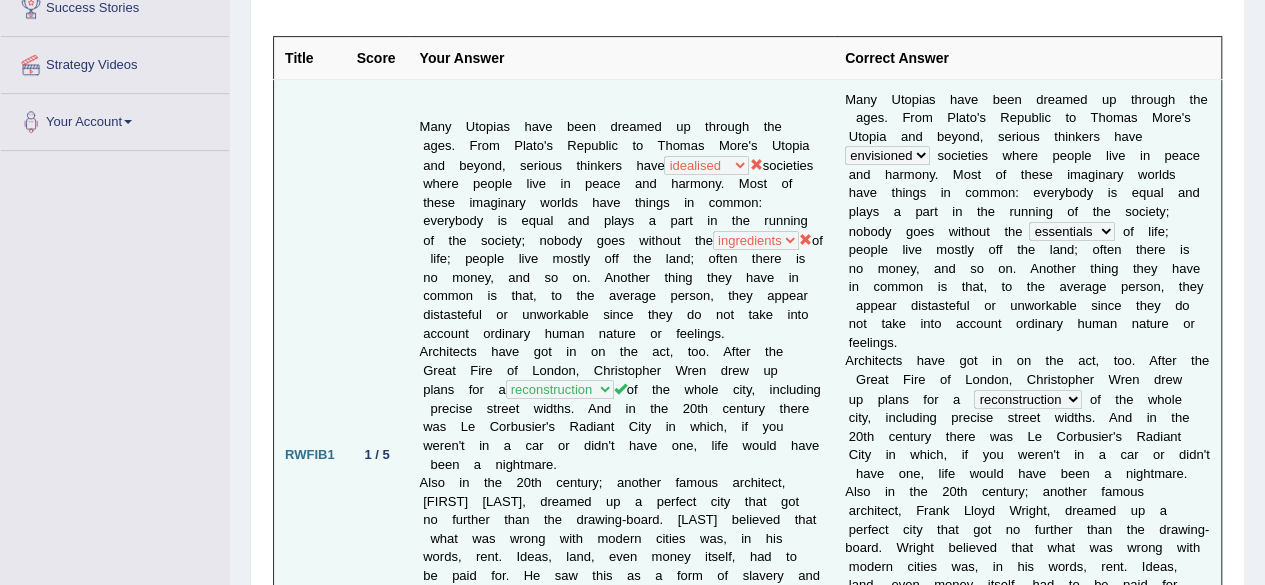 scroll, scrollTop: 0, scrollLeft: 0, axis: both 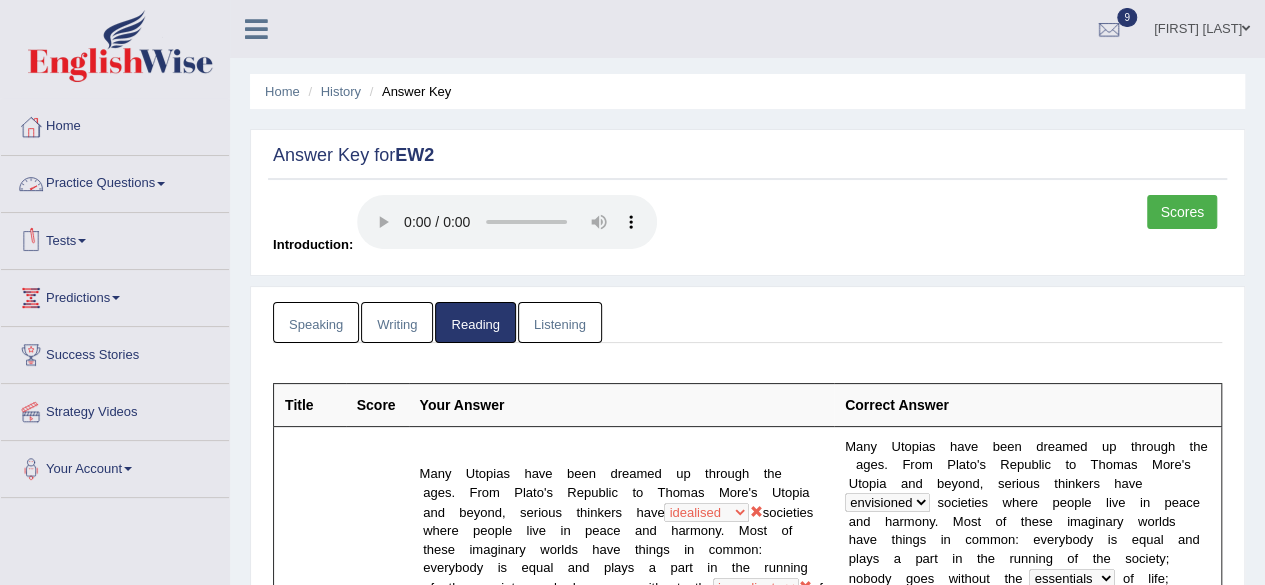click on "Tests" at bounding box center [115, 238] 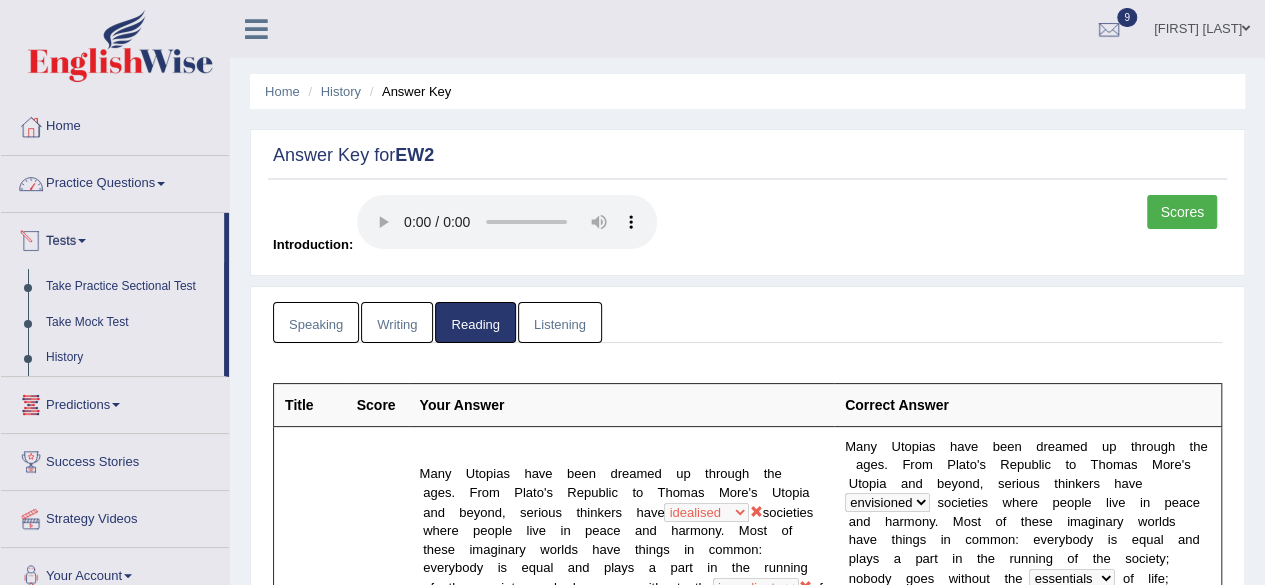 click on "Practice Questions" at bounding box center (115, 181) 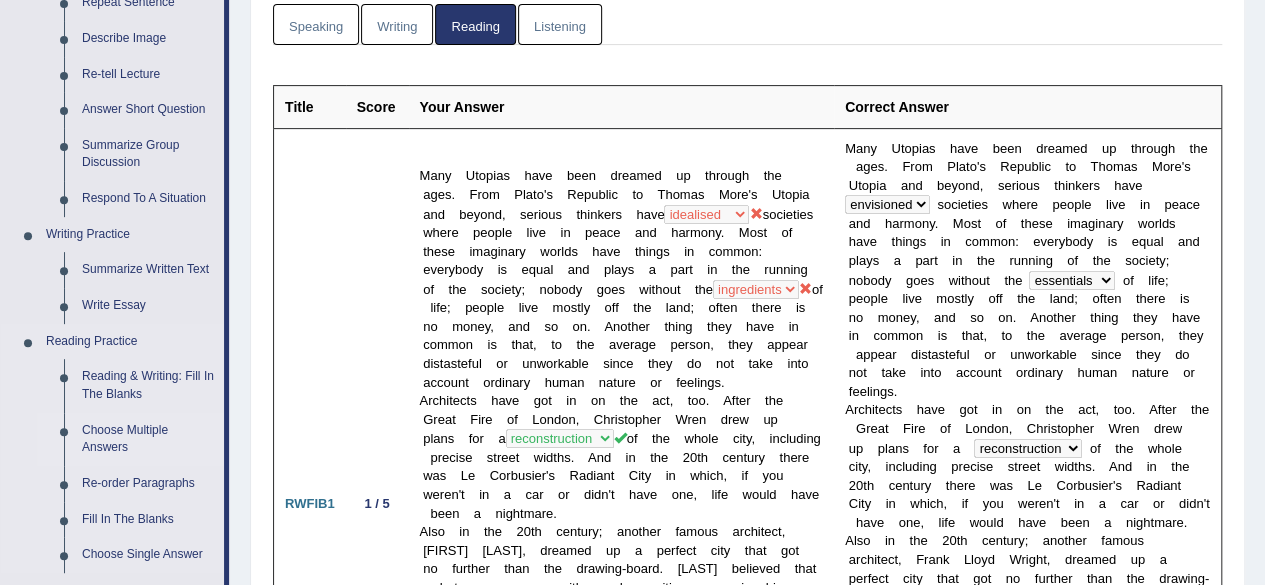 scroll, scrollTop: 300, scrollLeft: 0, axis: vertical 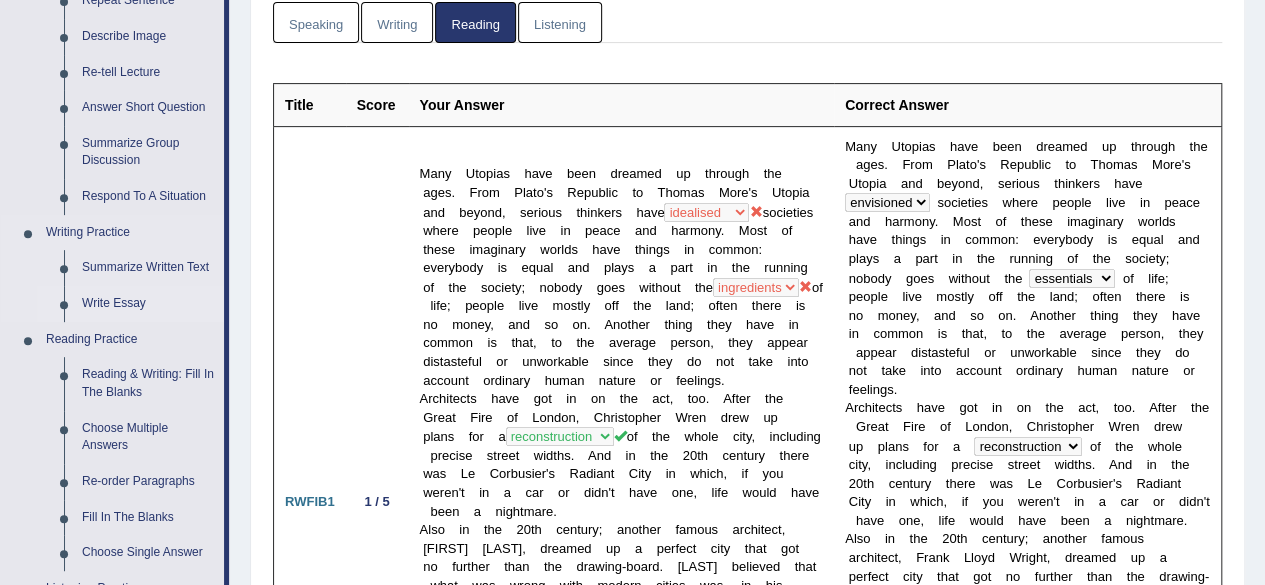 click on "Write Essay" at bounding box center (148, 304) 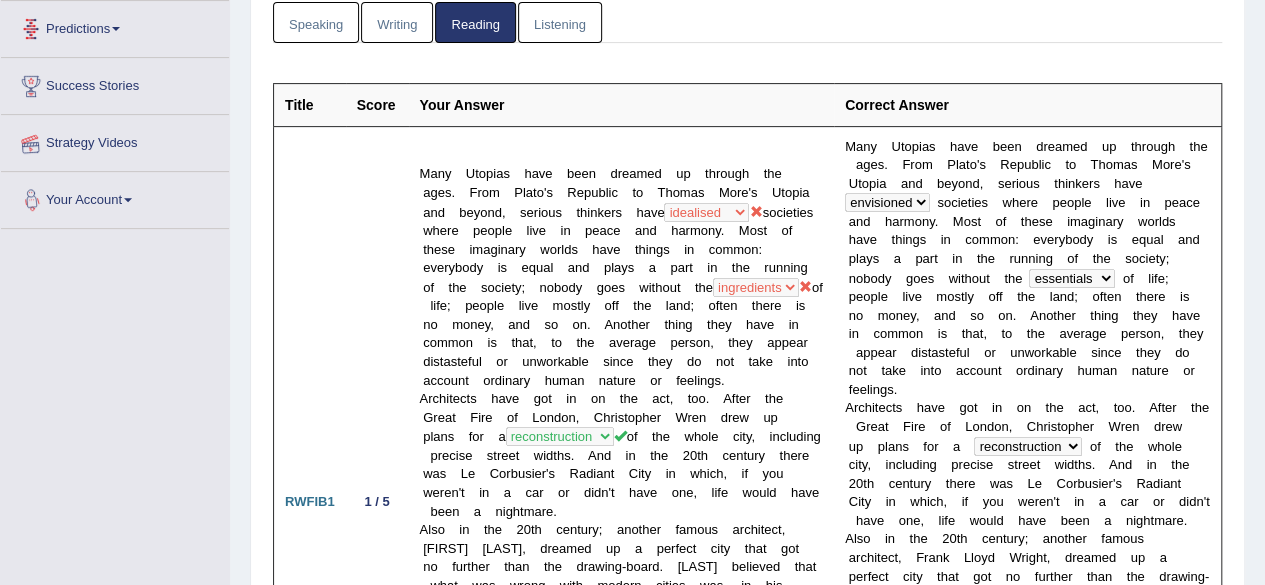 scroll, scrollTop: 339, scrollLeft: 0, axis: vertical 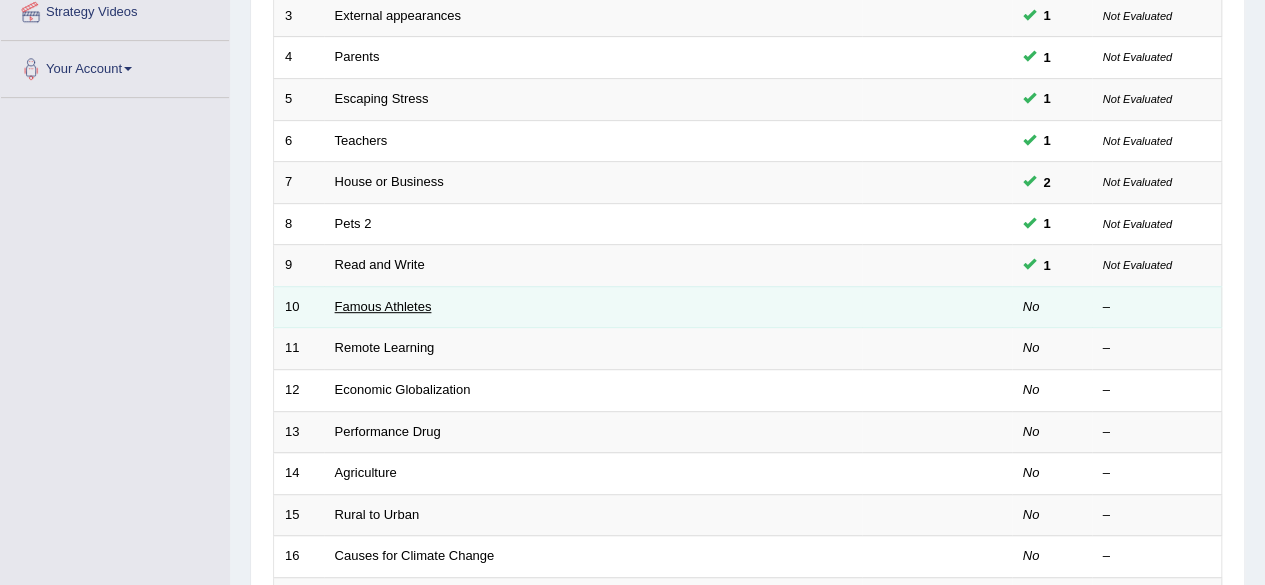 click on "Famous Athletes" at bounding box center (383, 306) 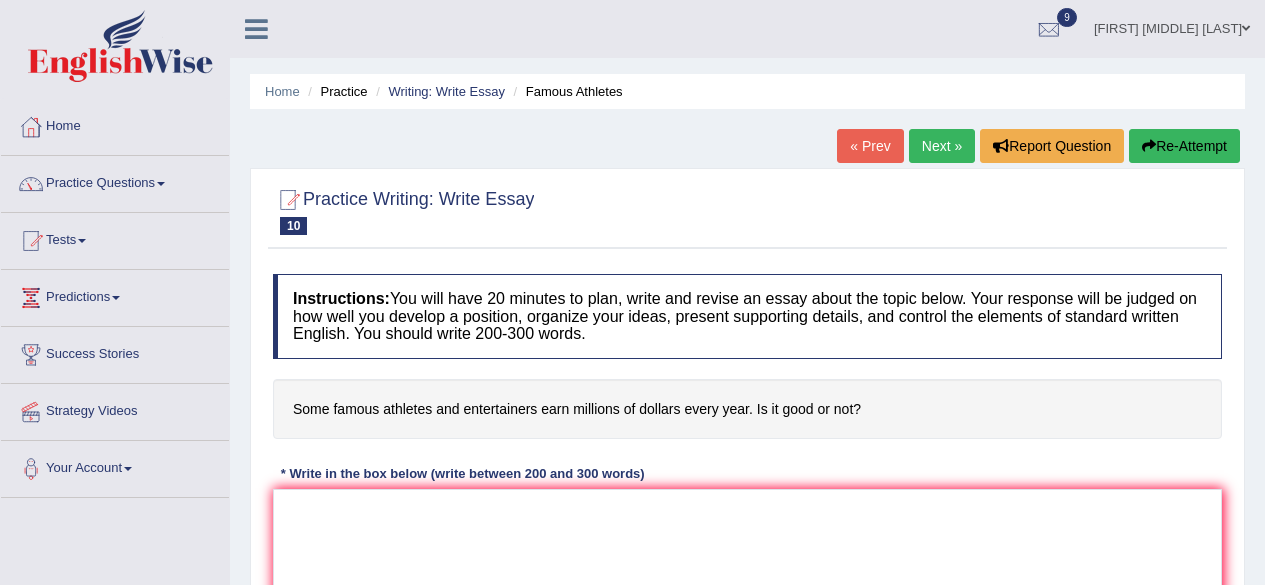 scroll, scrollTop: 0, scrollLeft: 0, axis: both 